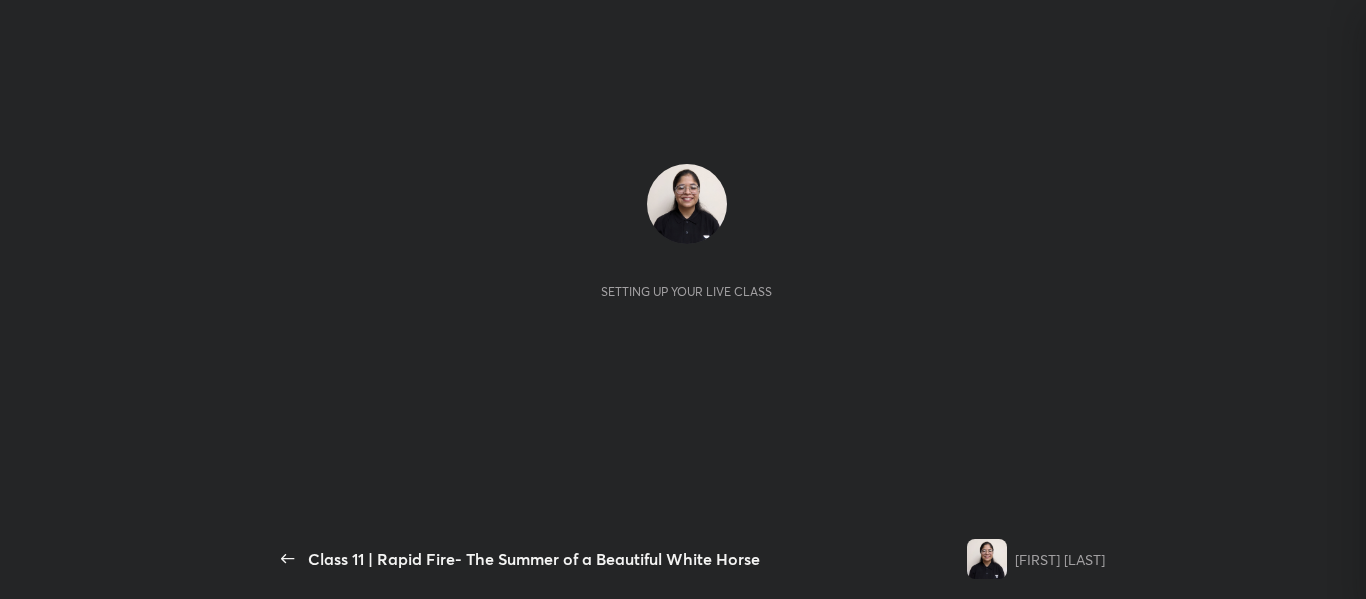 scroll, scrollTop: 0, scrollLeft: 0, axis: both 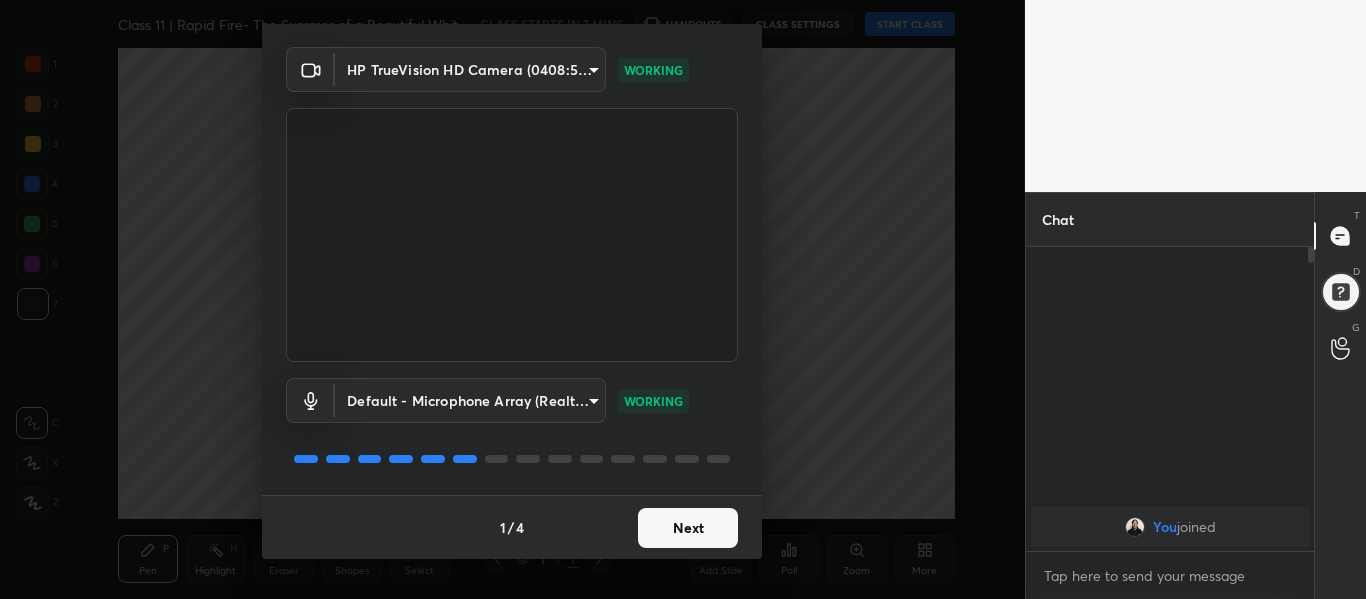 click on "Next" at bounding box center [688, 528] 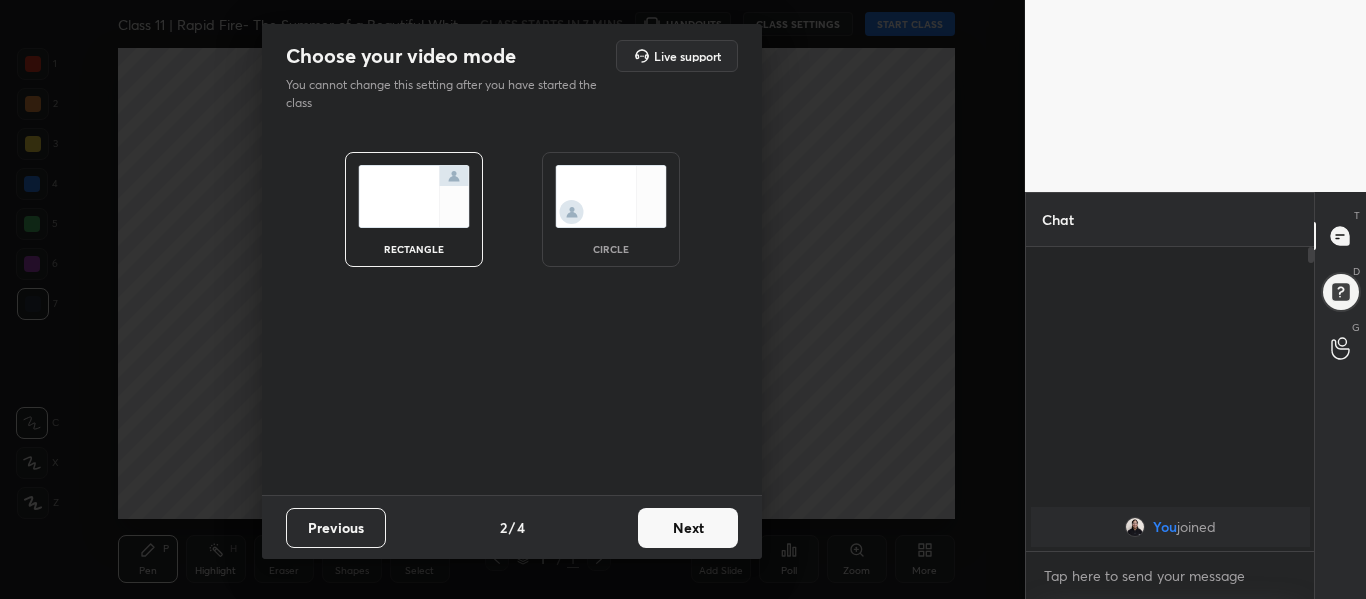 scroll, scrollTop: 0, scrollLeft: 0, axis: both 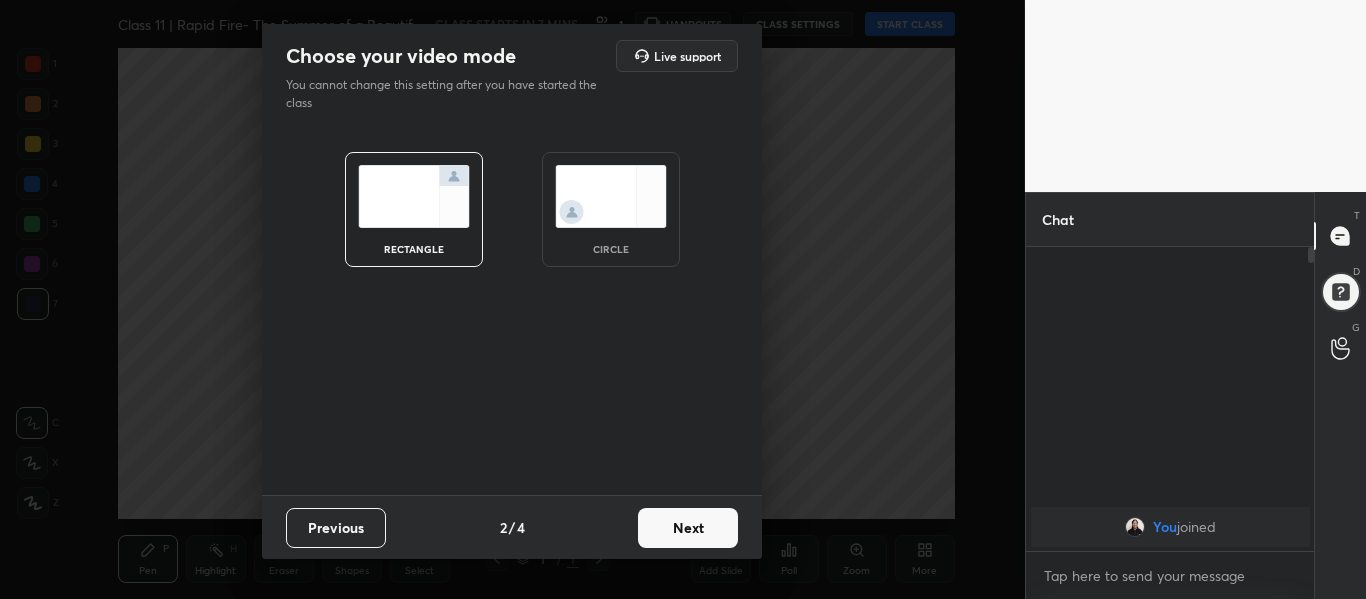 click on "Next" at bounding box center (688, 528) 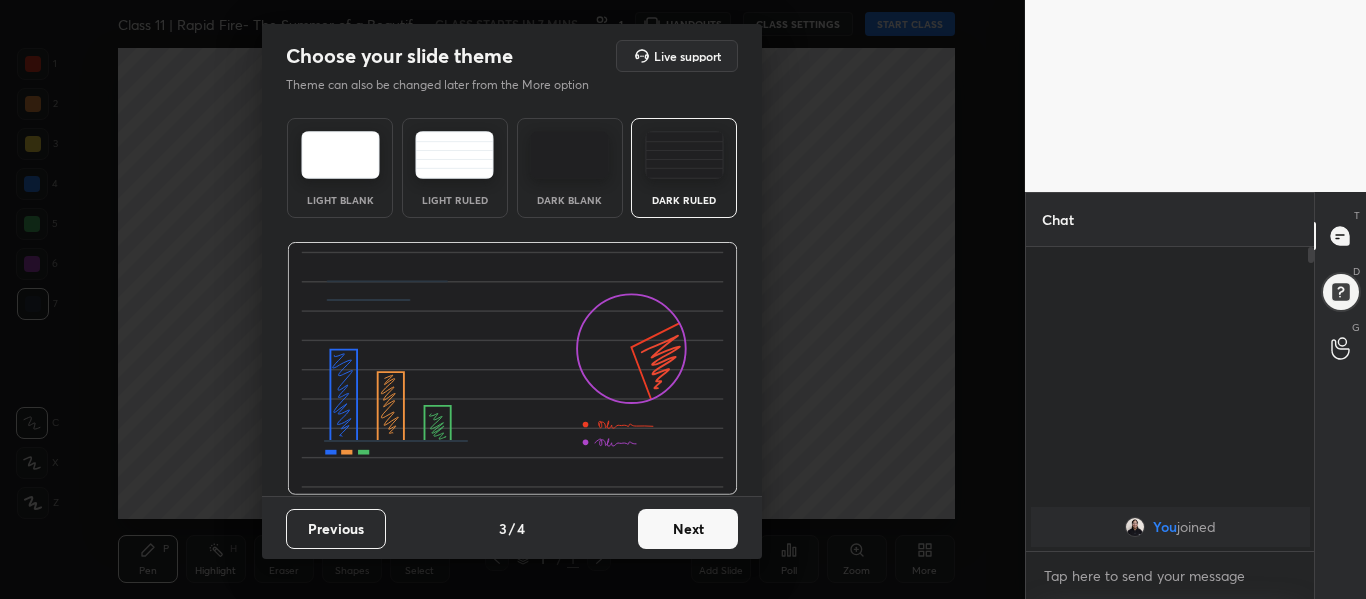 click on "Next" at bounding box center (688, 529) 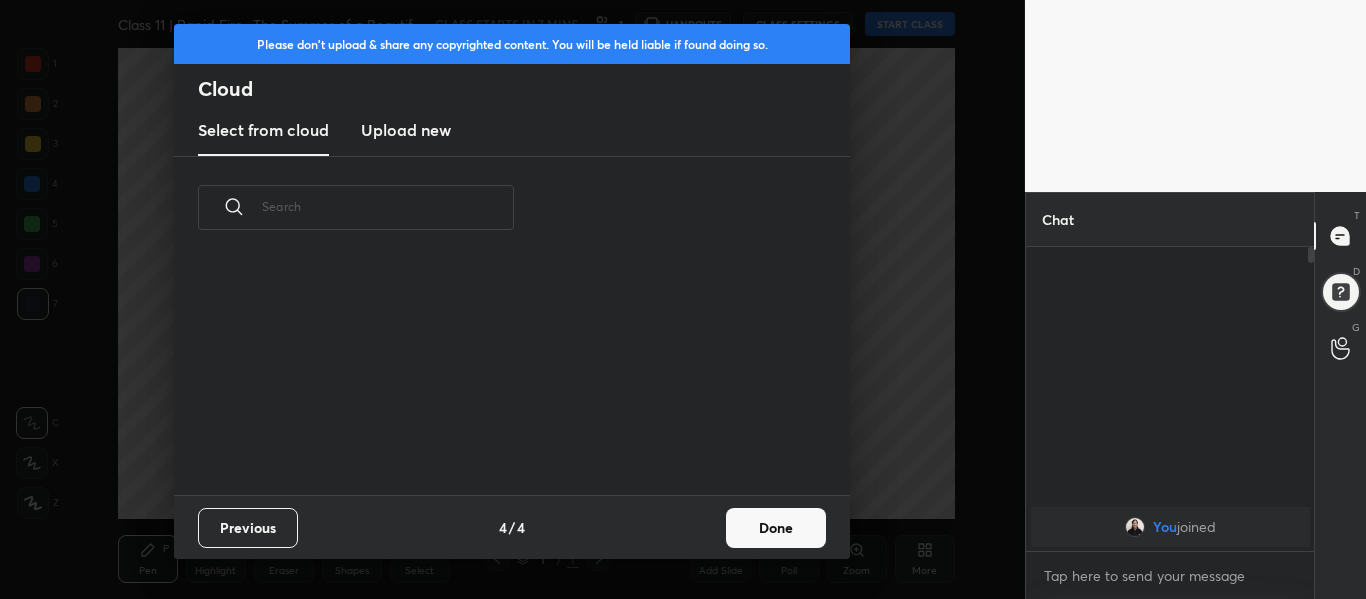 scroll, scrollTop: 7, scrollLeft: 11, axis: both 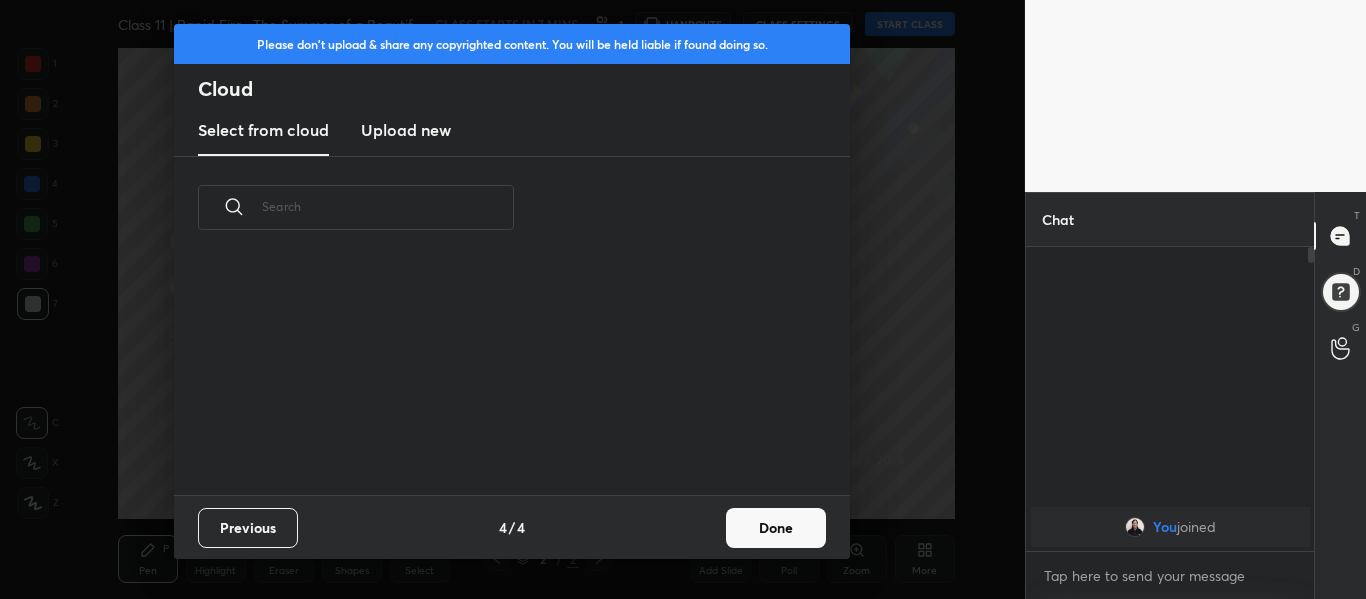 click on "Upload new" at bounding box center [406, 131] 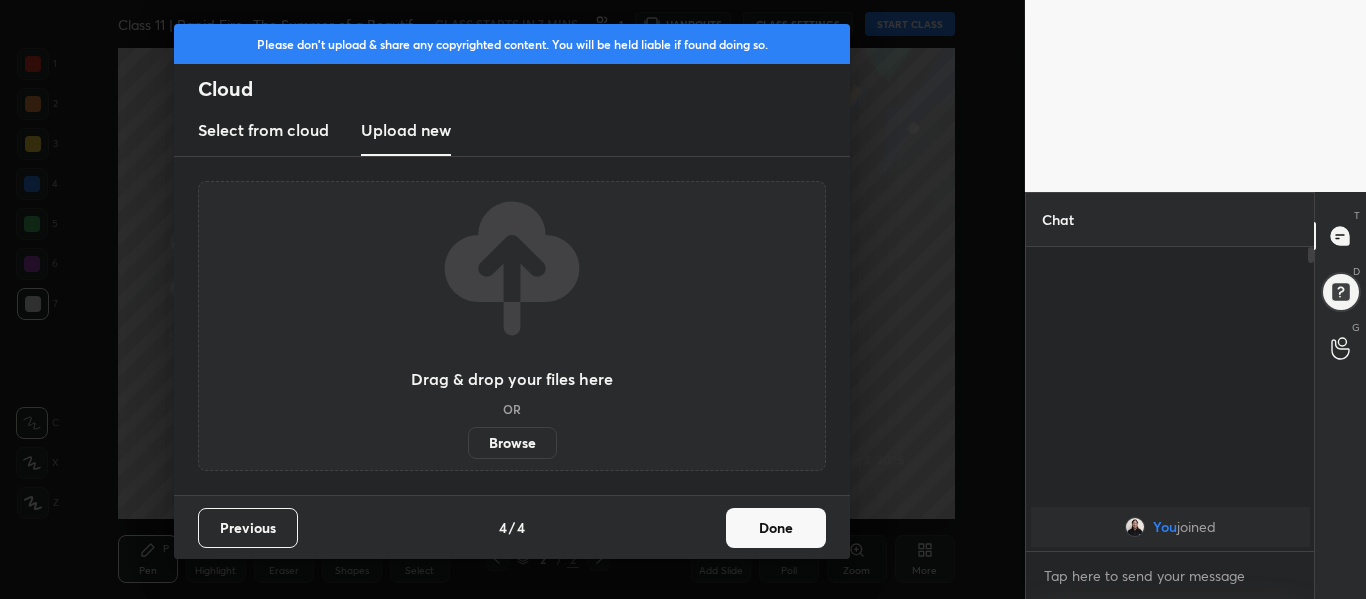click on "Browse" at bounding box center (512, 443) 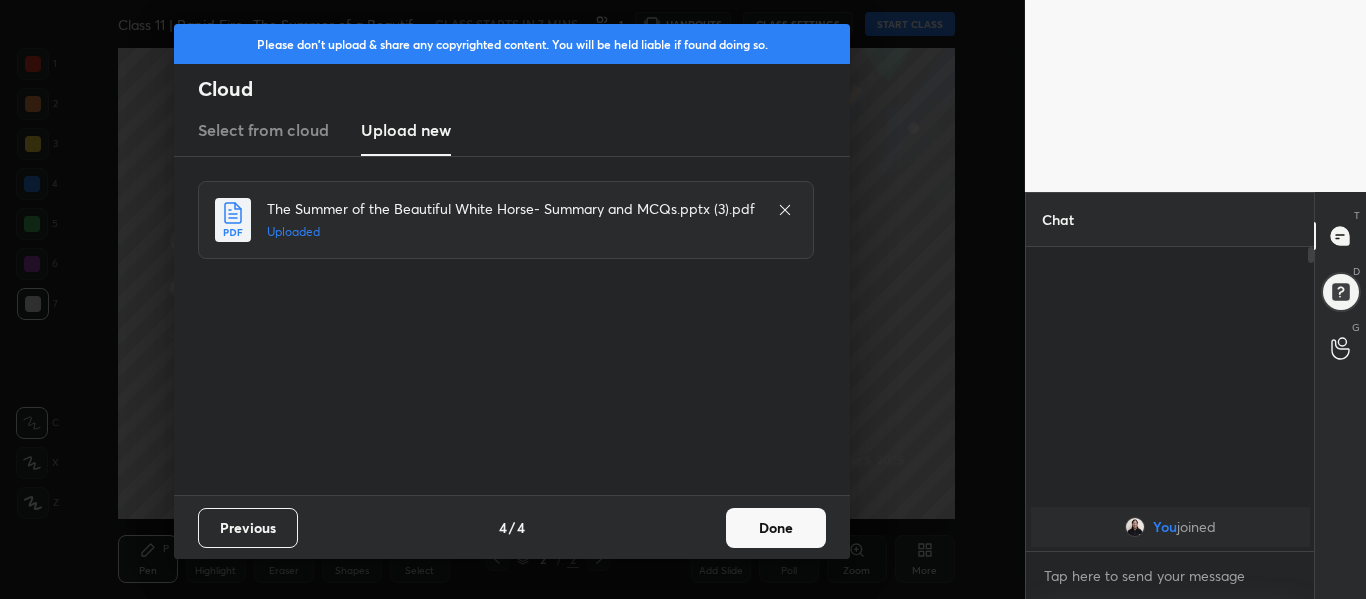 click on "Done" at bounding box center [776, 528] 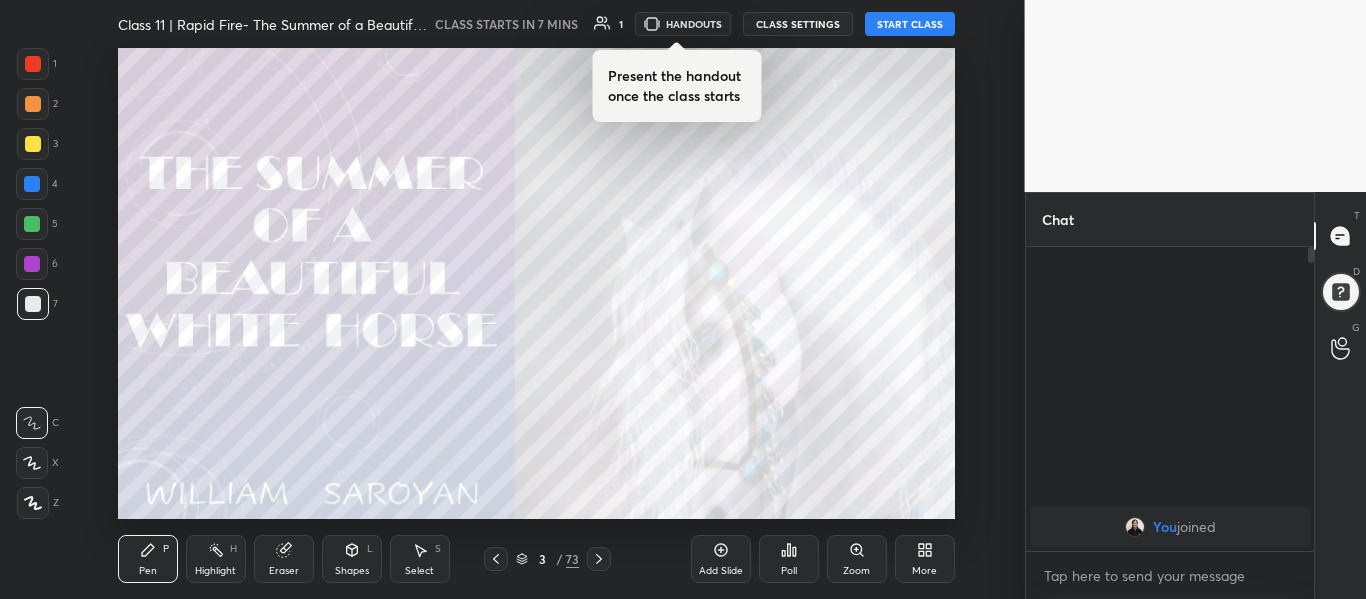 click at bounding box center [33, 64] 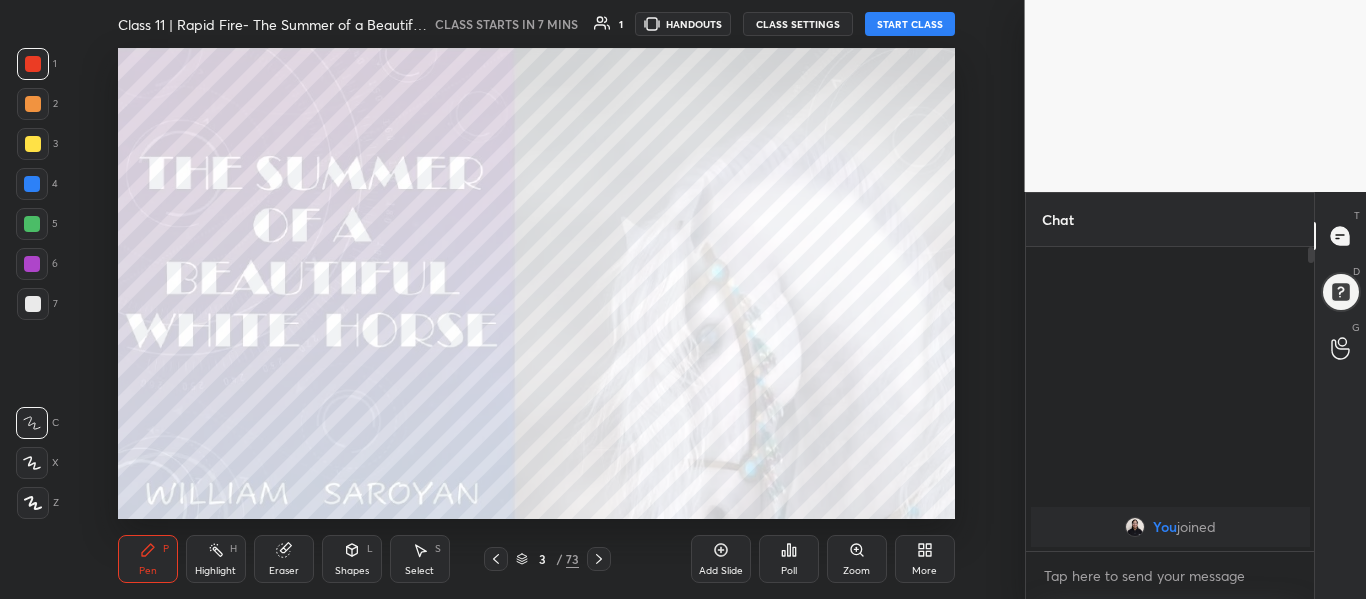 click at bounding box center [33, 503] 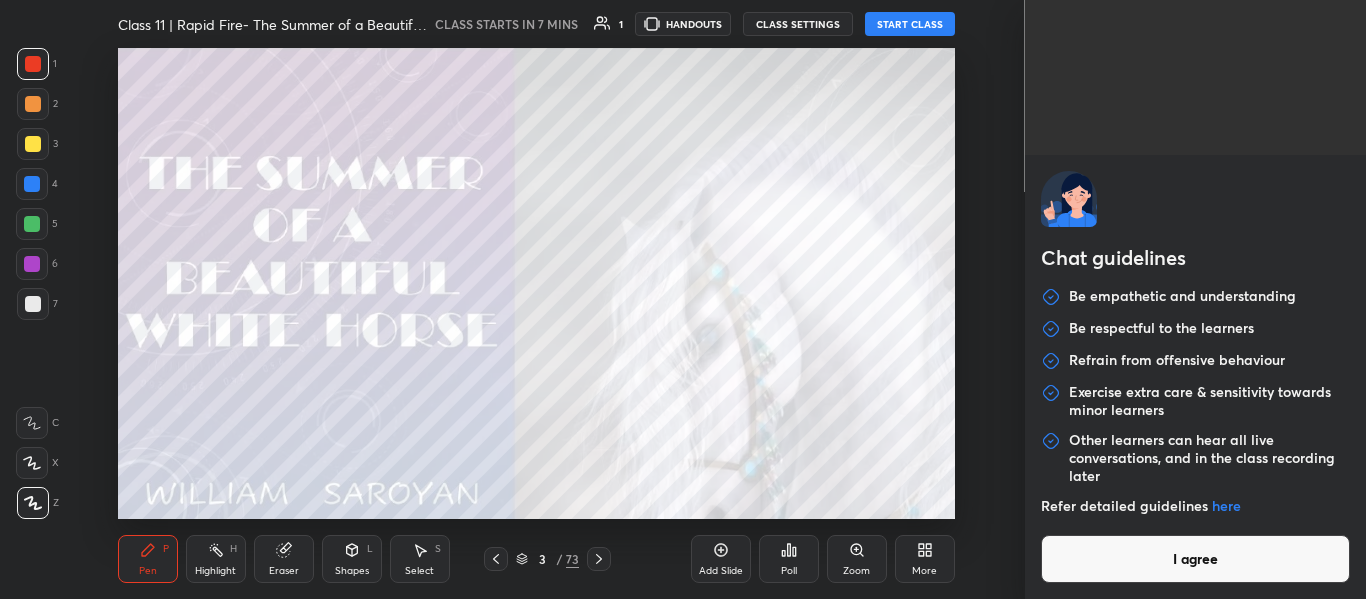 click on "1 2 3 4 5 6 7 C X Z C X Z E E Erase all   H H Class 11 | Rapid Fire- The Summer of a Beautiful White Horse CLASS STARTS IN 7 MINS 1 HANDOUTS CLASS SETTINGS START CLASS Setting up your live class Back Class 11 | Rapid Fire- The Summer of a Beautiful White Horse Oshin Phull Taknori Pen P Highlight H Eraser Shapes L Select S 3 / 73 Add Slide Poll Zoom More Chat You  joined 1 NEW MESSAGE Enable hand raising Enable raise hand to speak to learners. Once enabled, chat will be turned off temporarily. Enable x   introducing Raise a hand with a doubt Now learners can raise their hand along with a doubt  How it works? Doubts asked by learners will show up here Raise hand disabled You have disabled Raise hand currently. Enable it to invite learners to speak Enable Can't raise hand Looks like educator just invited you to speak. Please wait before you can raise your hand again. Got it T Messages (T) D Doubts (D) G Raise Hand (G) Report an issue Reason for reporting Buffering Chat not working Audio - Video sync issue" at bounding box center [683, 299] 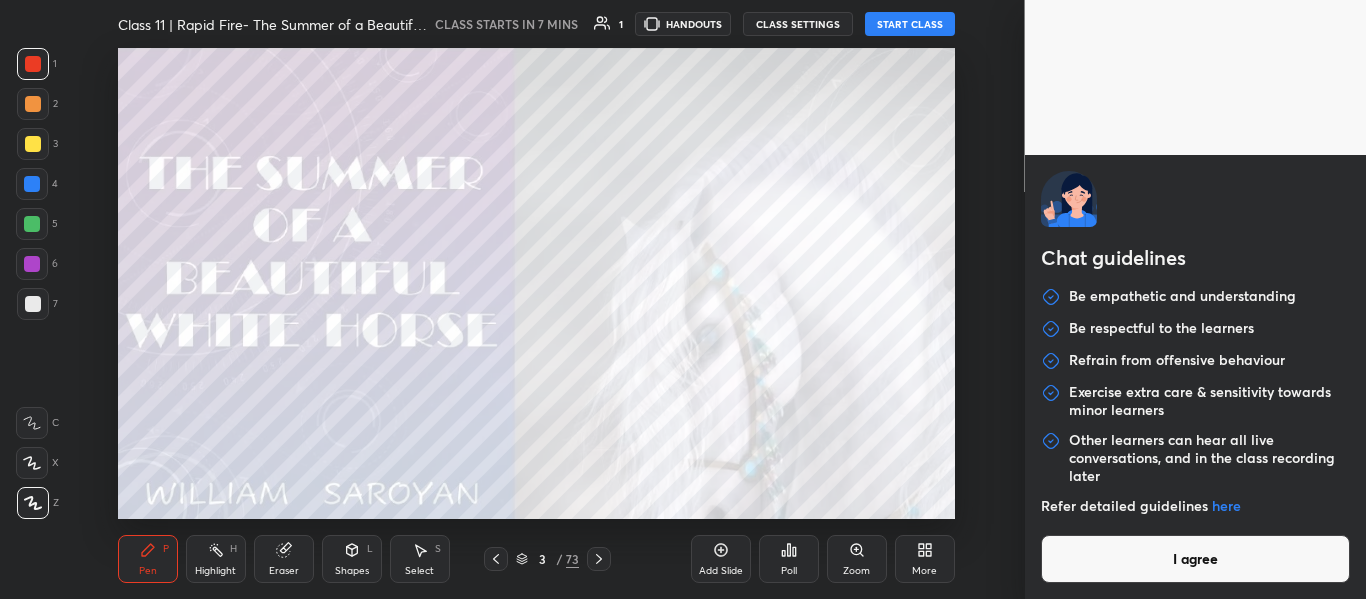 type on "x" 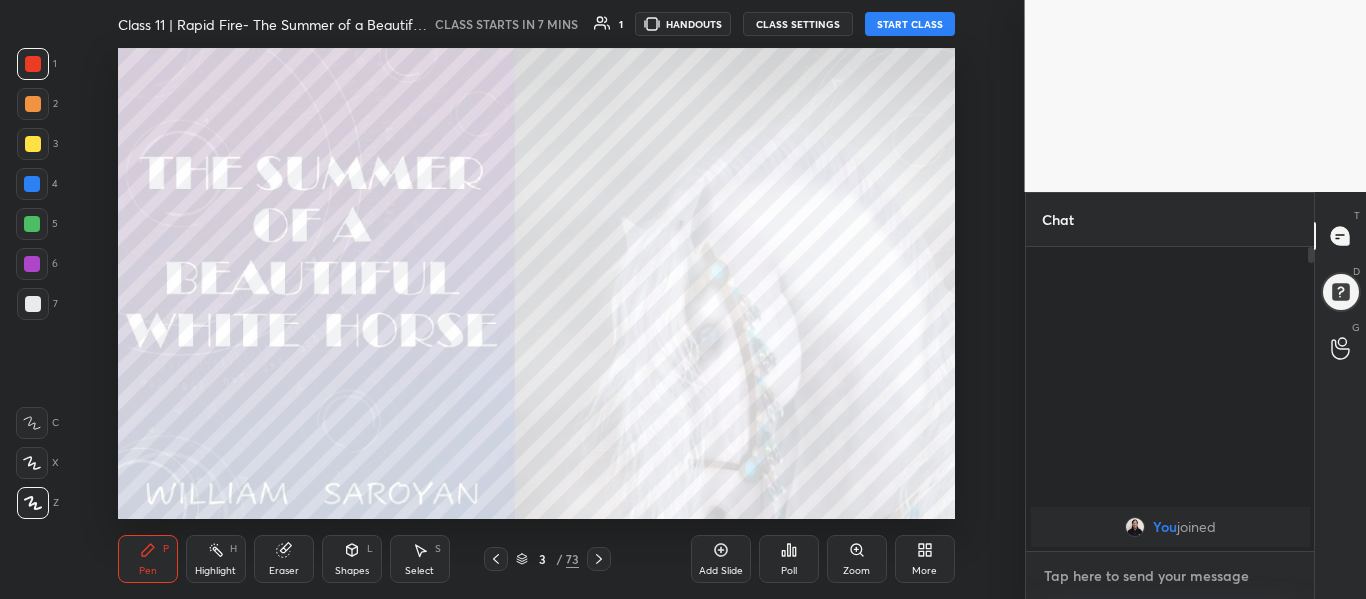 paste on "http://t.me/[USERNAME]" 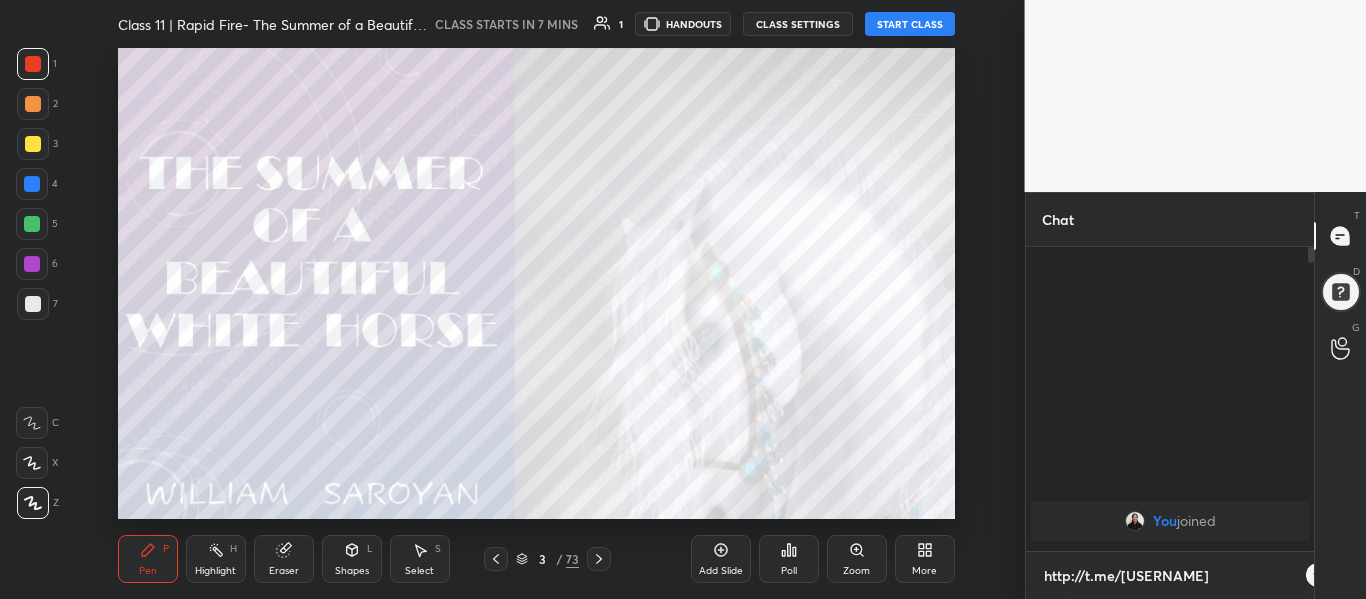 type on "http://t.me/[USERNAME]" 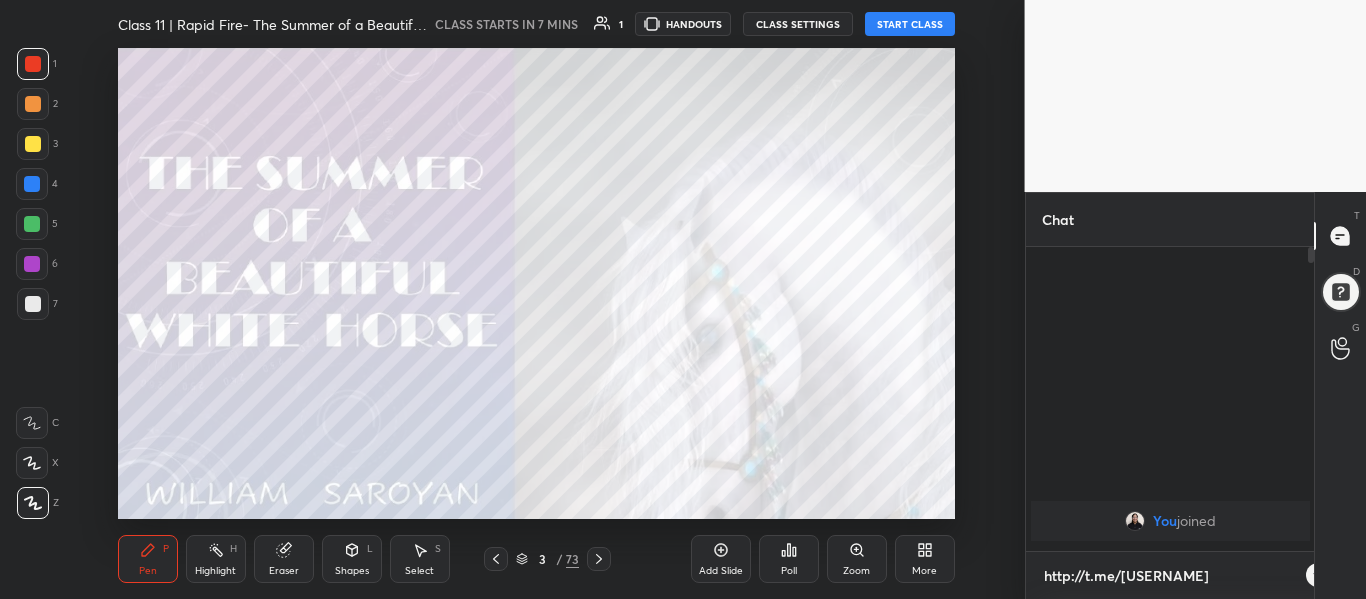 type on "x" 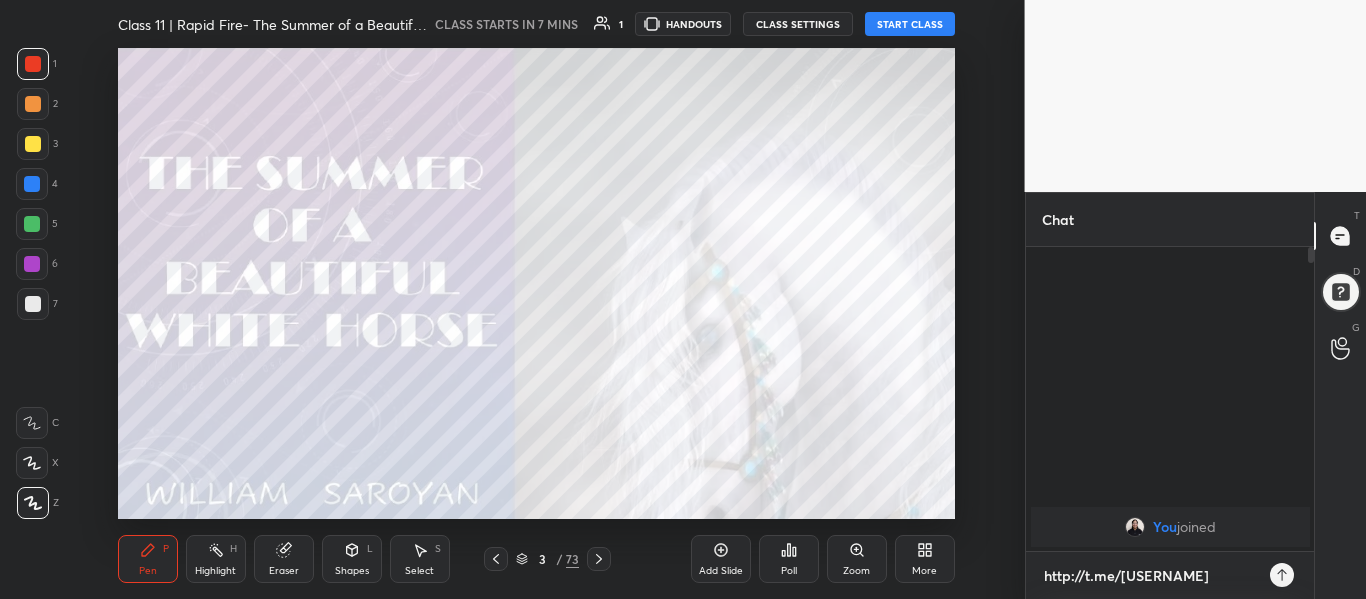scroll, scrollTop: 7, scrollLeft: 7, axis: both 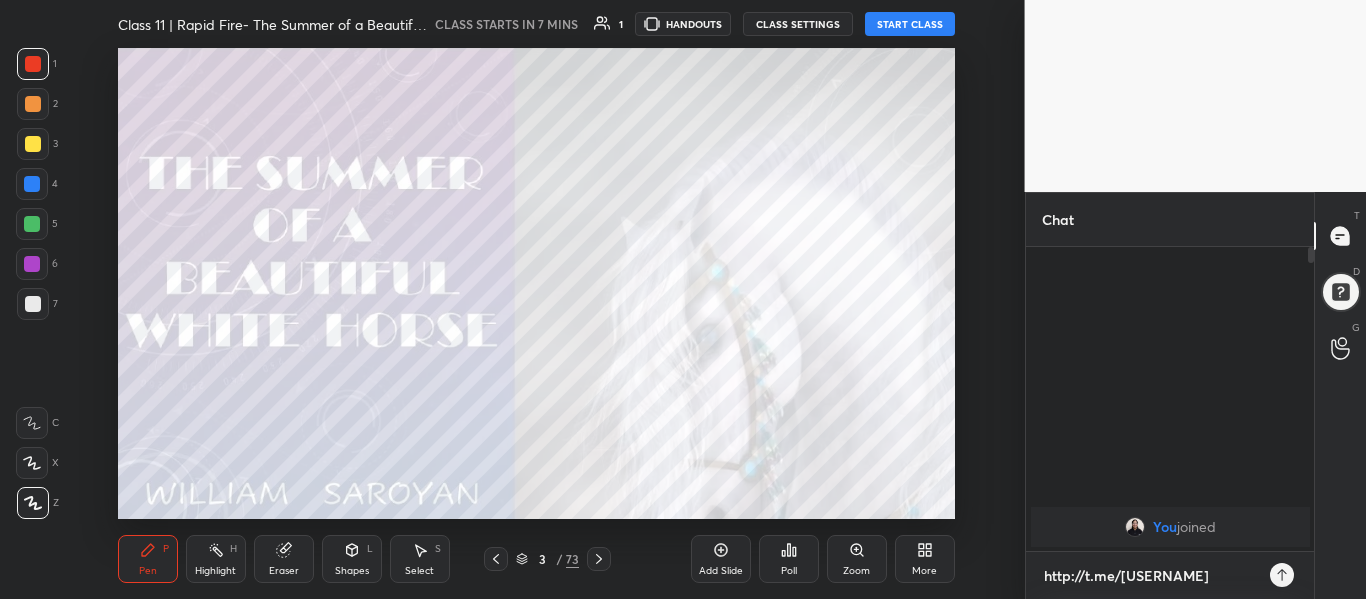 type 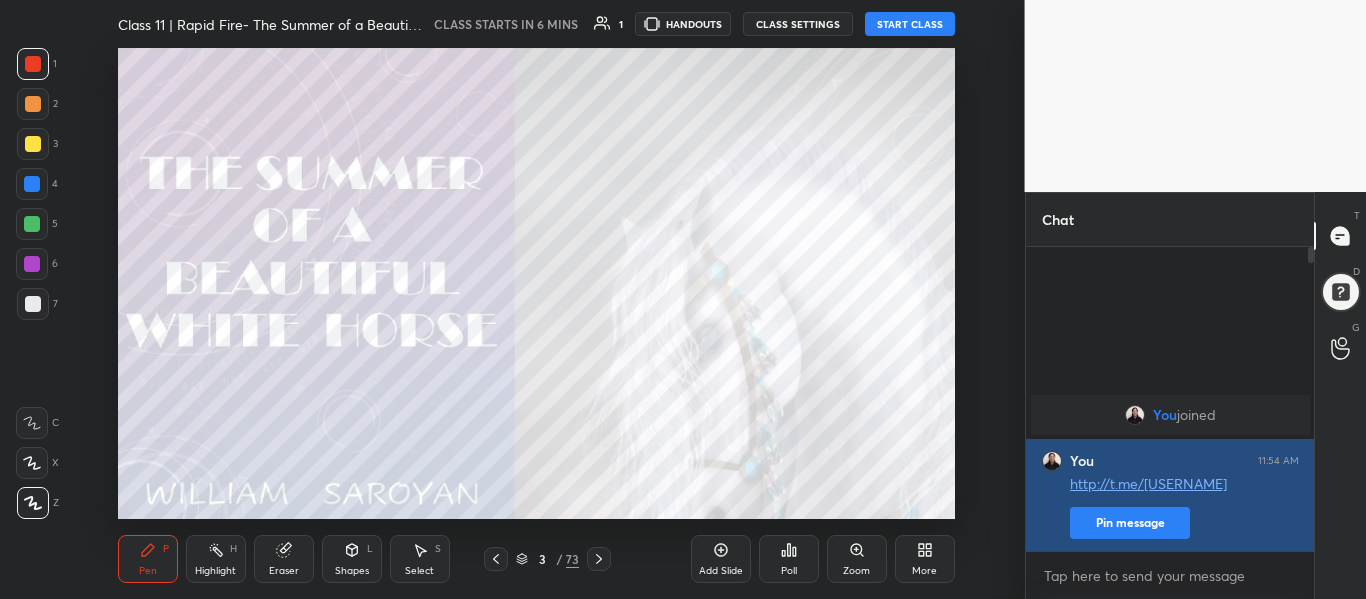 click on "Pin message" at bounding box center [1130, 523] 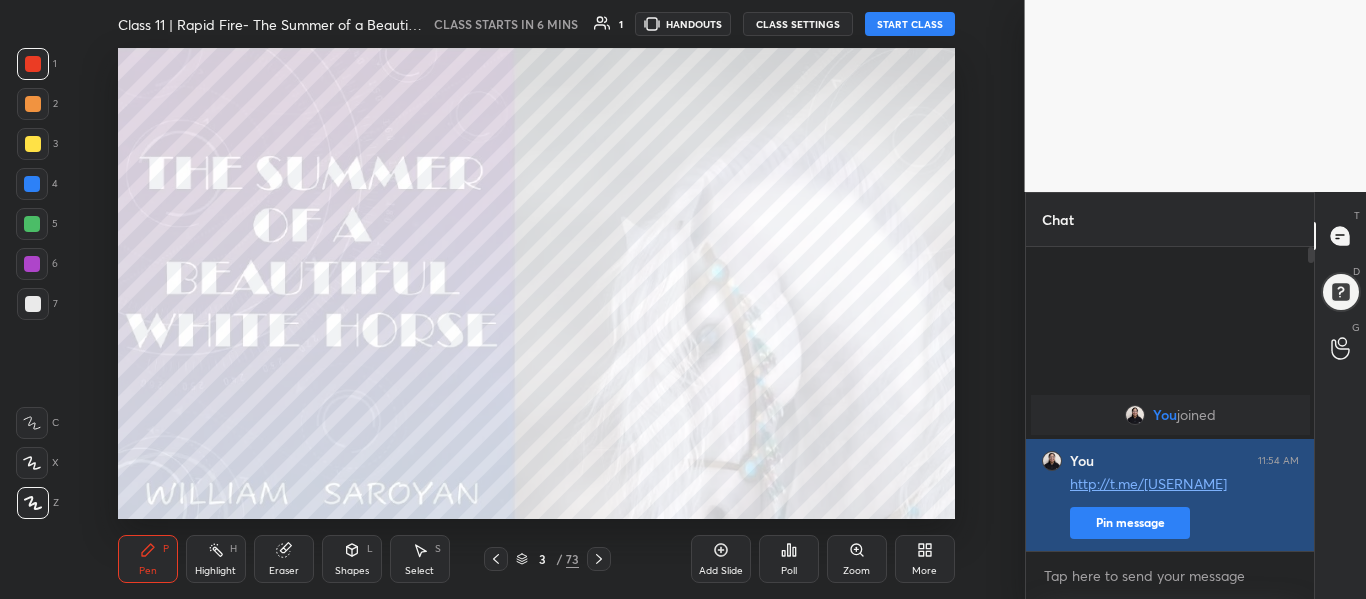 scroll, scrollTop: 258, scrollLeft: 282, axis: both 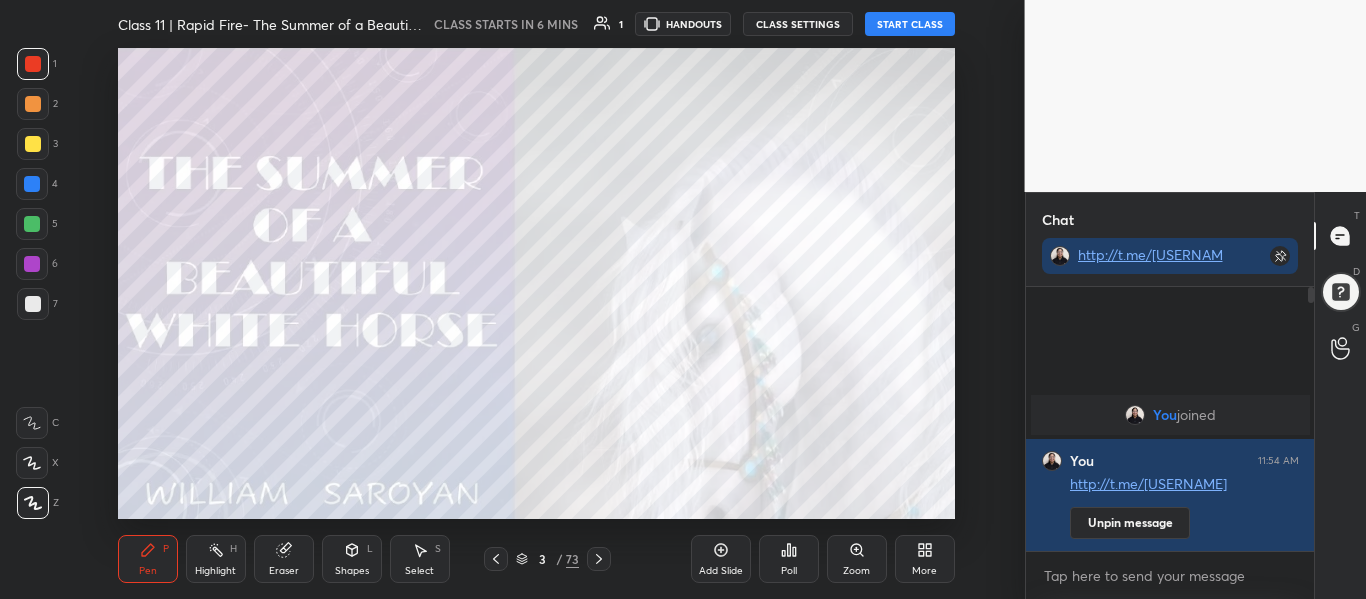 click on "START CLASS" at bounding box center [910, 24] 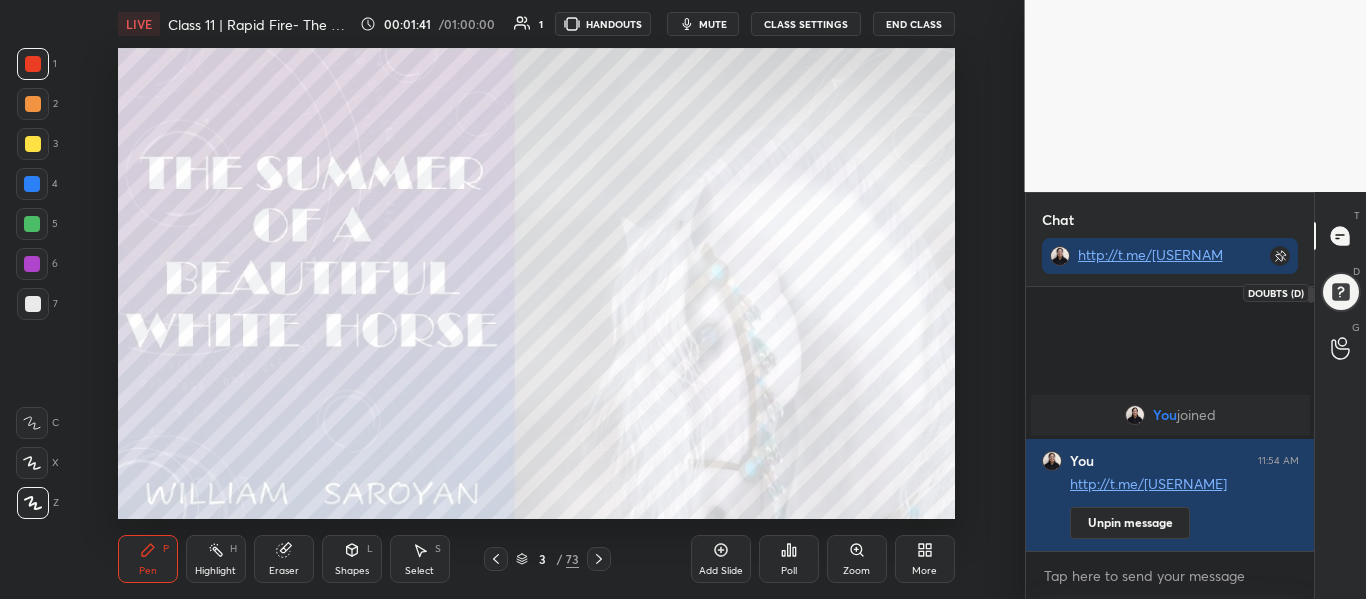 click at bounding box center [1341, 292] 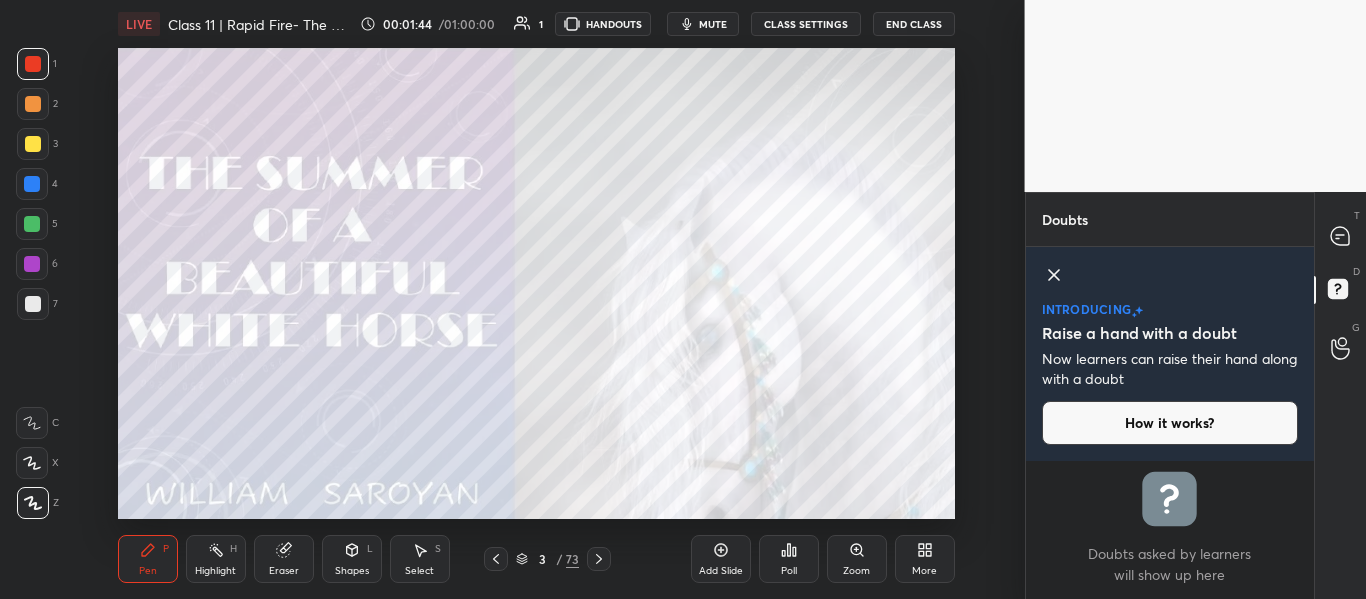 click 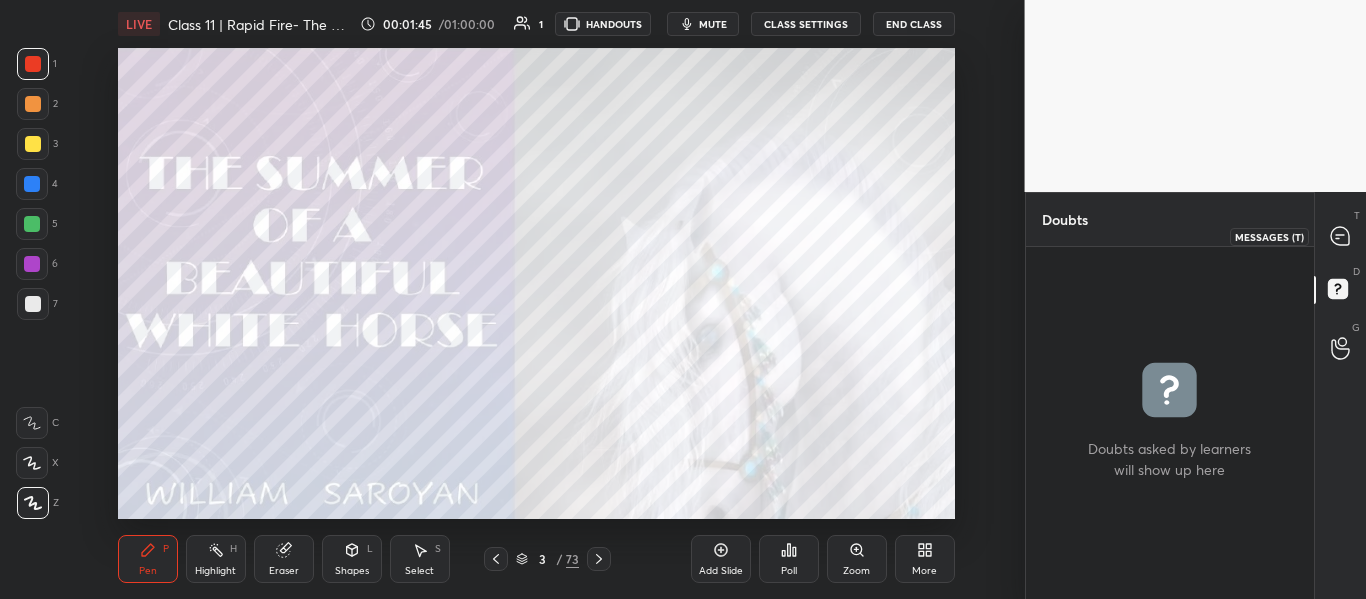 click 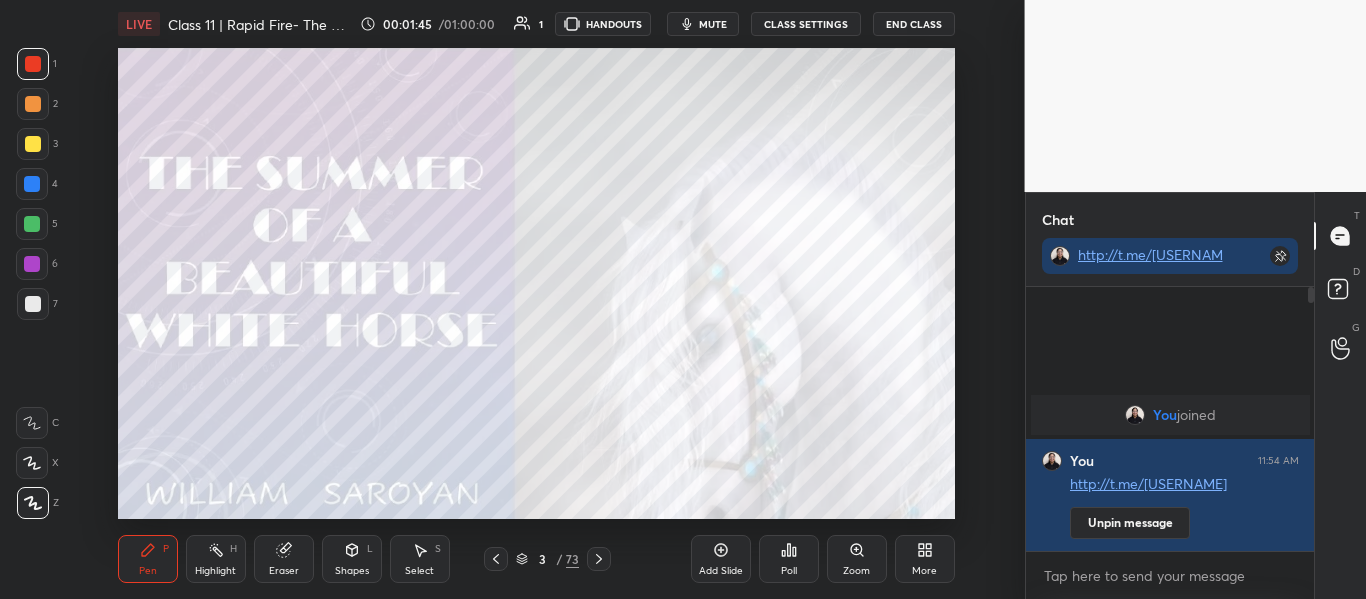 scroll, scrollTop: 7, scrollLeft: 7, axis: both 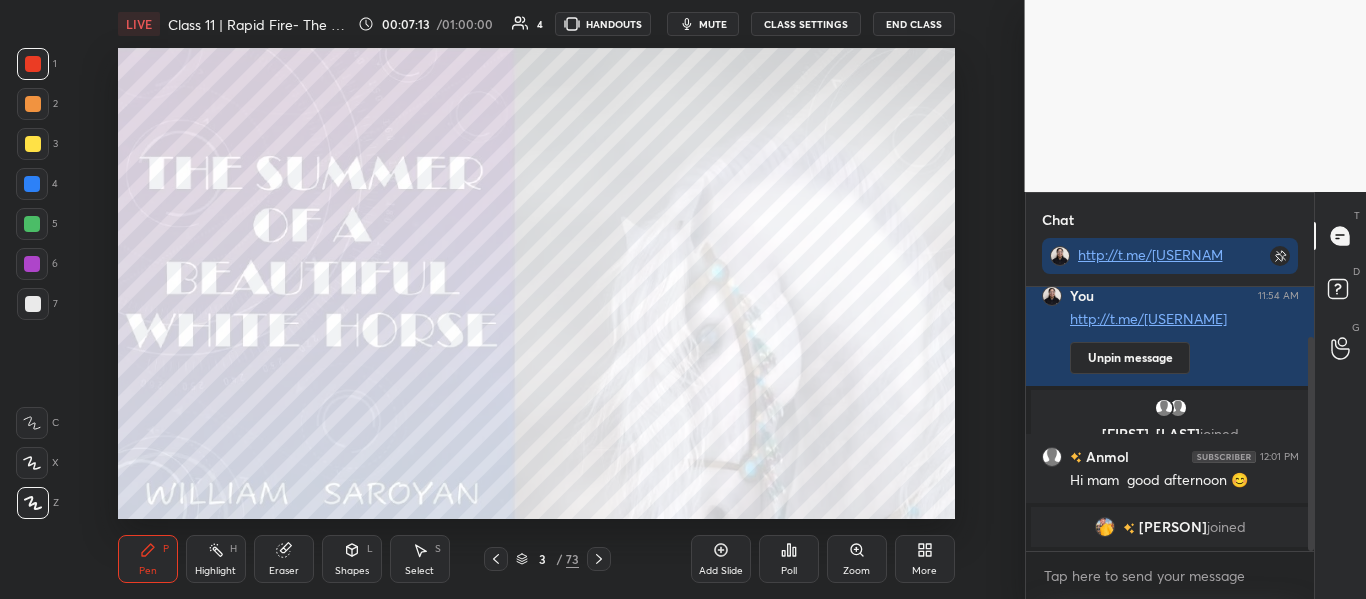 drag, startPoint x: 1312, startPoint y: 464, endPoint x: 1283, endPoint y: 646, distance: 184.29596 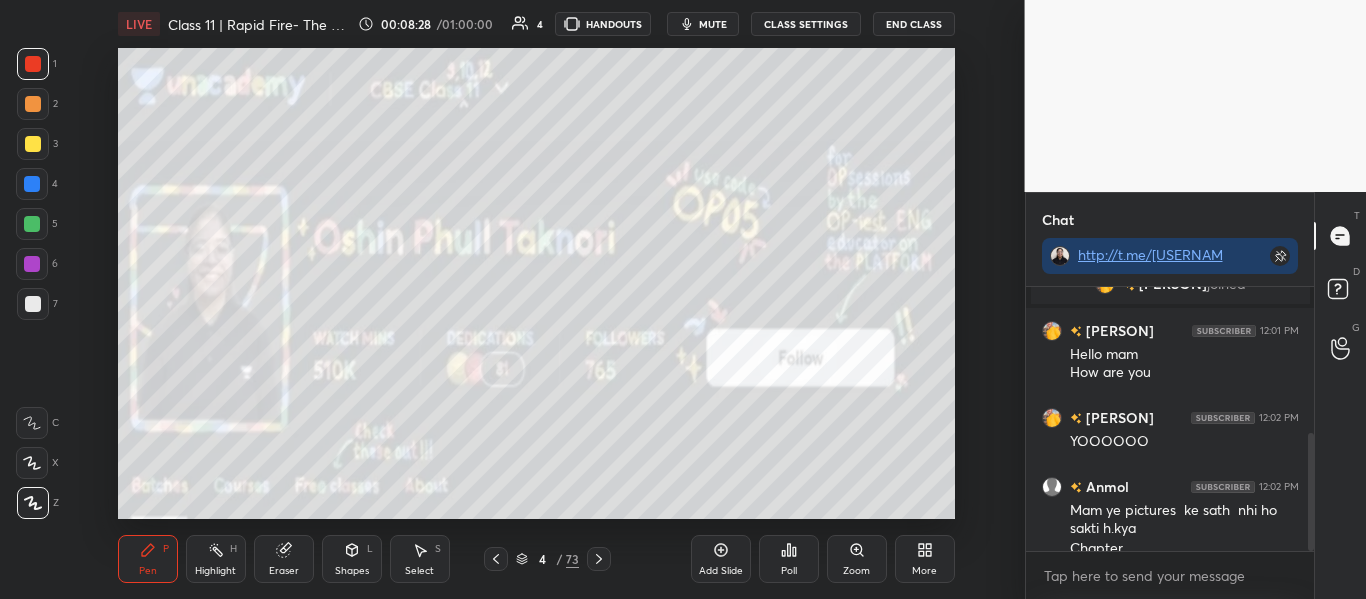 scroll, scrollTop: 324, scrollLeft: 0, axis: vertical 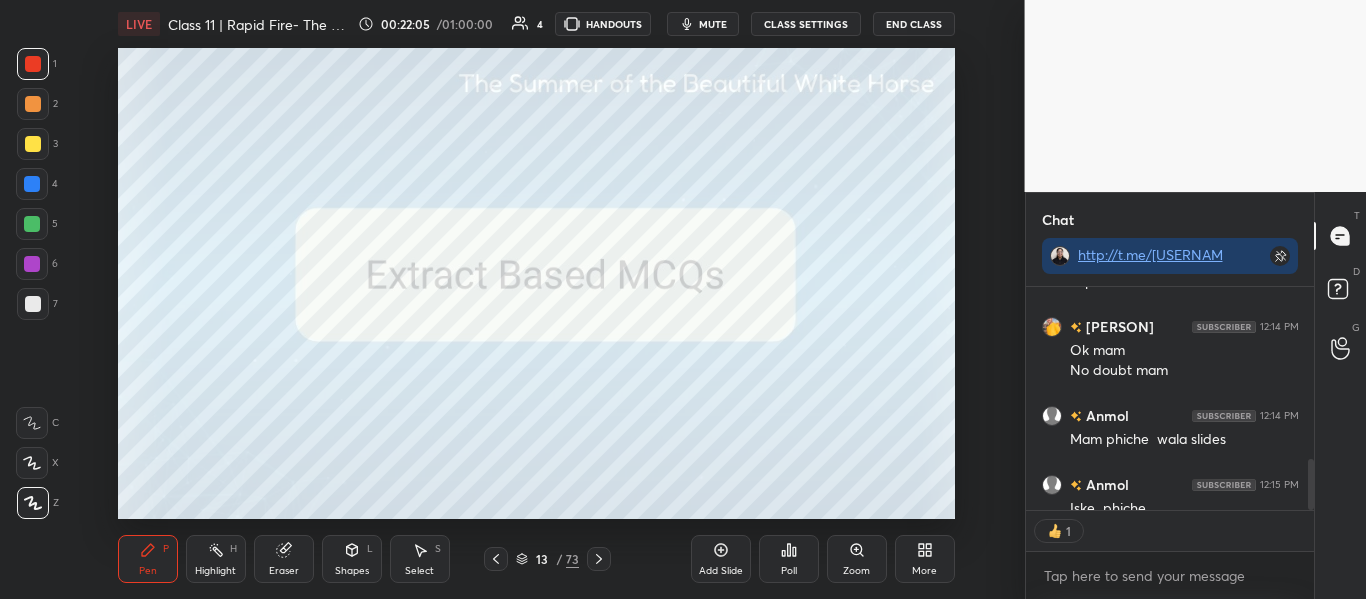 click on "mute" at bounding box center [713, 24] 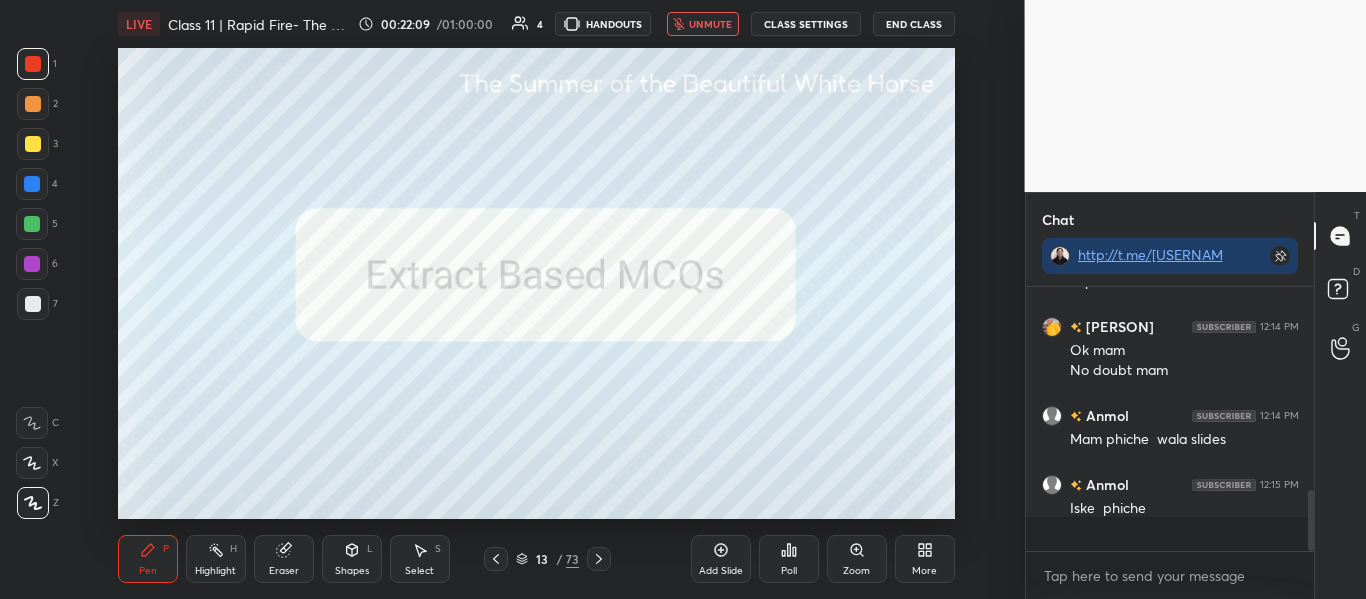 scroll, scrollTop: 7, scrollLeft: 7, axis: both 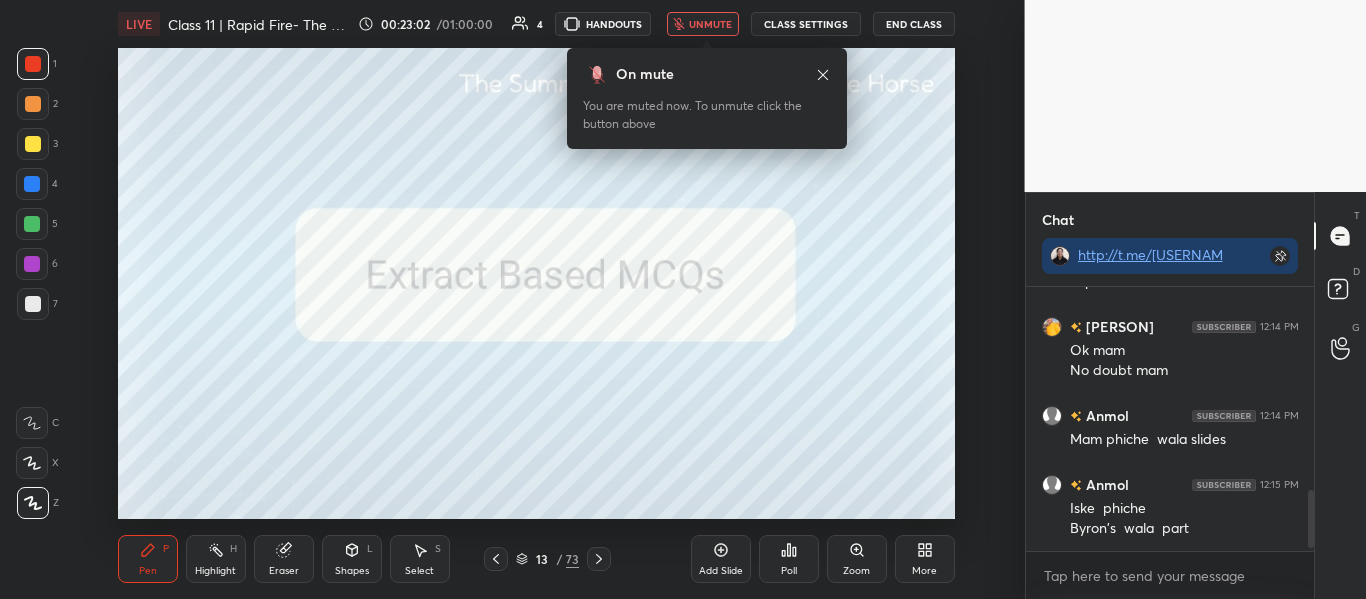 click on "unmute" at bounding box center [710, 24] 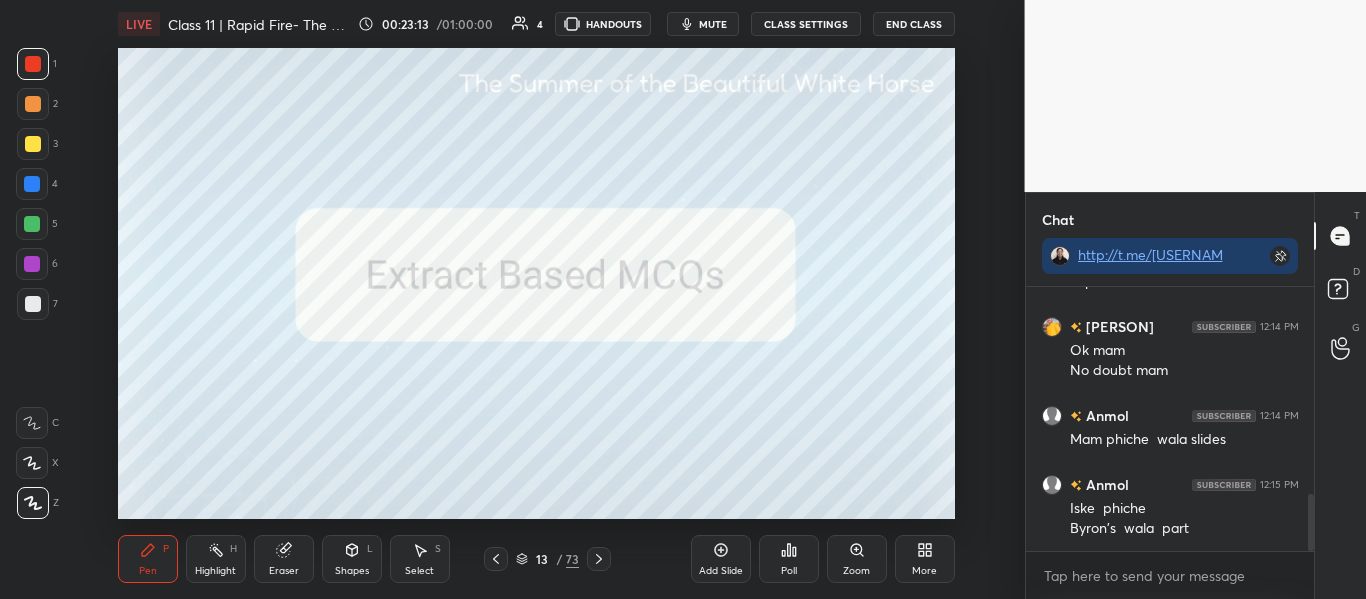 scroll, scrollTop: 952, scrollLeft: 0, axis: vertical 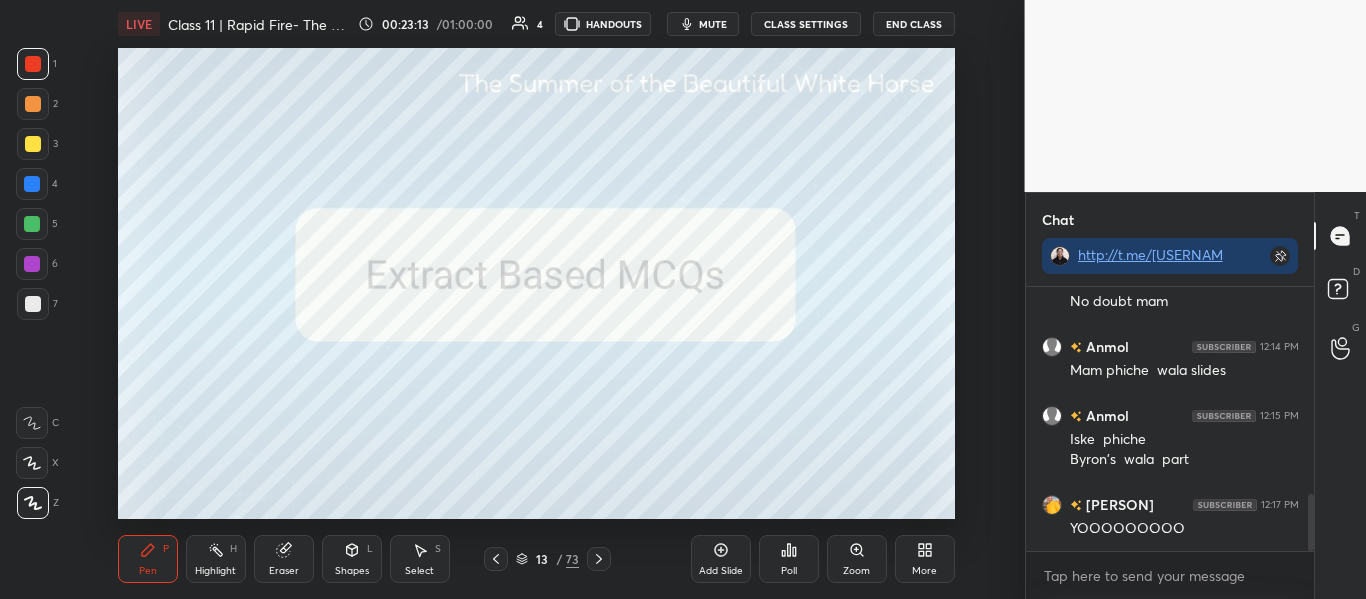 type on "x" 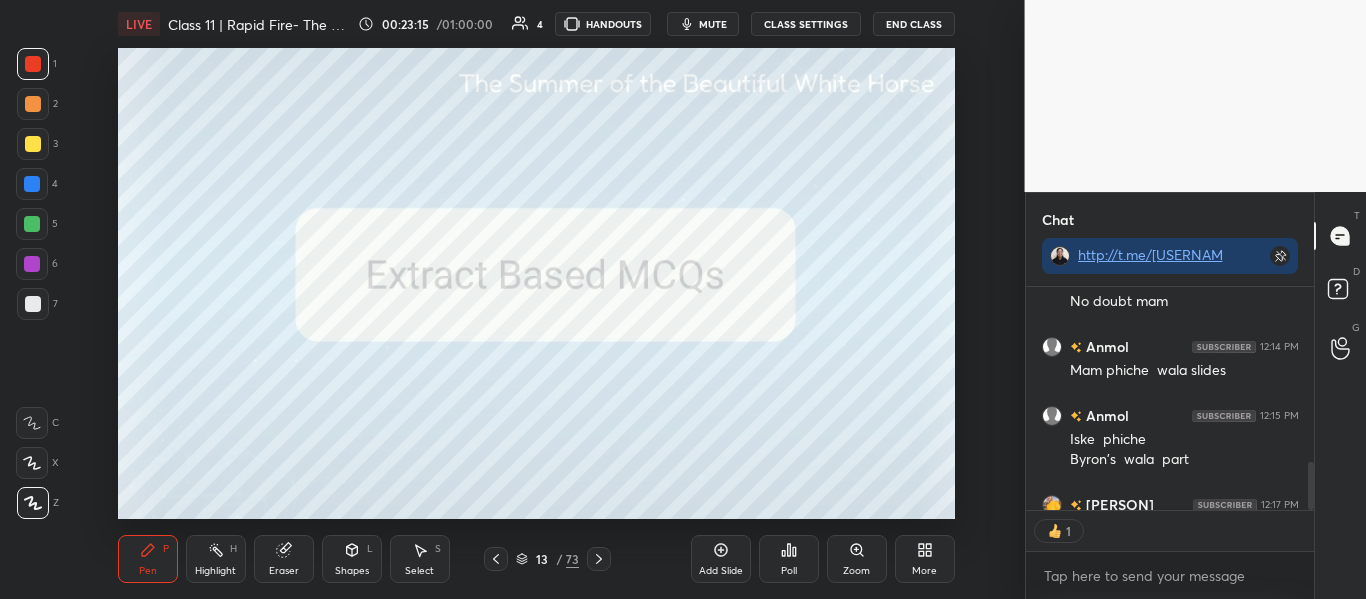 type 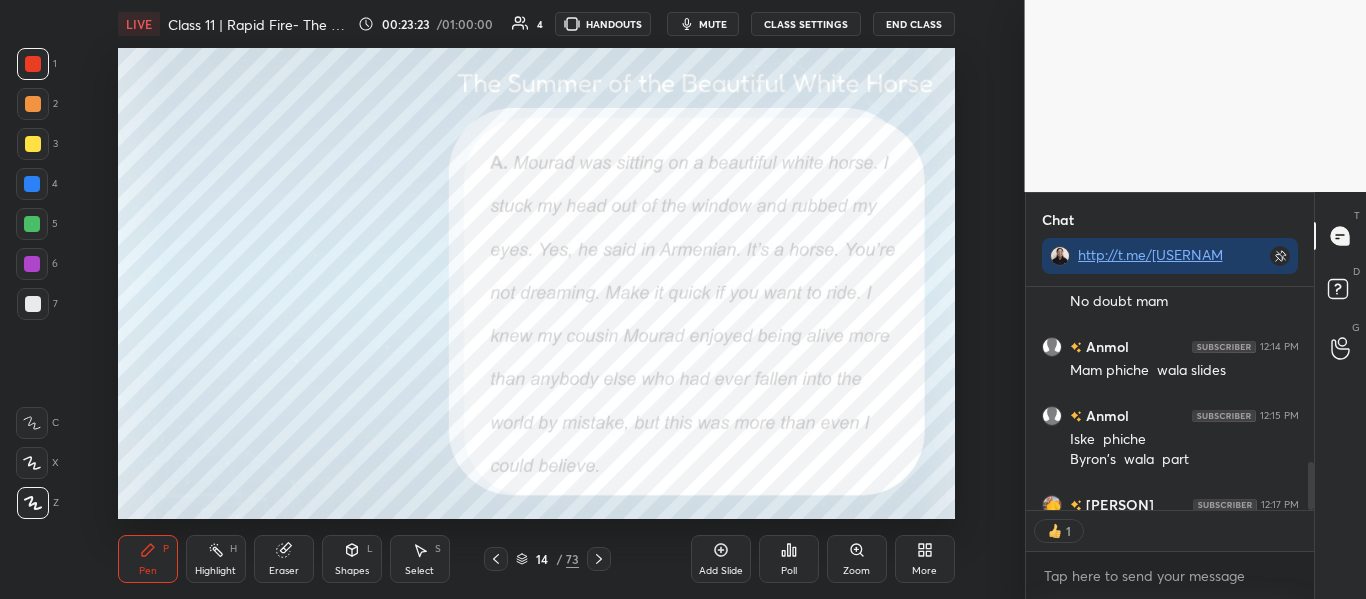 scroll, scrollTop: 7, scrollLeft: 7, axis: both 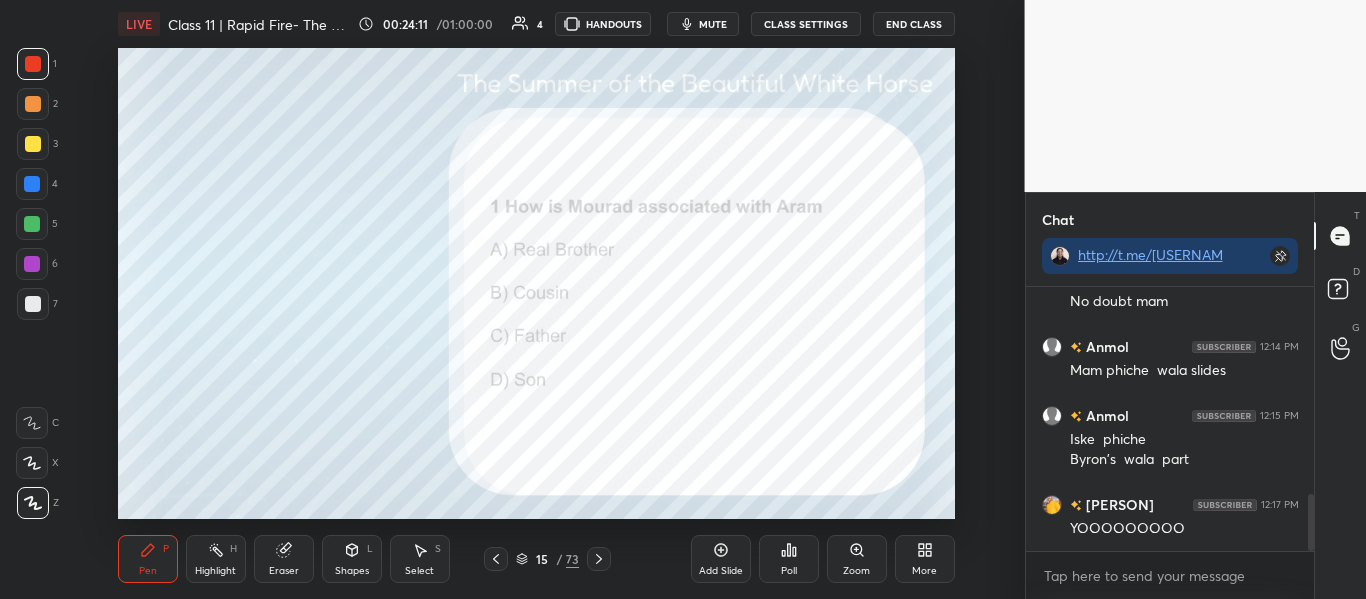 click on "Poll" at bounding box center [789, 559] 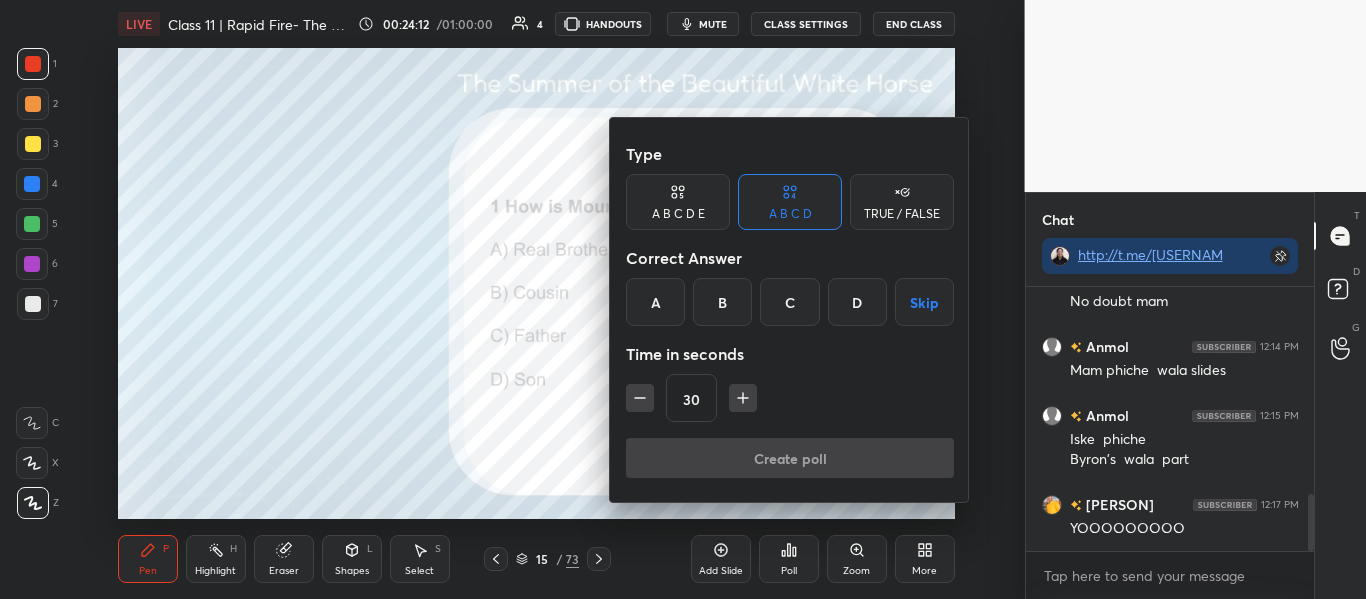 click on "B" at bounding box center (722, 302) 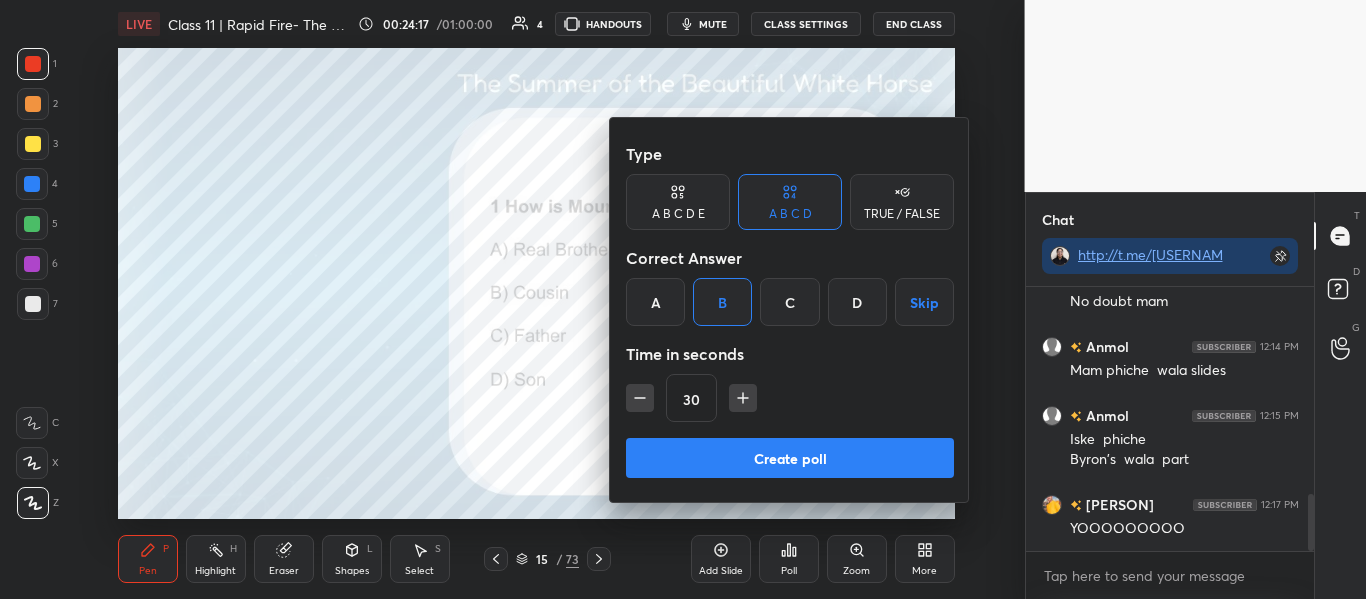 click on "Create poll" at bounding box center (790, 458) 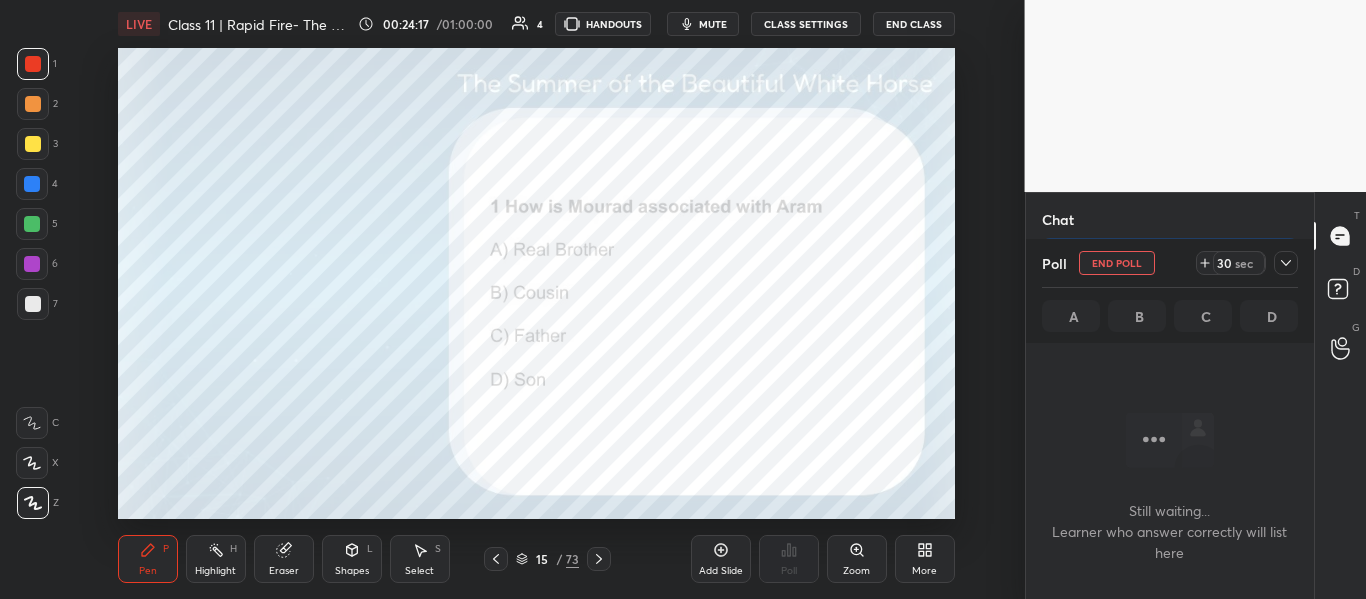 scroll, scrollTop: 156, scrollLeft: 282, axis: both 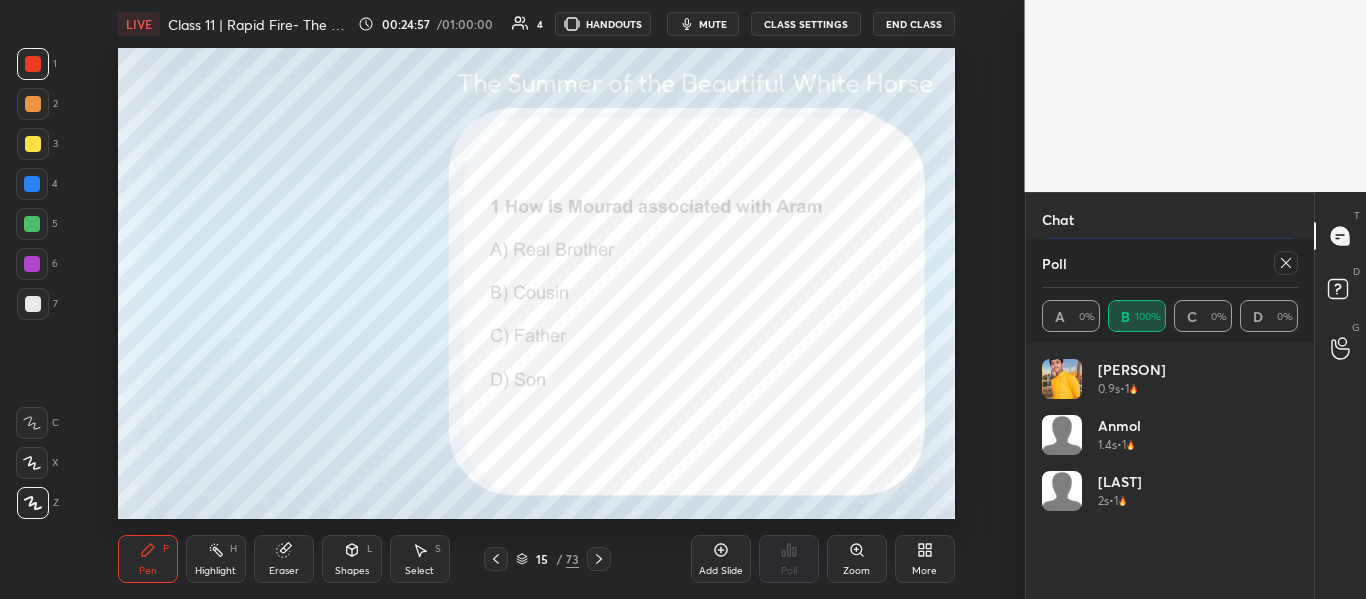 click 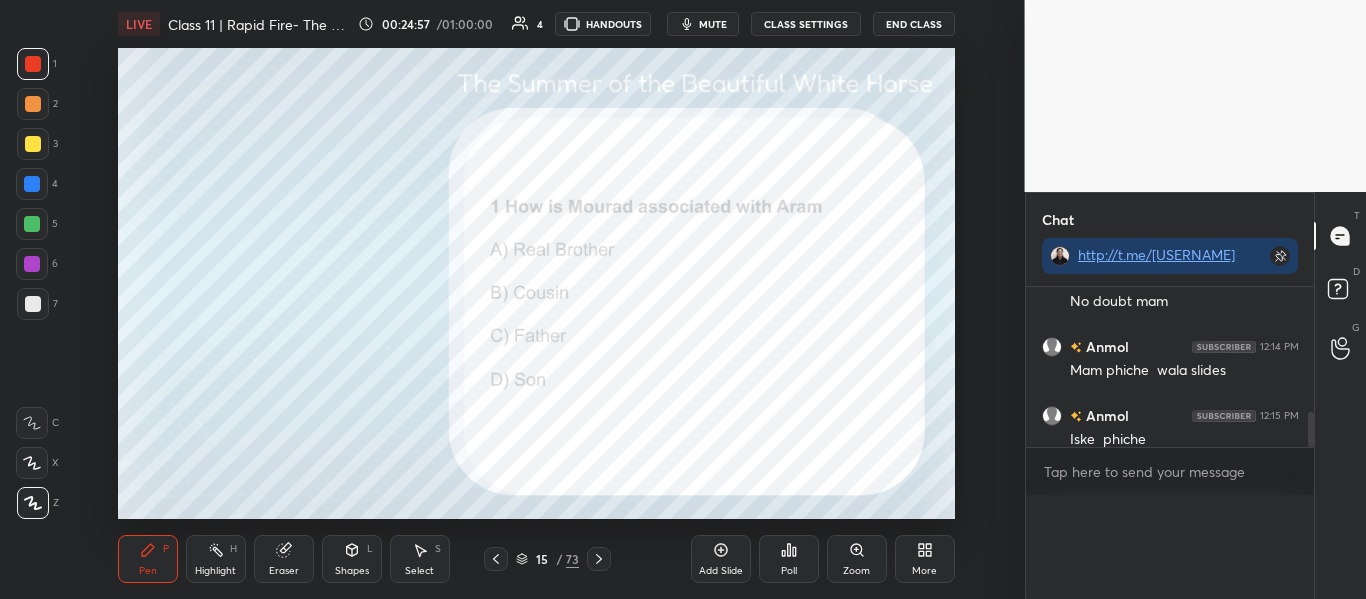 scroll, scrollTop: 0, scrollLeft: 0, axis: both 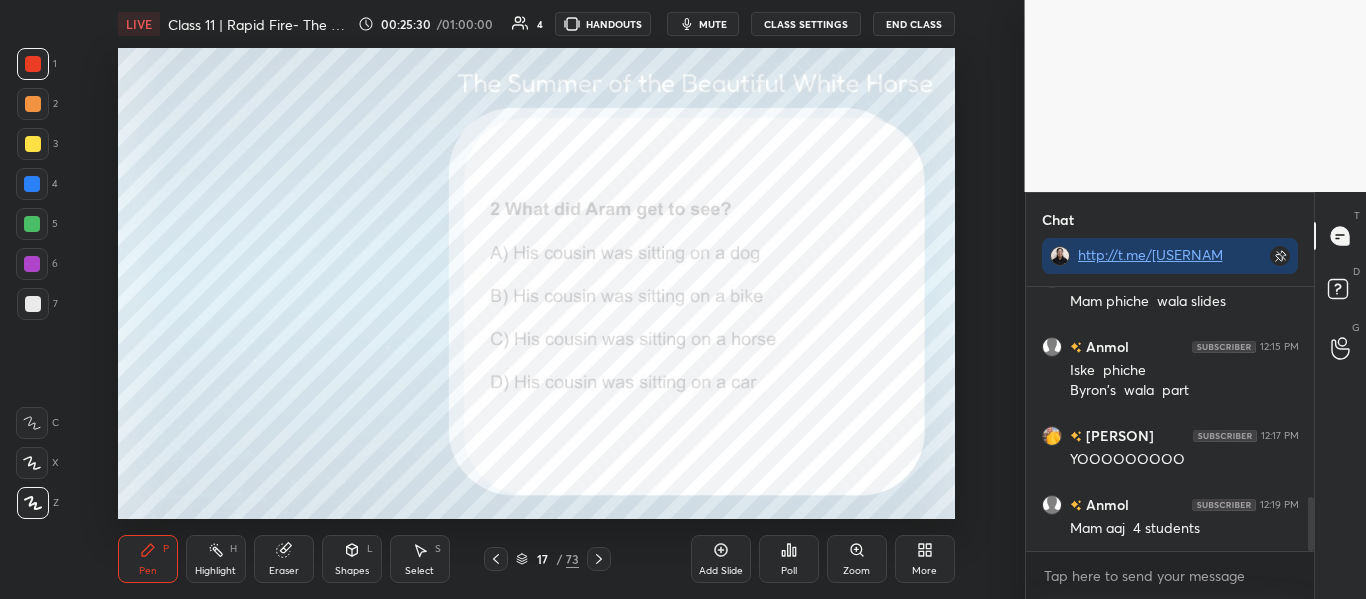 click 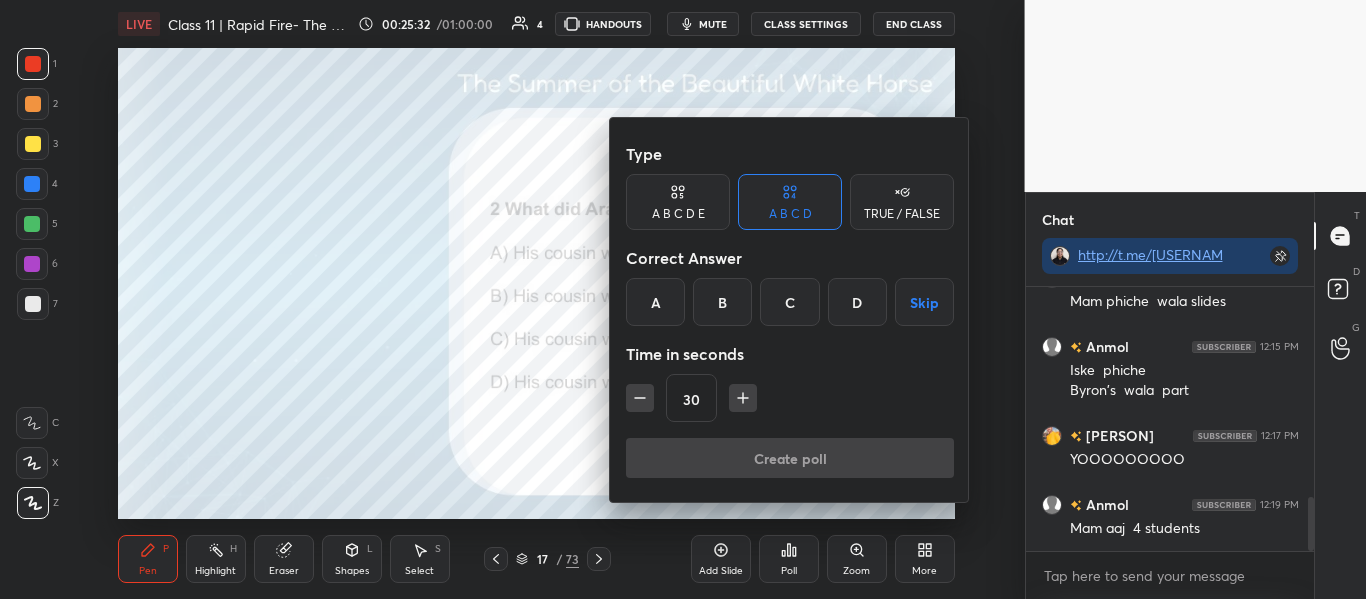 click on "C" at bounding box center (789, 302) 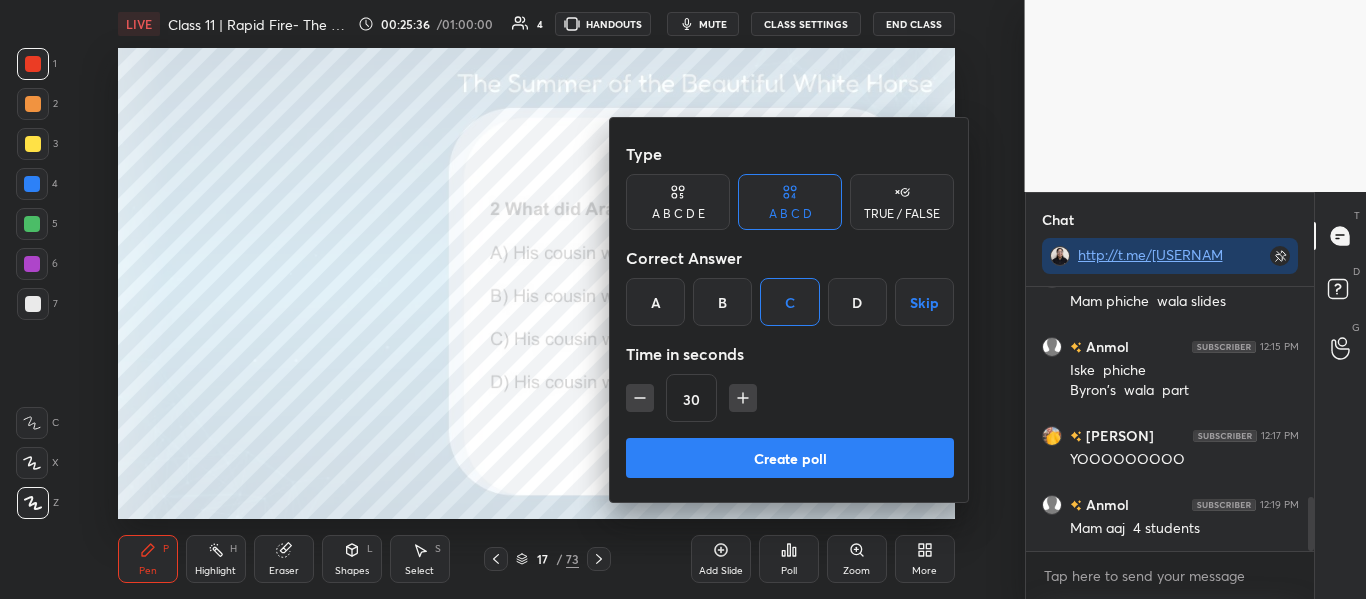 click on "Create poll" at bounding box center [790, 458] 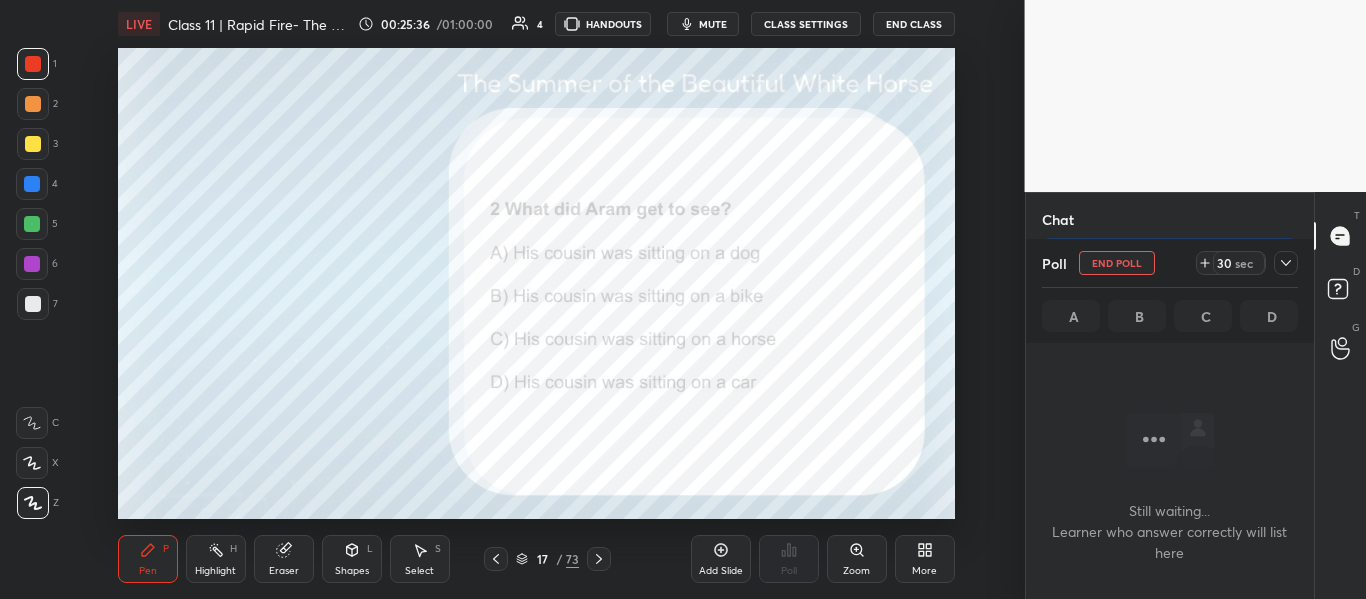 scroll, scrollTop: 160, scrollLeft: 282, axis: both 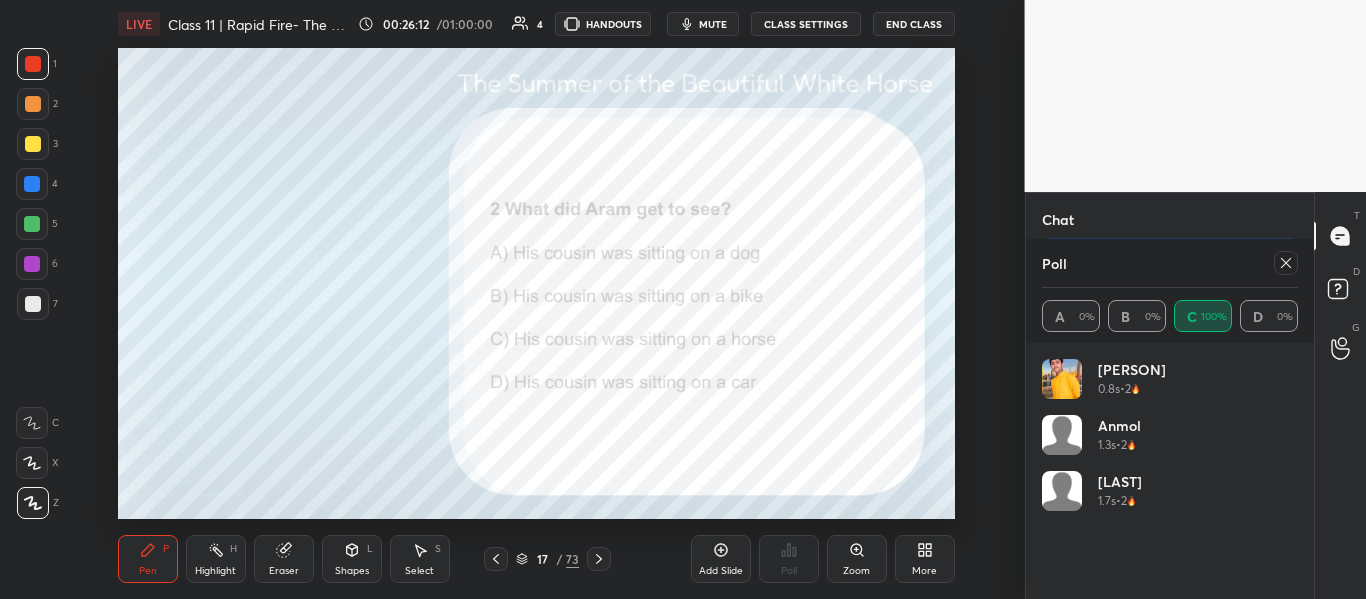 click 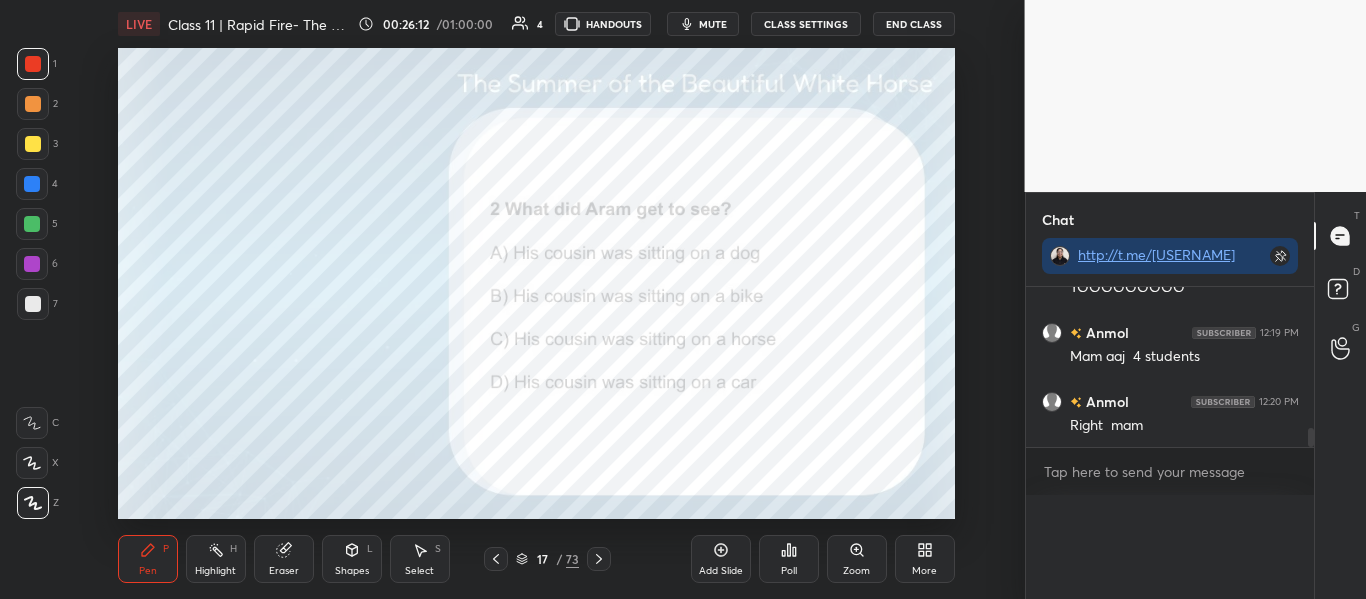 scroll, scrollTop: 0, scrollLeft: 0, axis: both 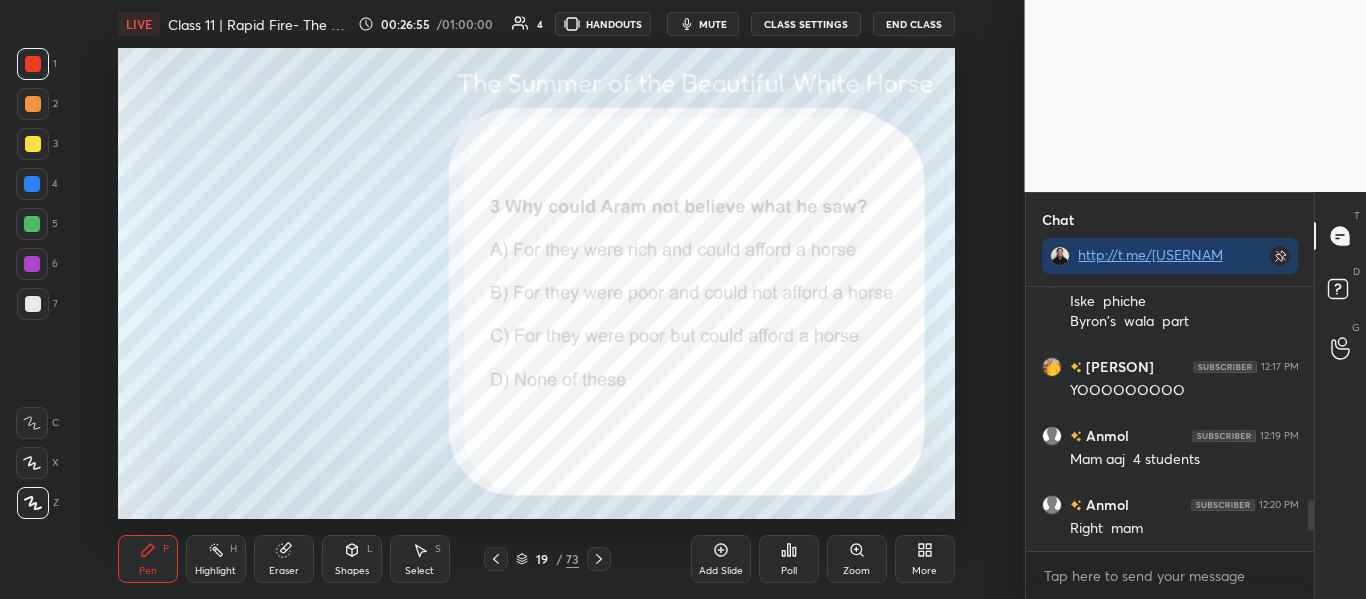 click on "Poll" at bounding box center [789, 559] 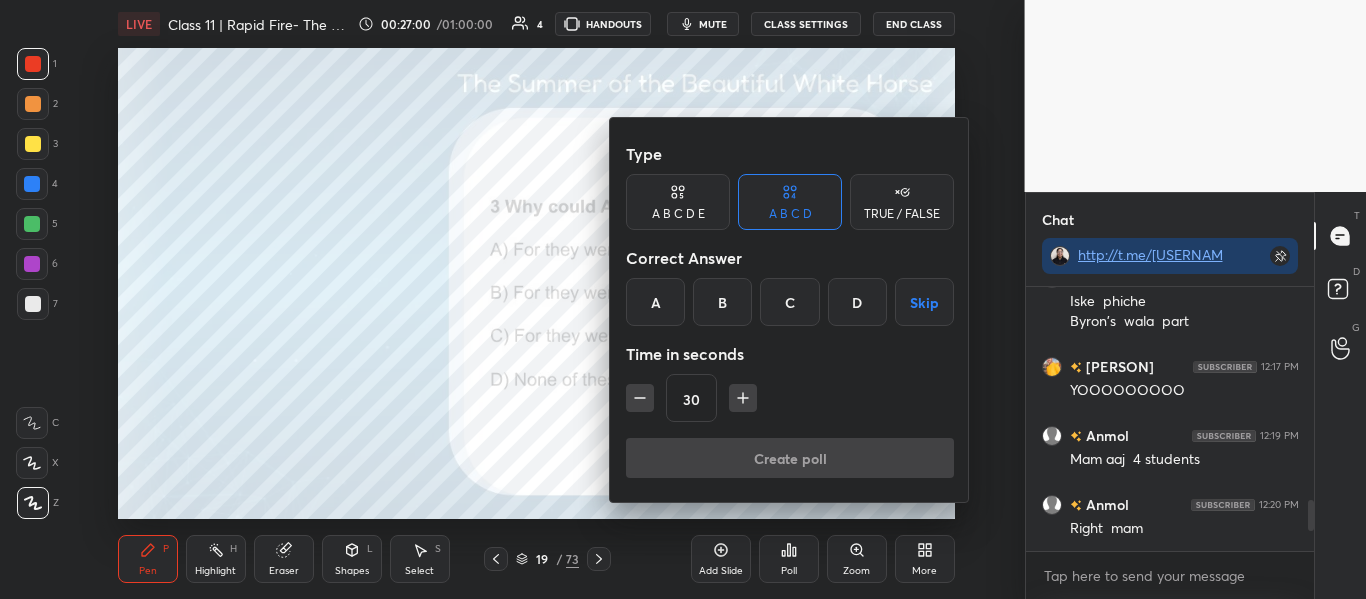 scroll, scrollTop: 1138, scrollLeft: 0, axis: vertical 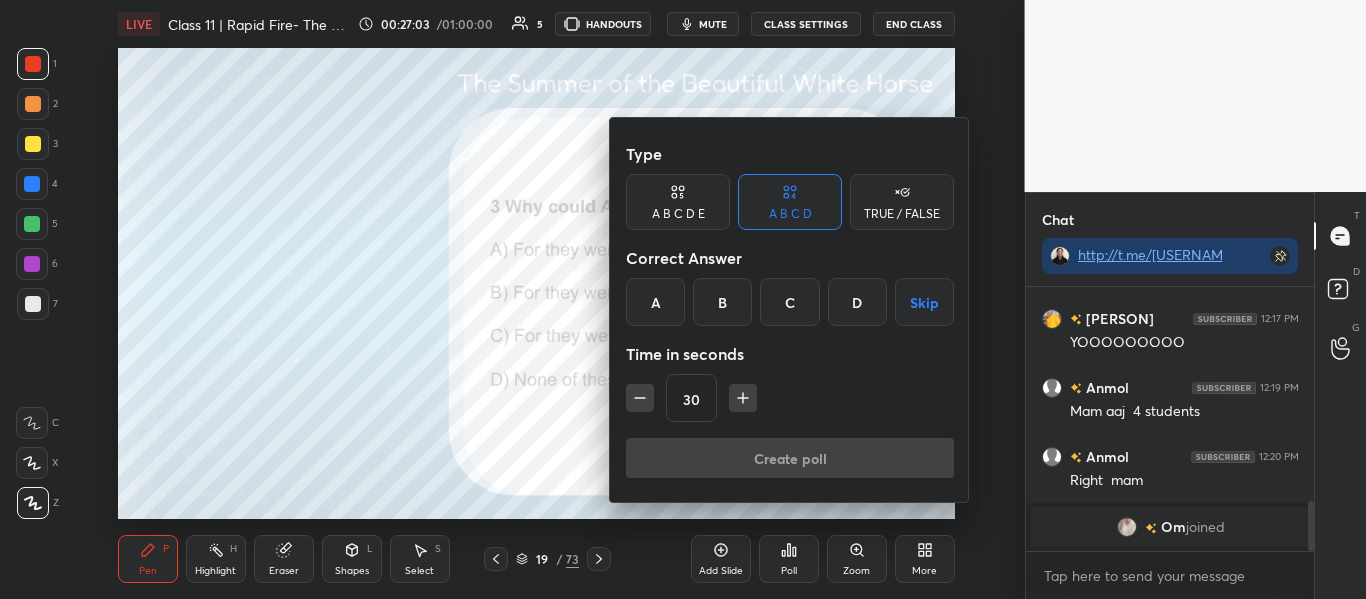 click on "B" at bounding box center (722, 302) 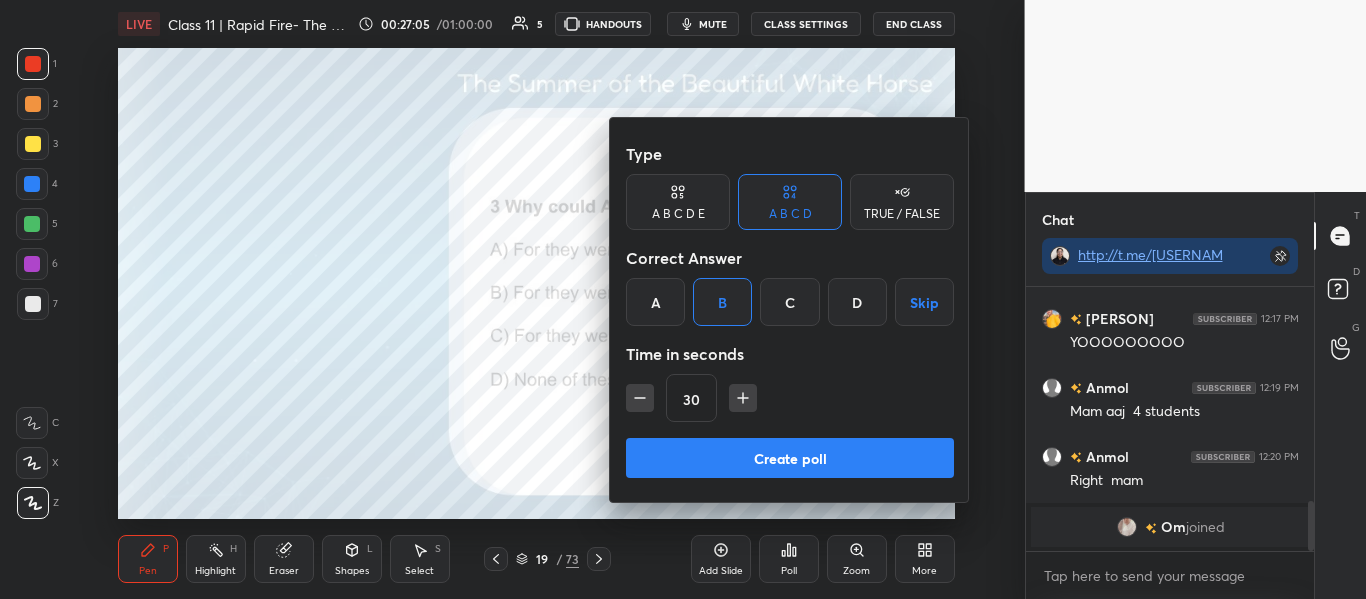 click on "Create poll" at bounding box center (790, 458) 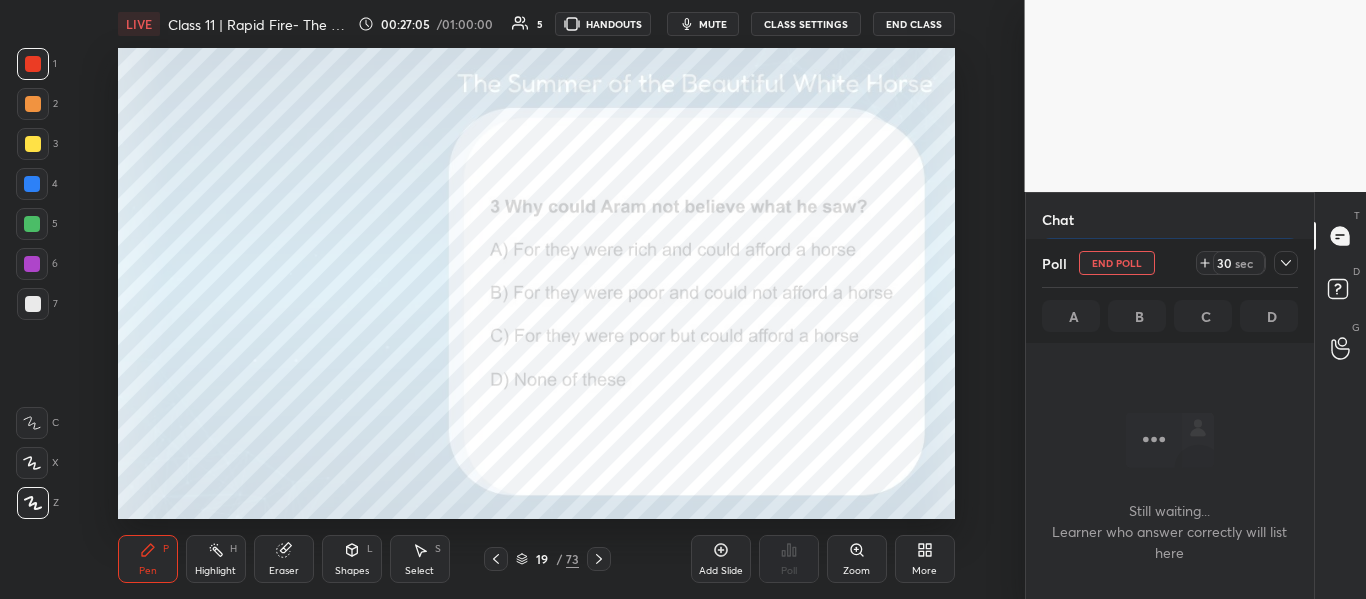 scroll, scrollTop: 160, scrollLeft: 282, axis: both 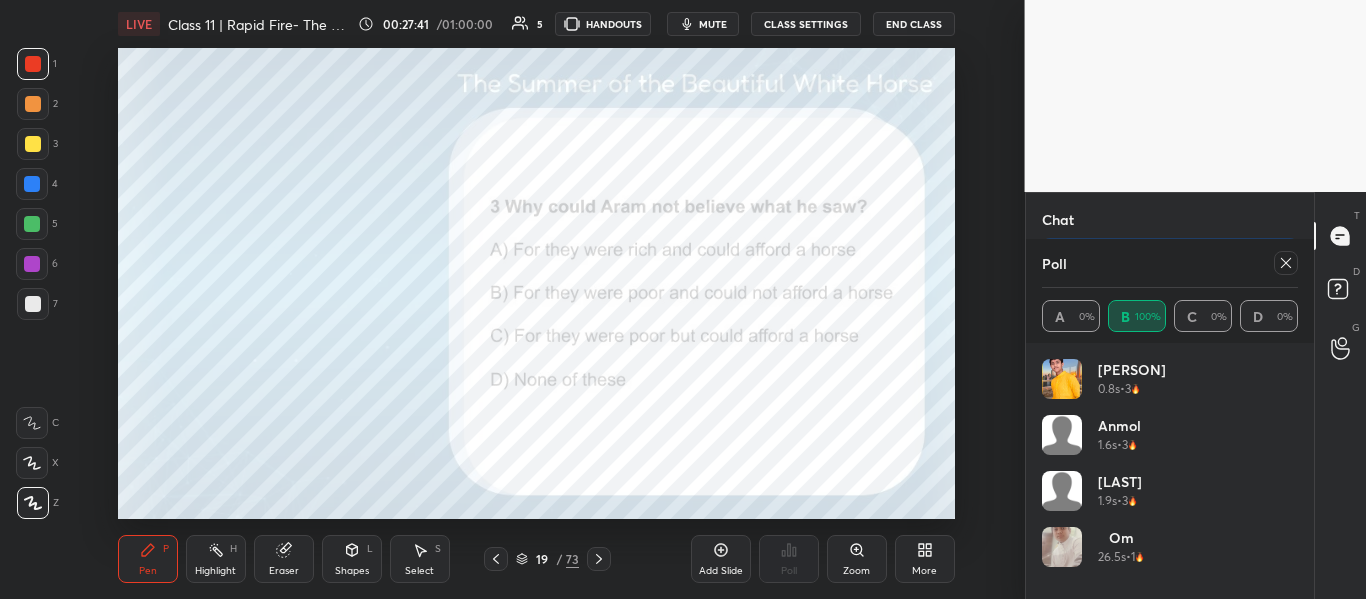 click 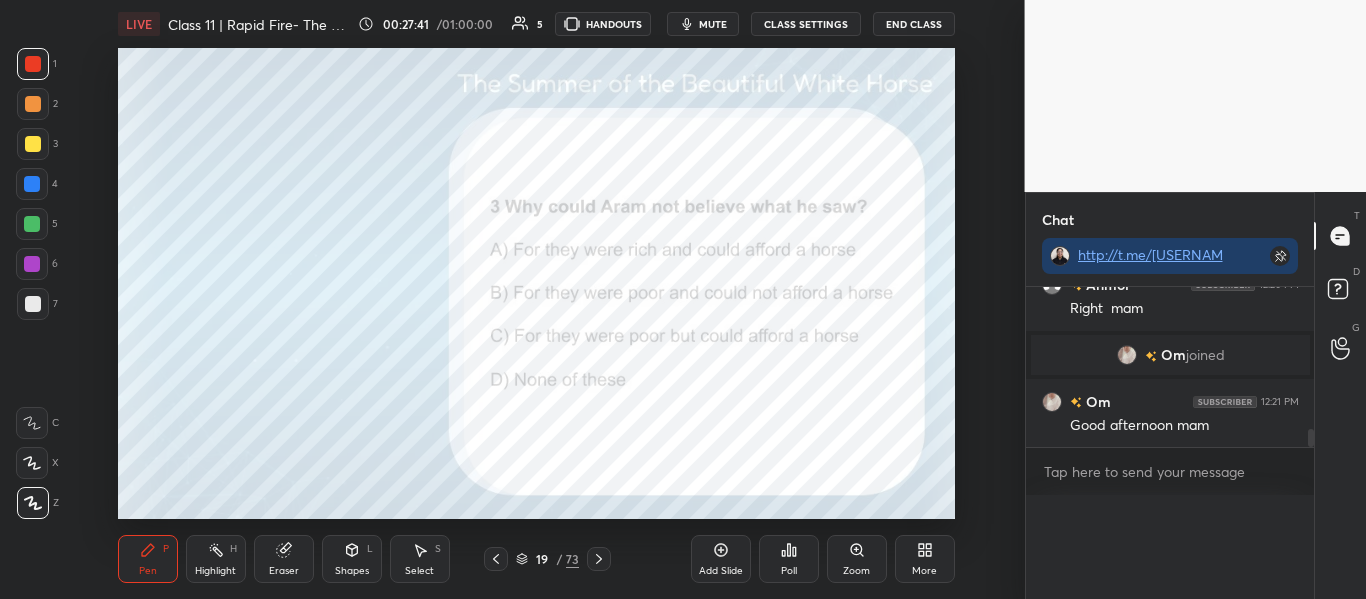 scroll, scrollTop: 0, scrollLeft: 0, axis: both 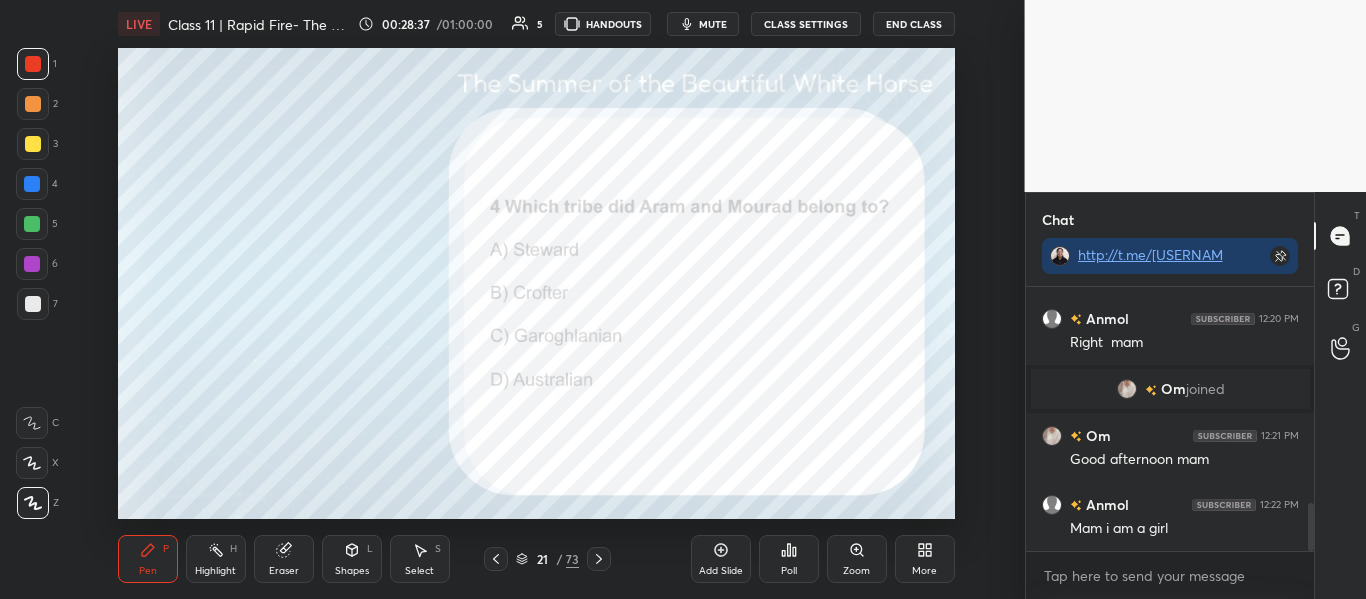 click on "Poll" at bounding box center (789, 559) 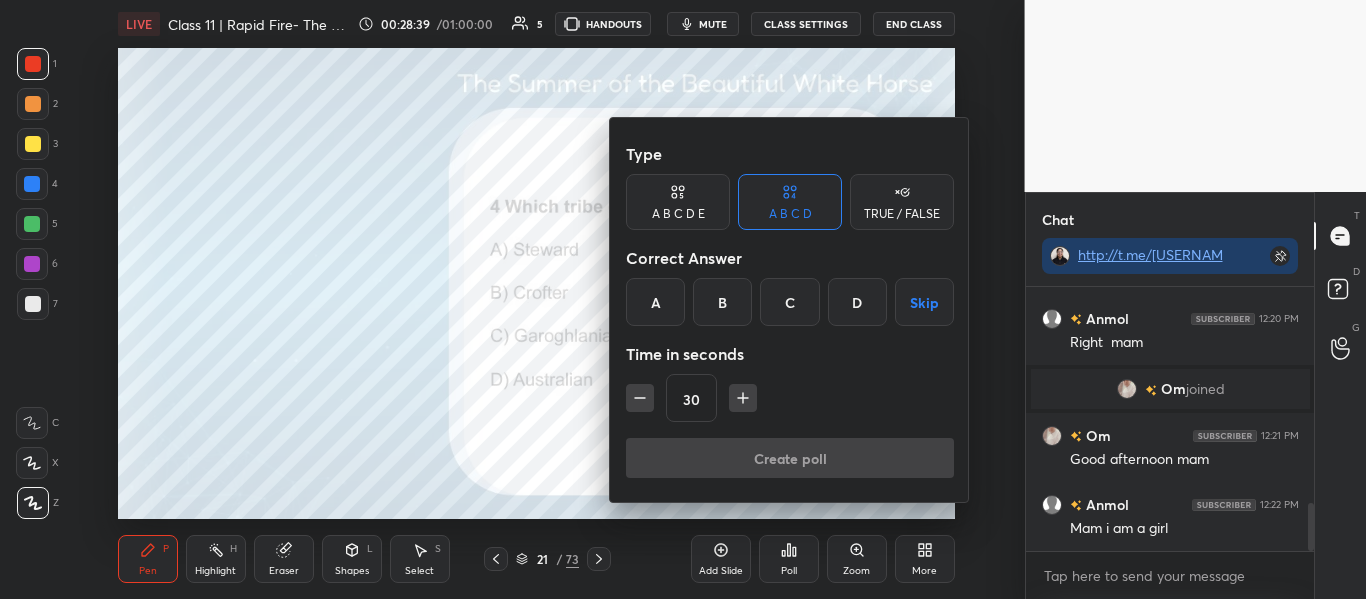 click on "C" at bounding box center (789, 302) 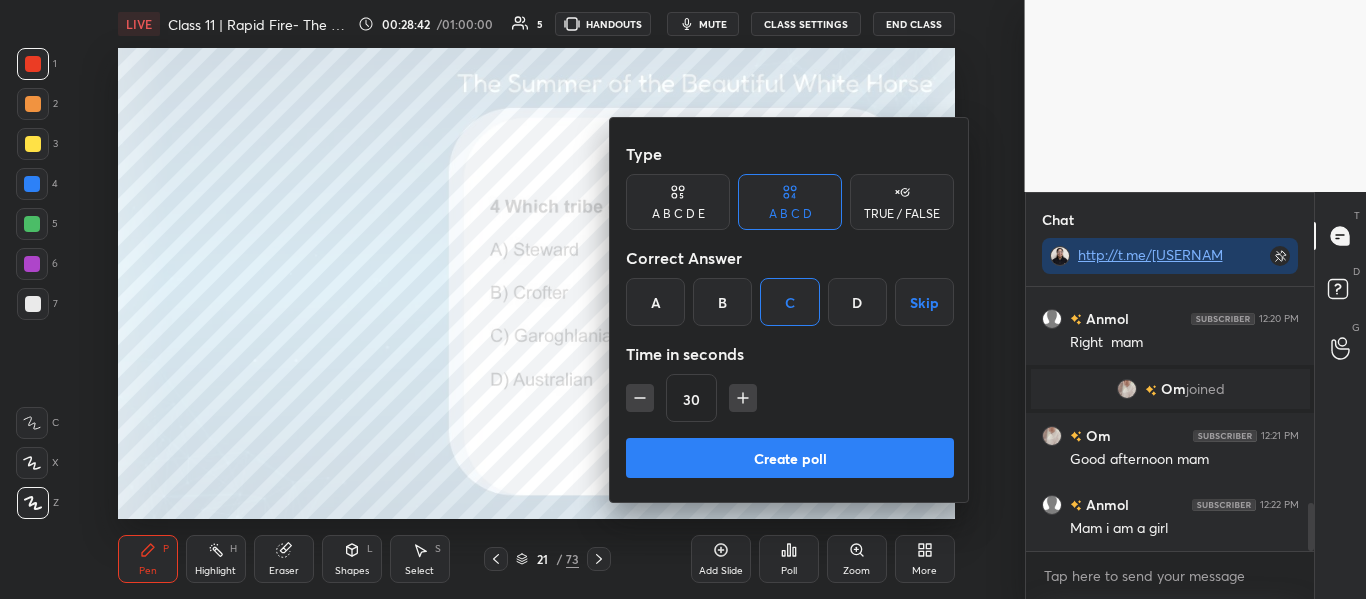 click on "Create poll" at bounding box center (790, 458) 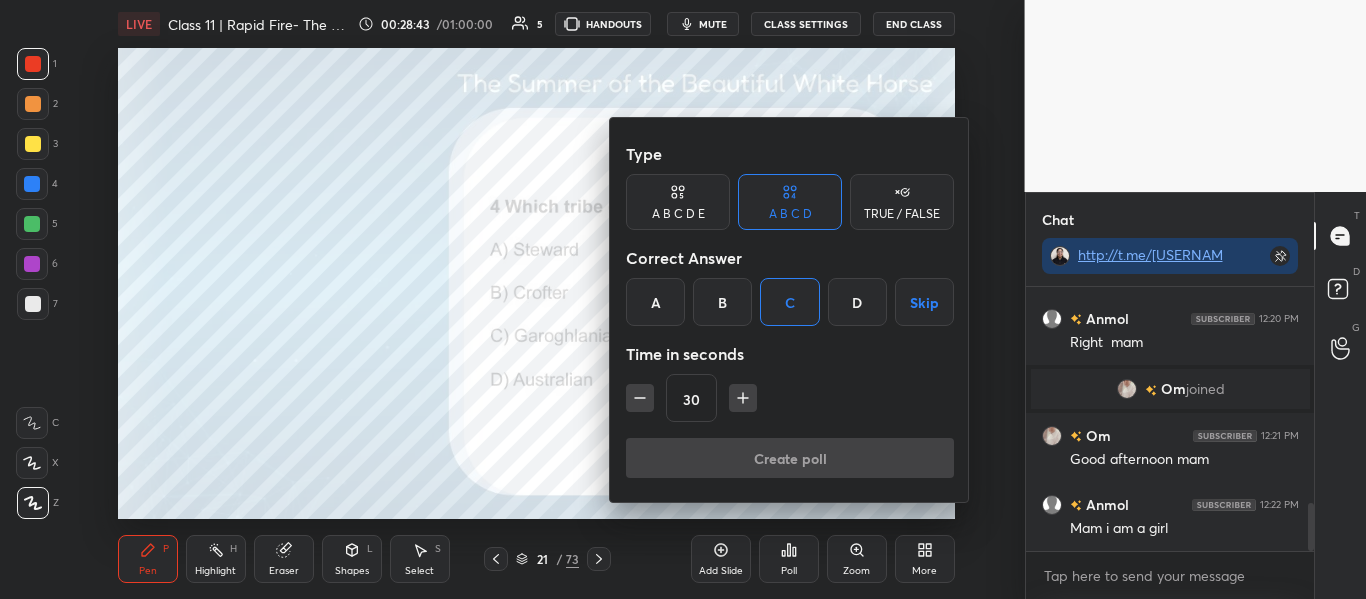 scroll, scrollTop: 216, scrollLeft: 282, axis: both 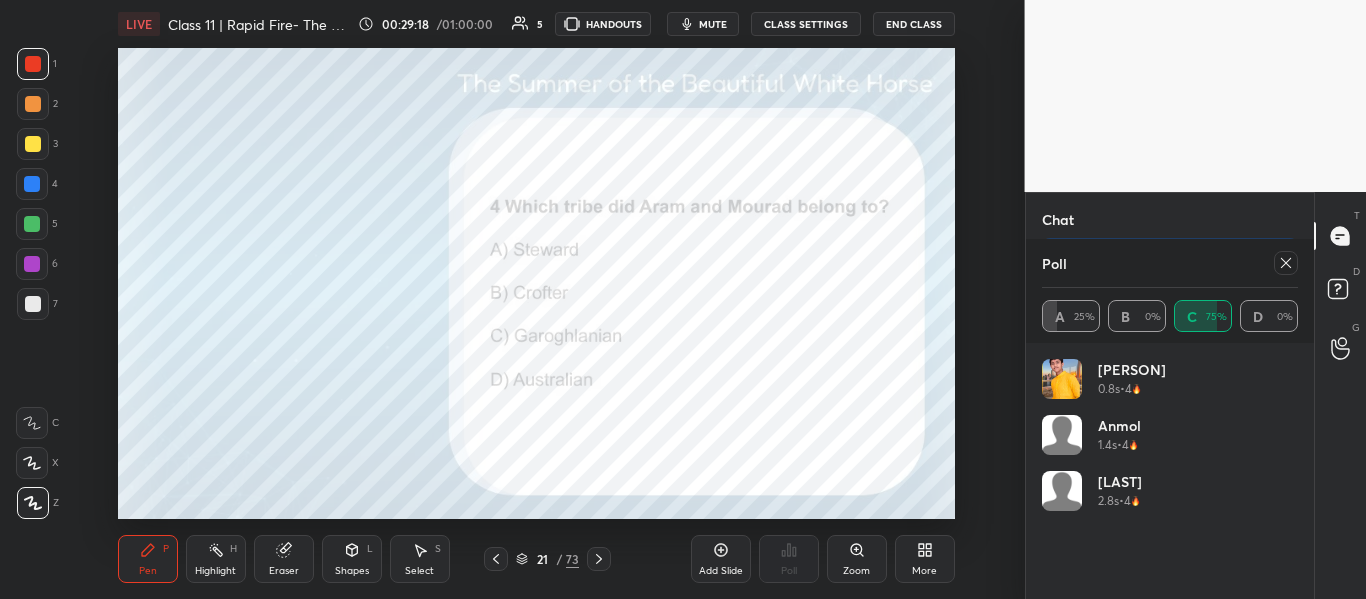 click 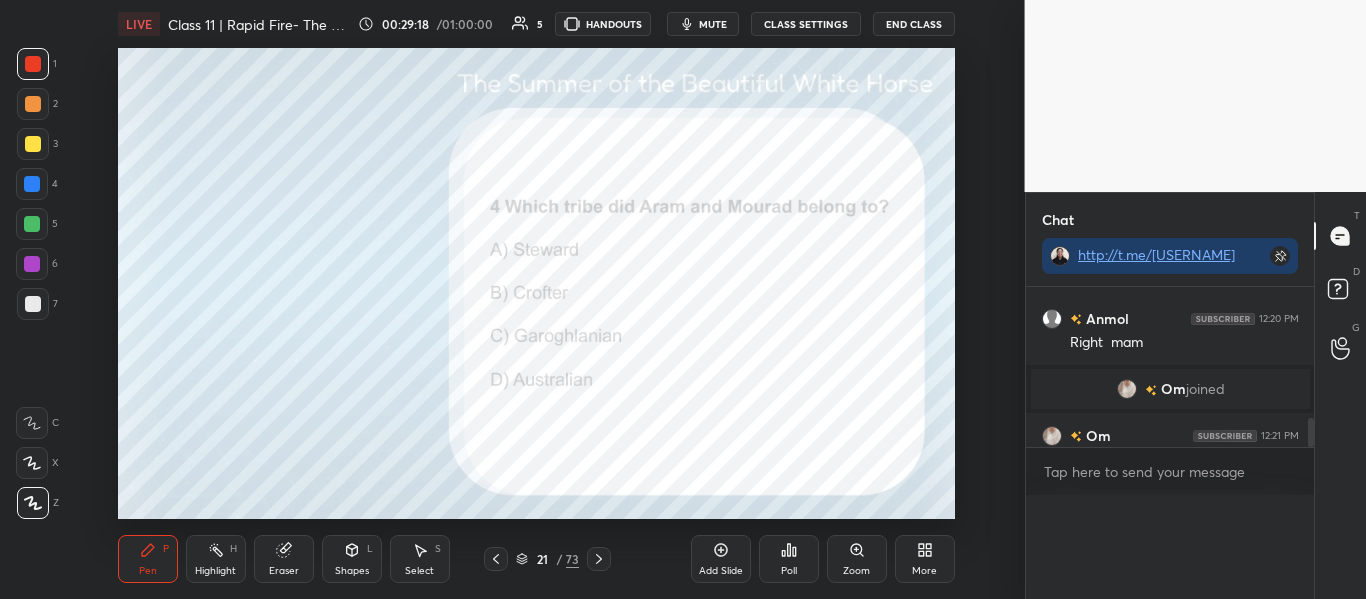 scroll, scrollTop: 0, scrollLeft: 0, axis: both 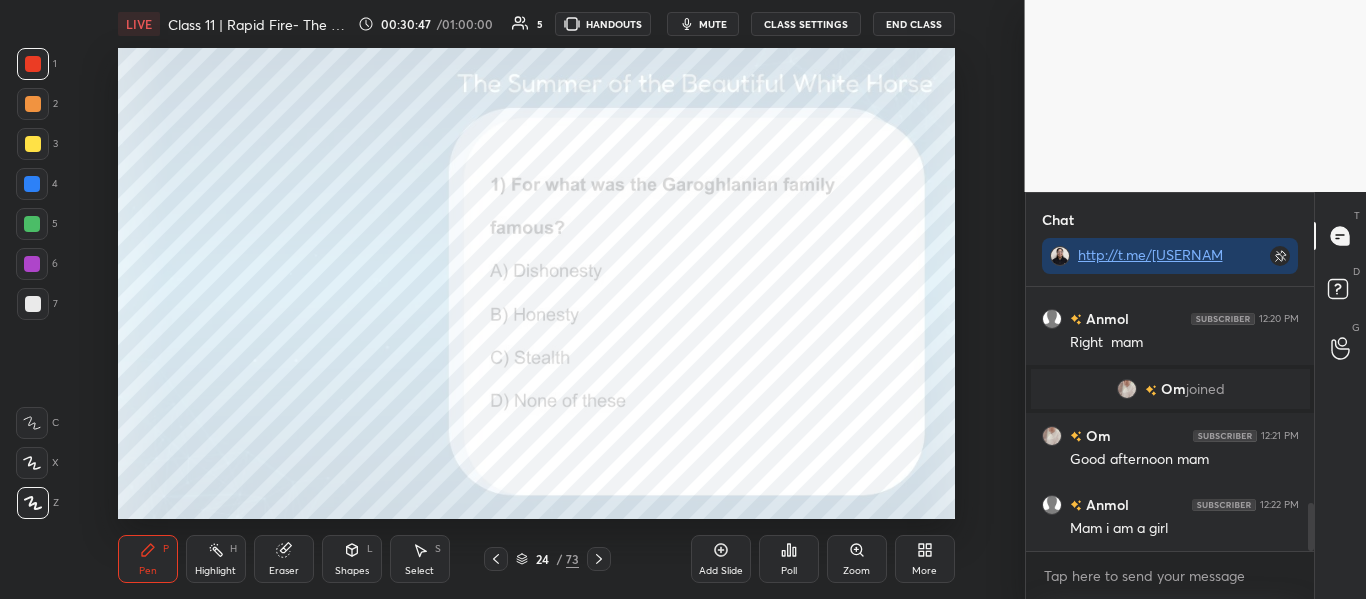 click on "Poll" at bounding box center [789, 559] 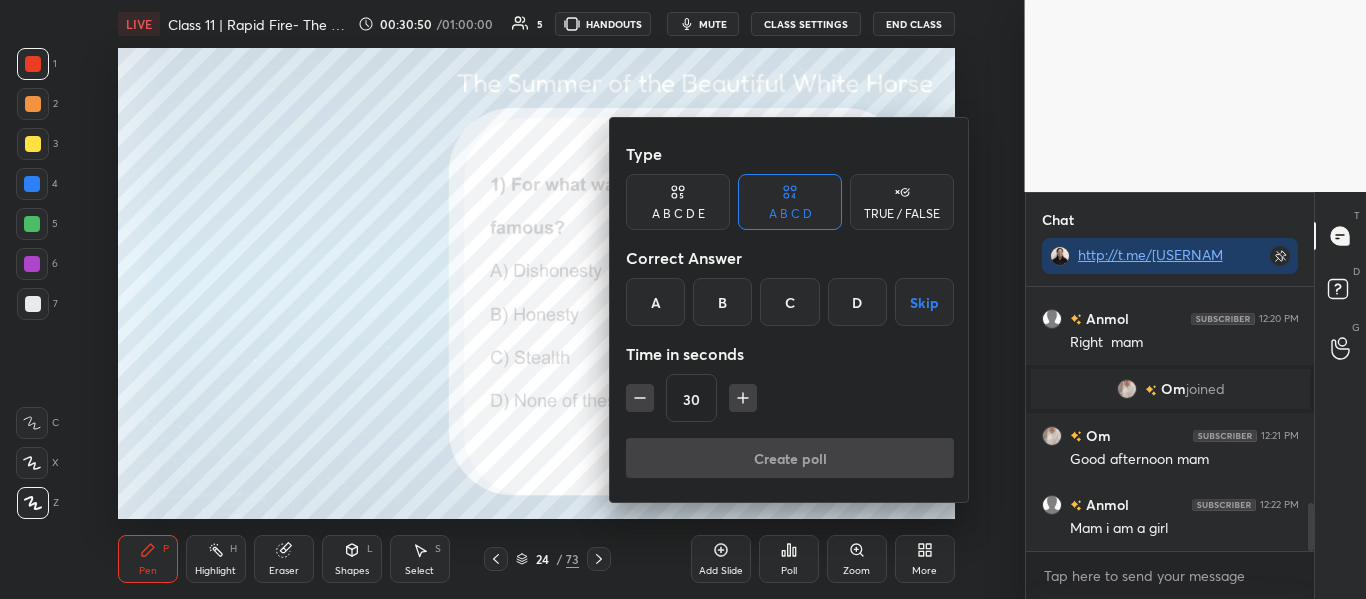 click on "B" at bounding box center [722, 302] 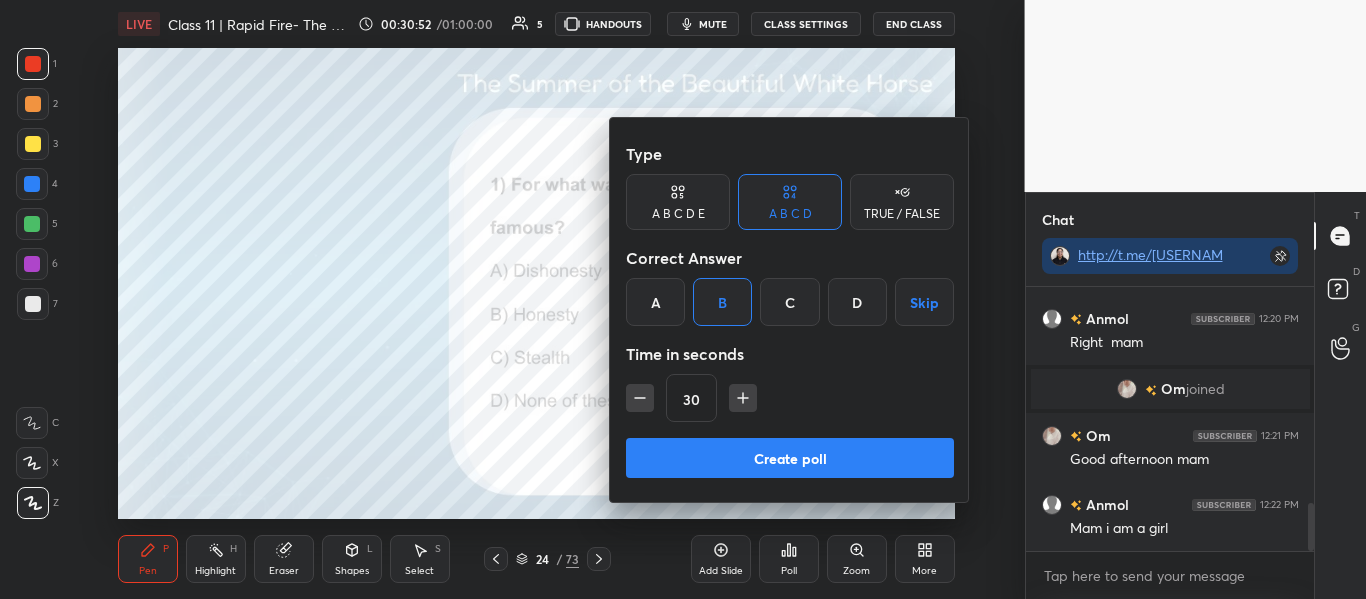 click on "Create poll" at bounding box center [790, 458] 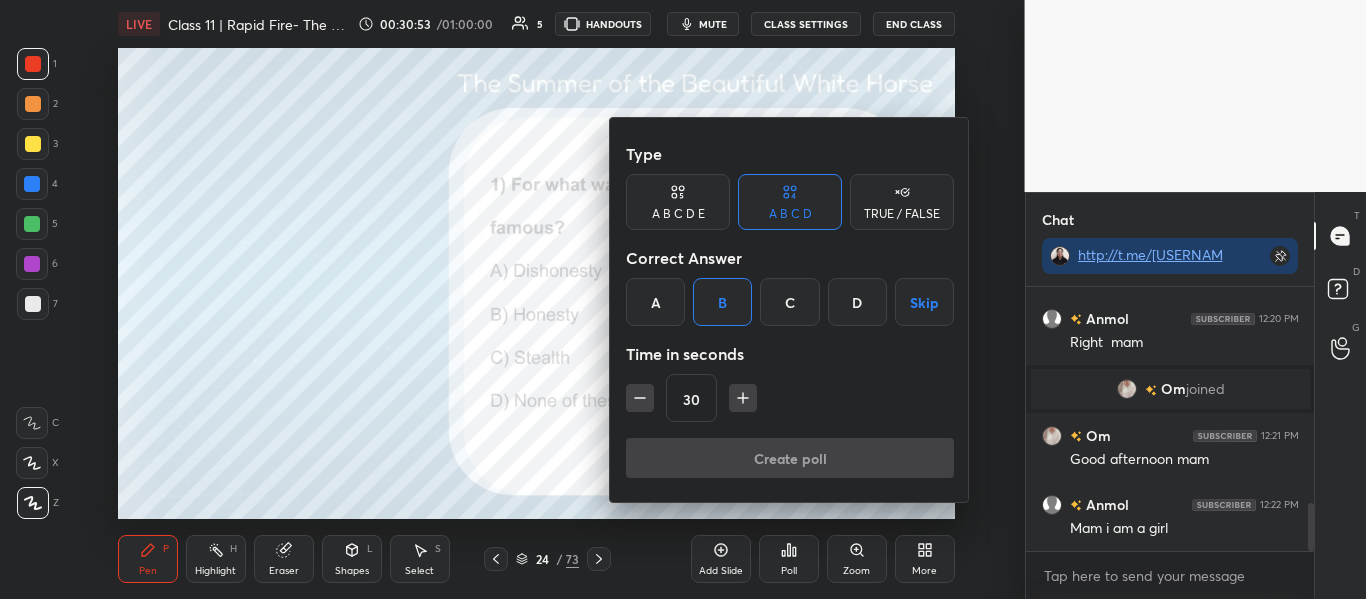 scroll, scrollTop: 216, scrollLeft: 282, axis: both 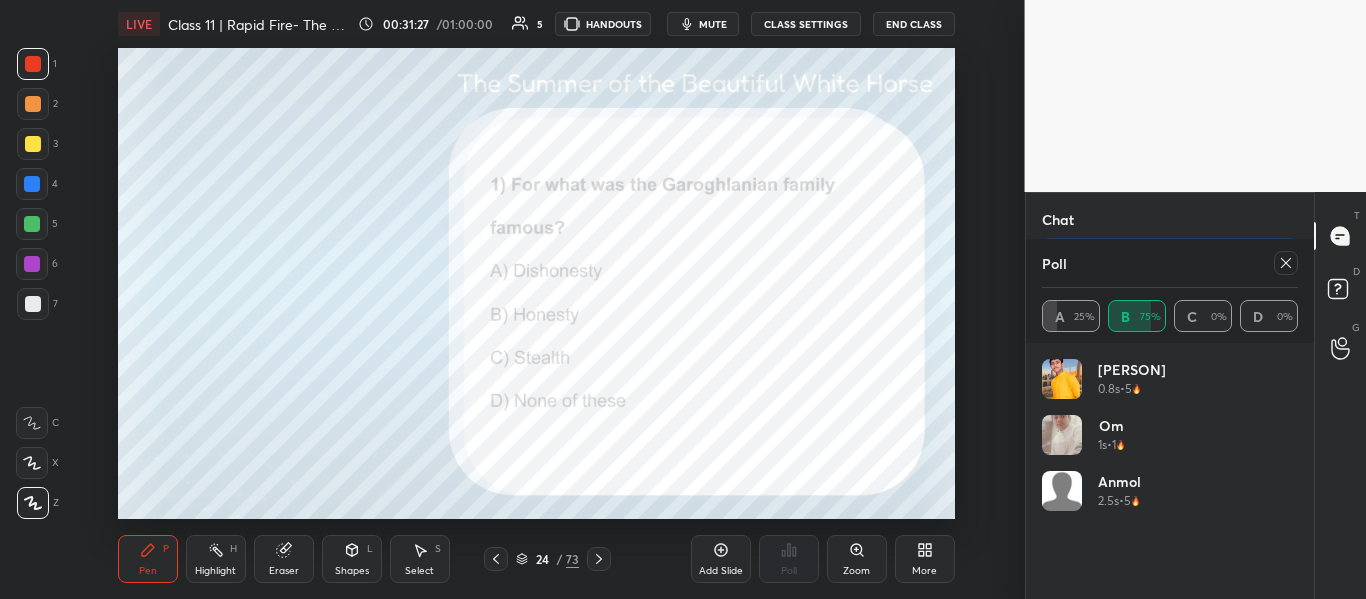 click 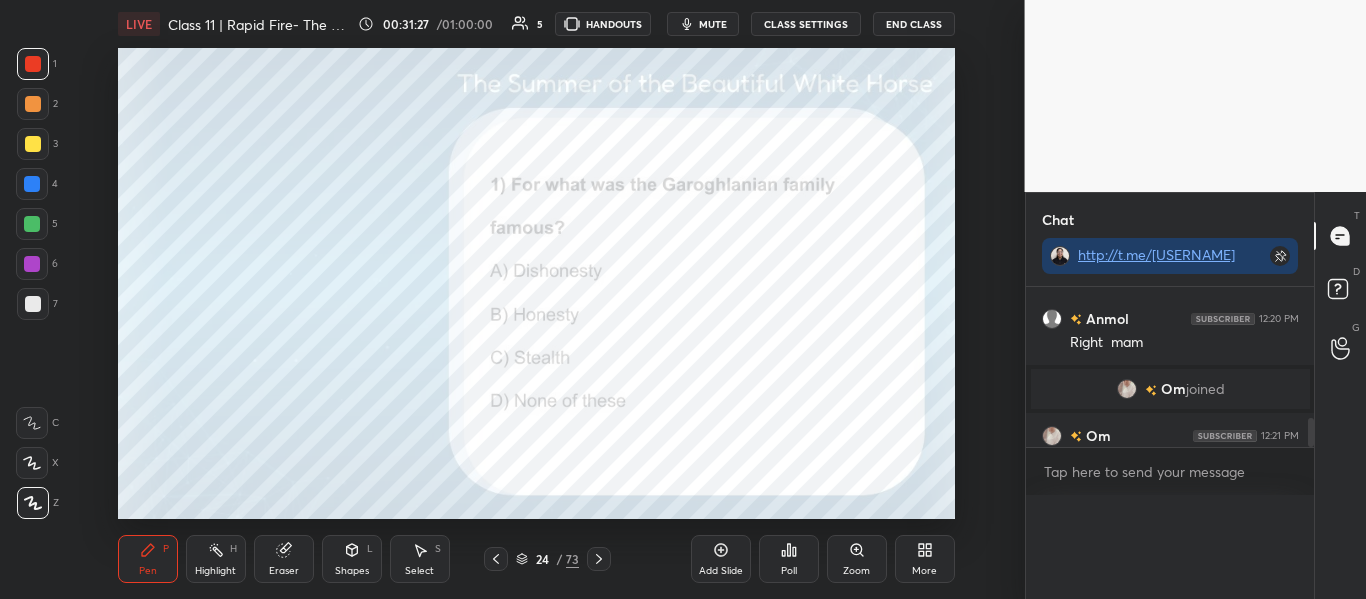 scroll, scrollTop: 0, scrollLeft: 0, axis: both 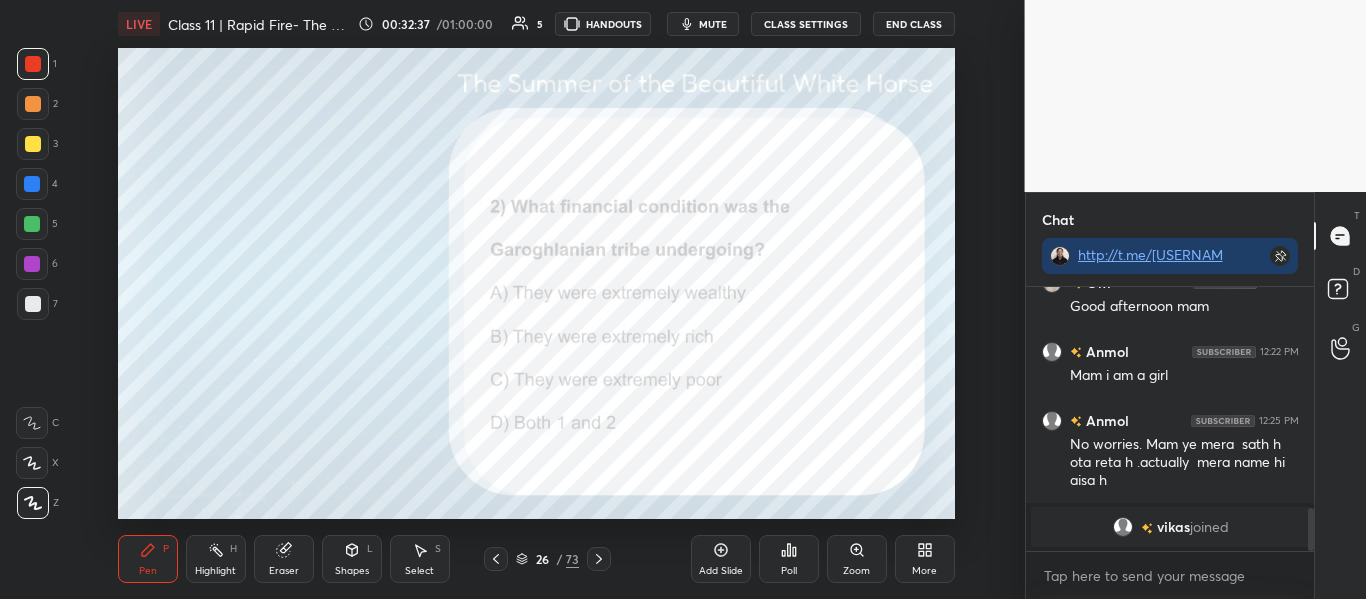 click on "Poll" at bounding box center (789, 559) 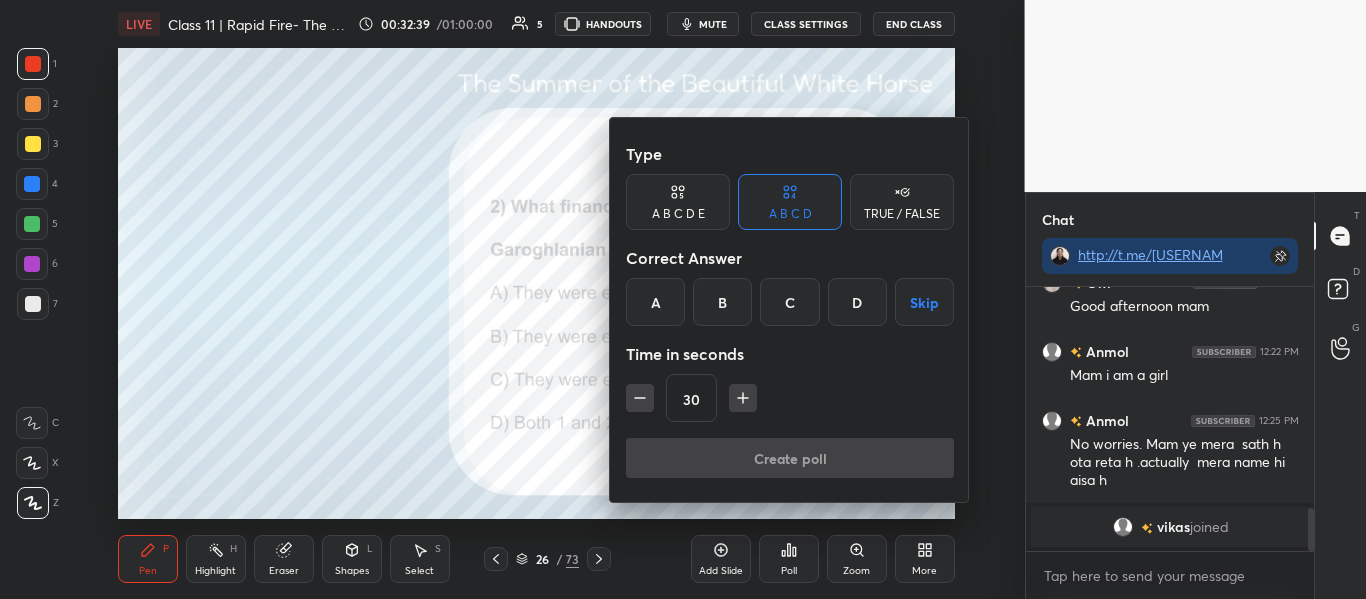 click on "C" at bounding box center [789, 302] 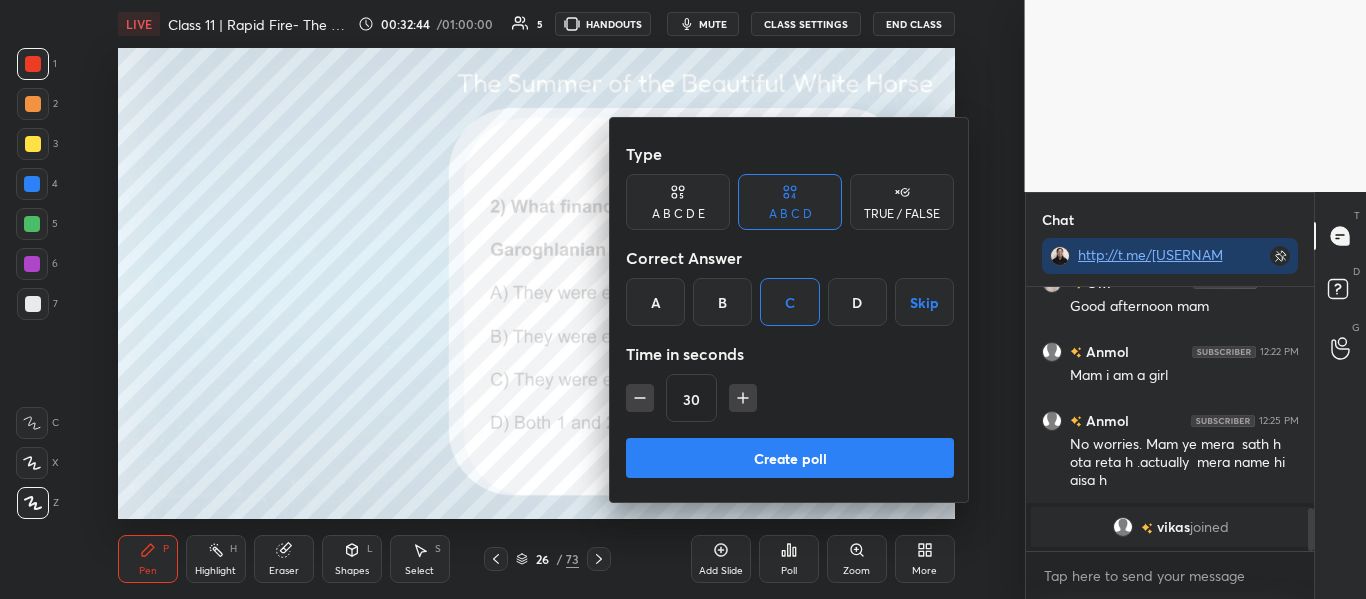 click on "Create poll" at bounding box center (790, 458) 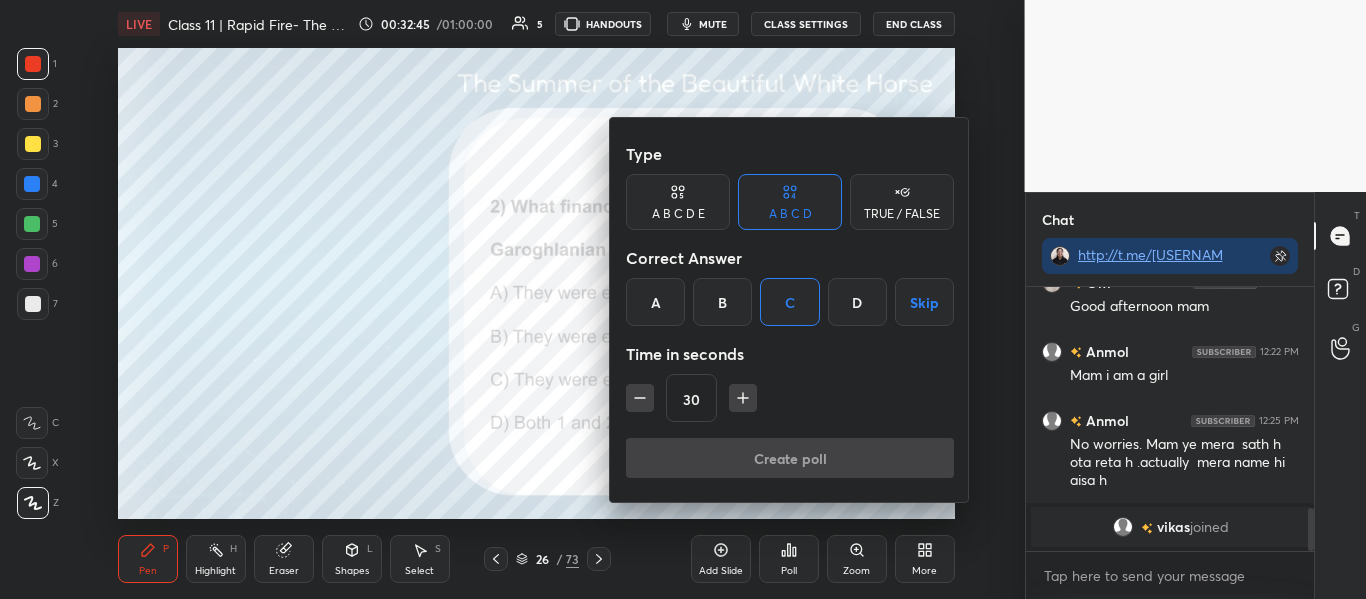 scroll, scrollTop: 216, scrollLeft: 282, axis: both 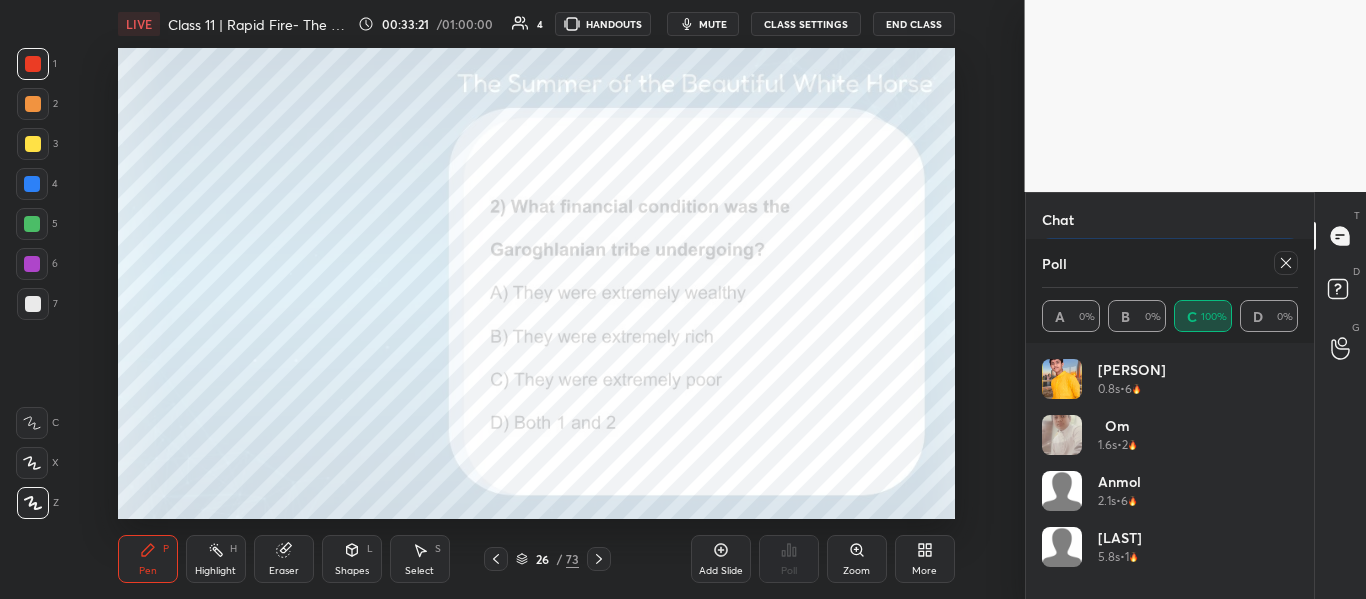 click 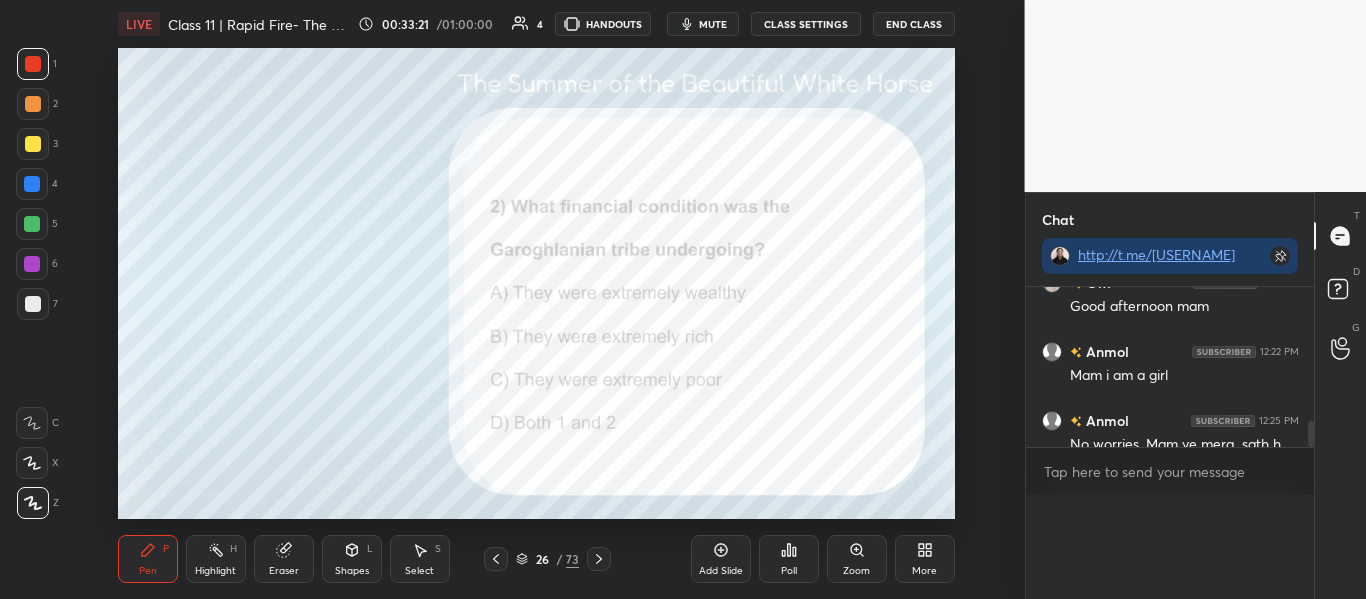 scroll, scrollTop: 0, scrollLeft: 0, axis: both 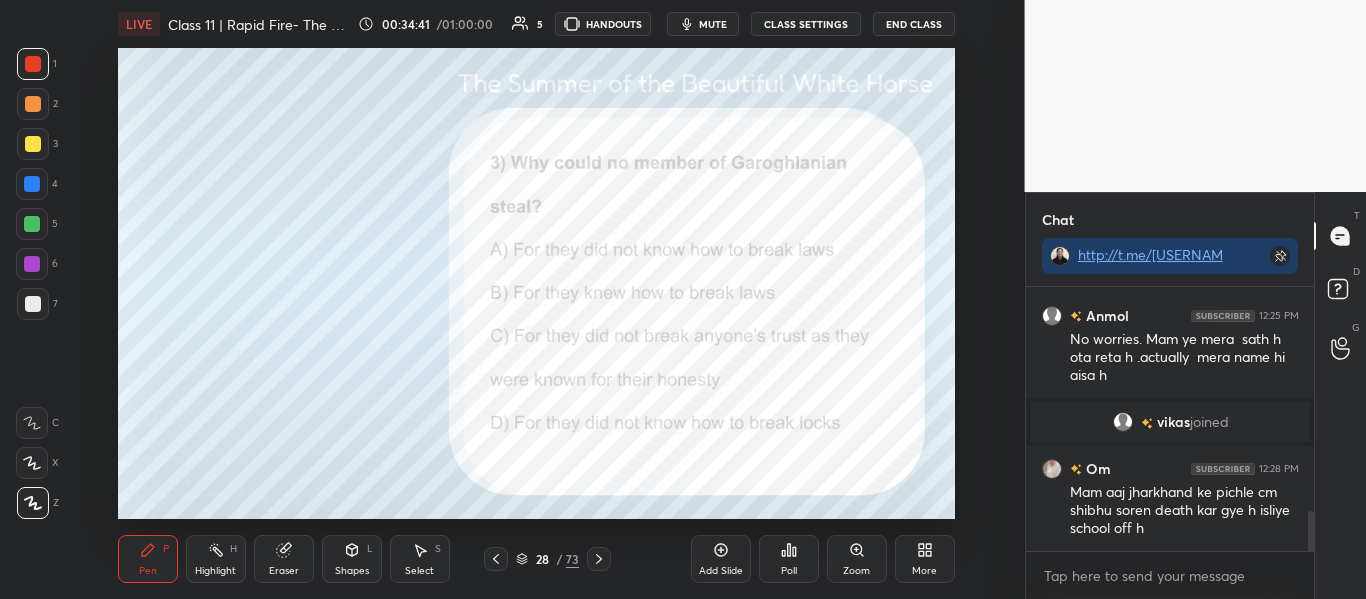 click on "Poll" at bounding box center (789, 559) 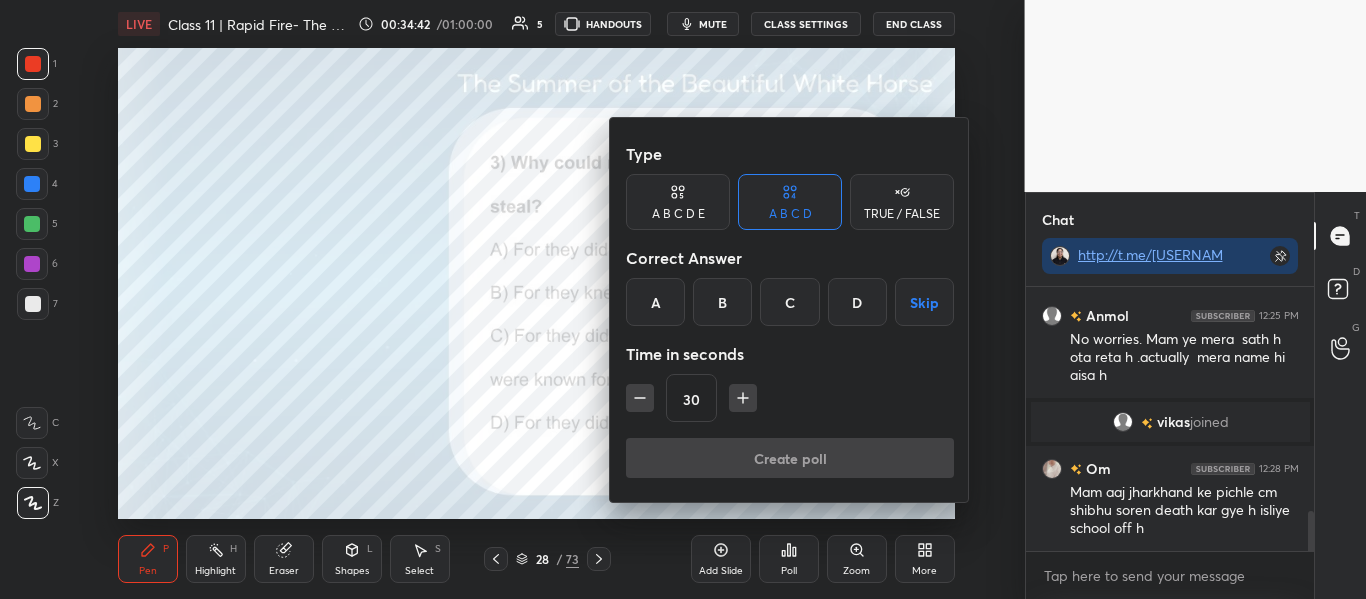 click on "C" at bounding box center (789, 302) 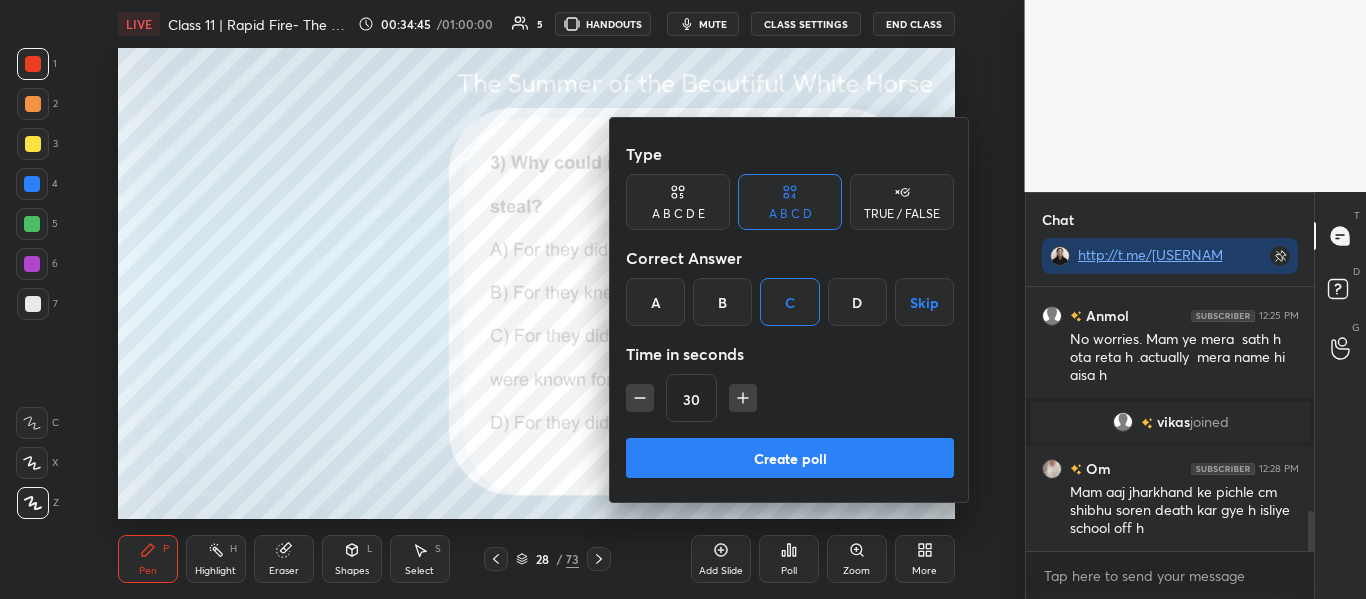 click on "Create poll" at bounding box center (790, 458) 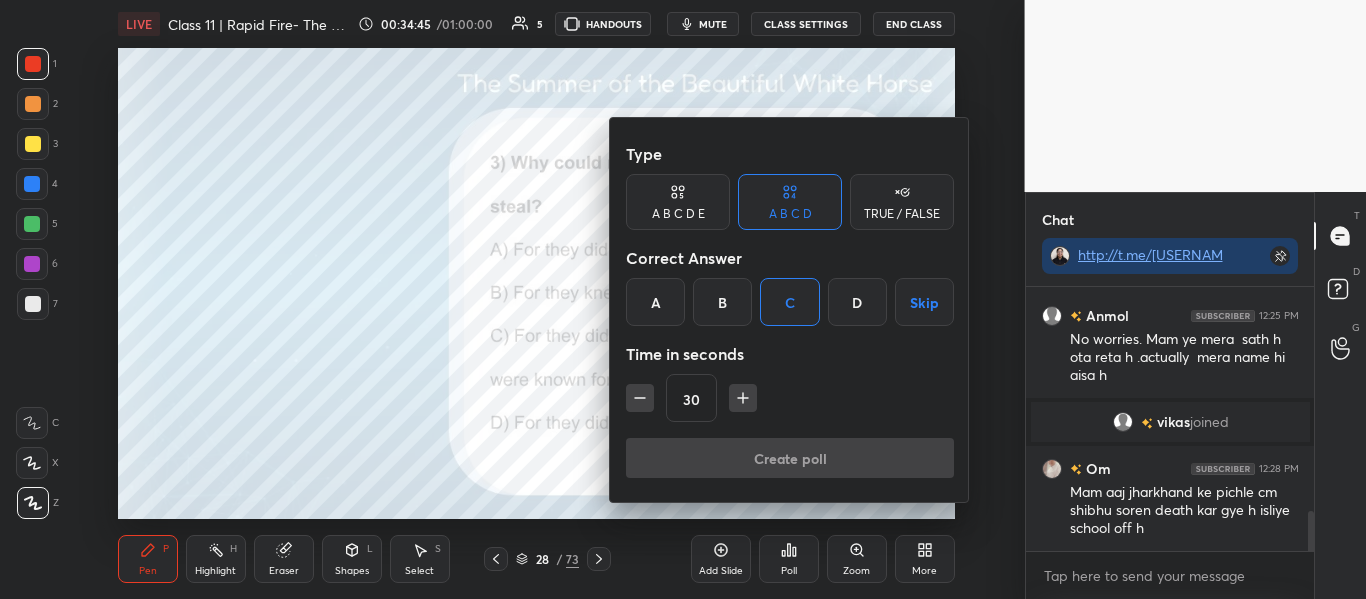 scroll, scrollTop: 216, scrollLeft: 282, axis: both 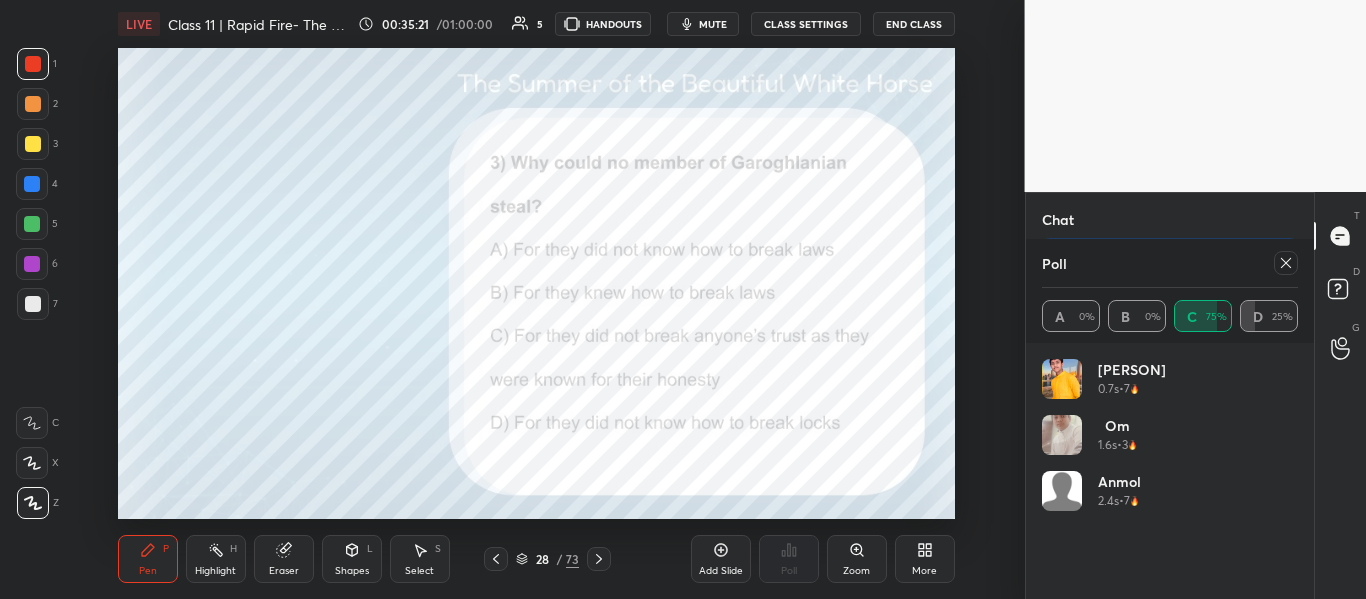 click 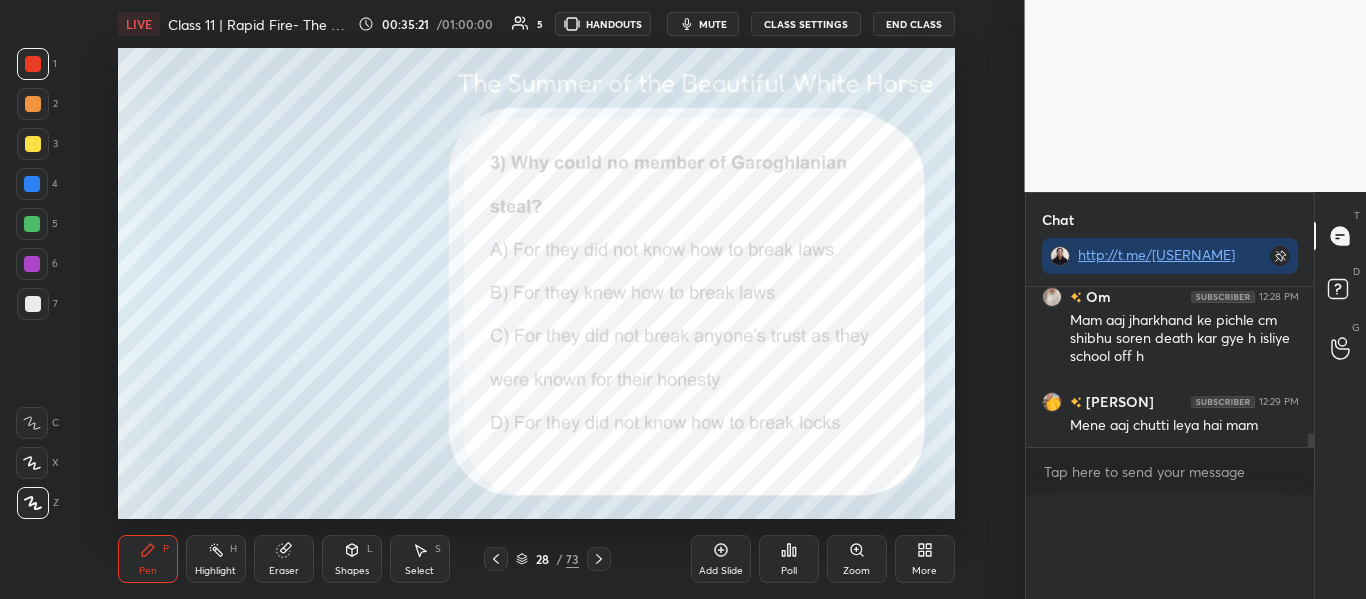 scroll, scrollTop: 0, scrollLeft: 0, axis: both 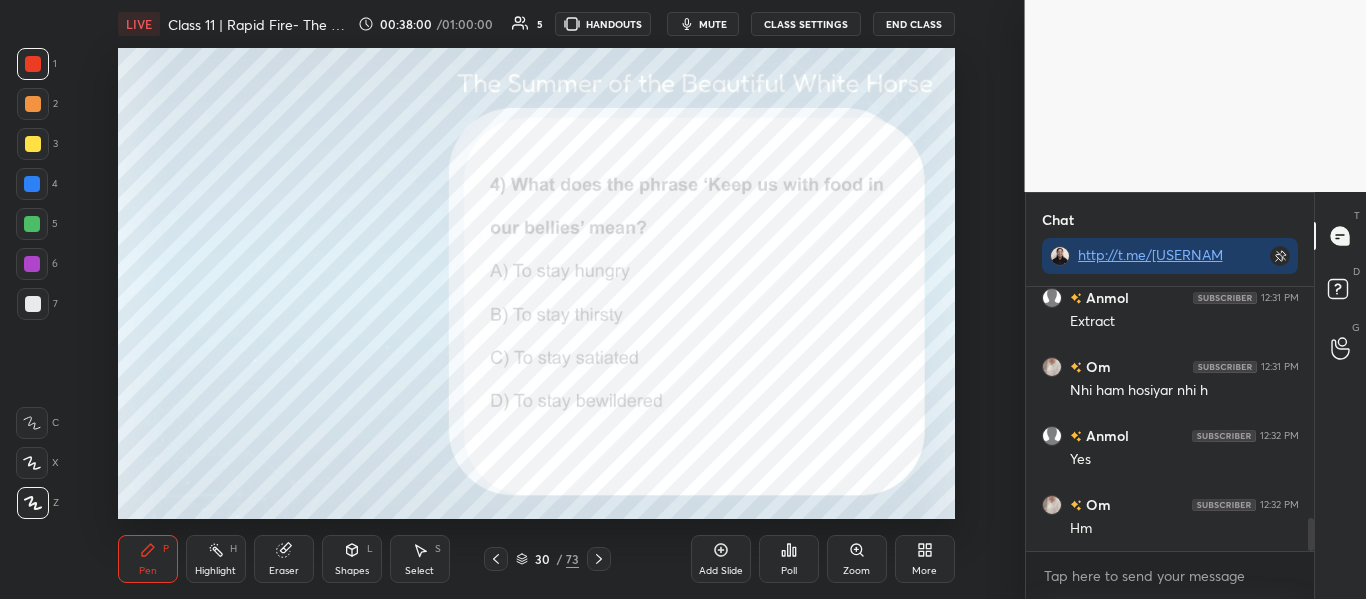 click on "Poll" at bounding box center (789, 559) 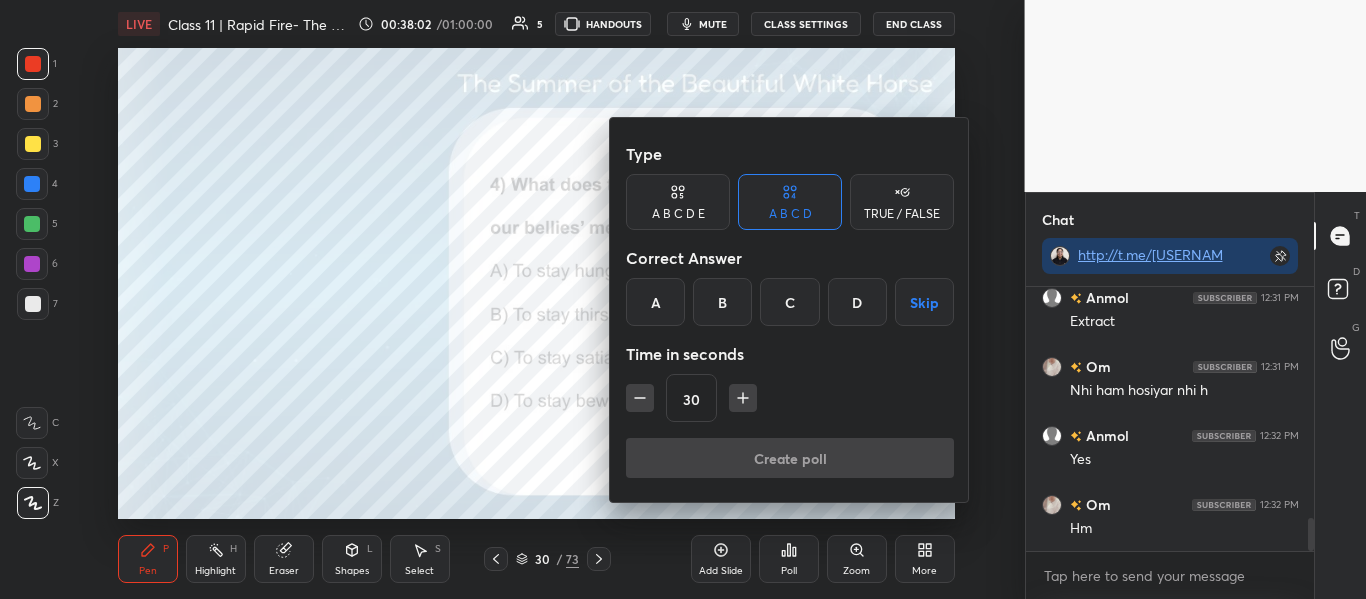 click on "C" at bounding box center (789, 302) 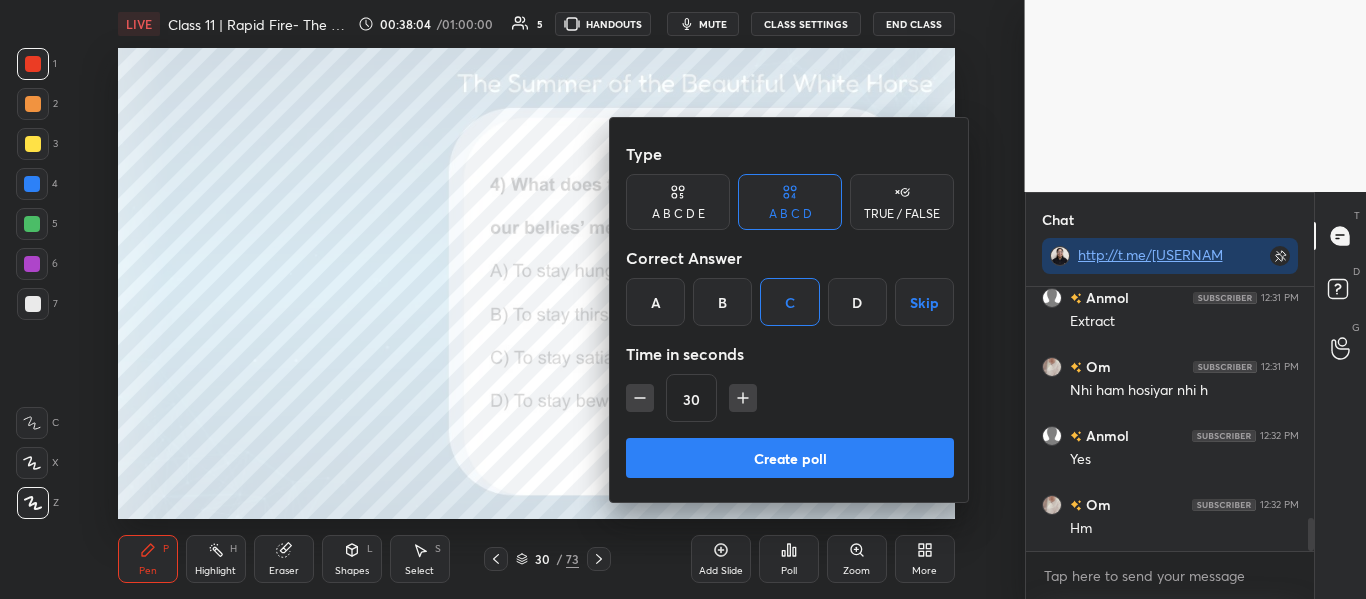click on "Create poll" at bounding box center [790, 458] 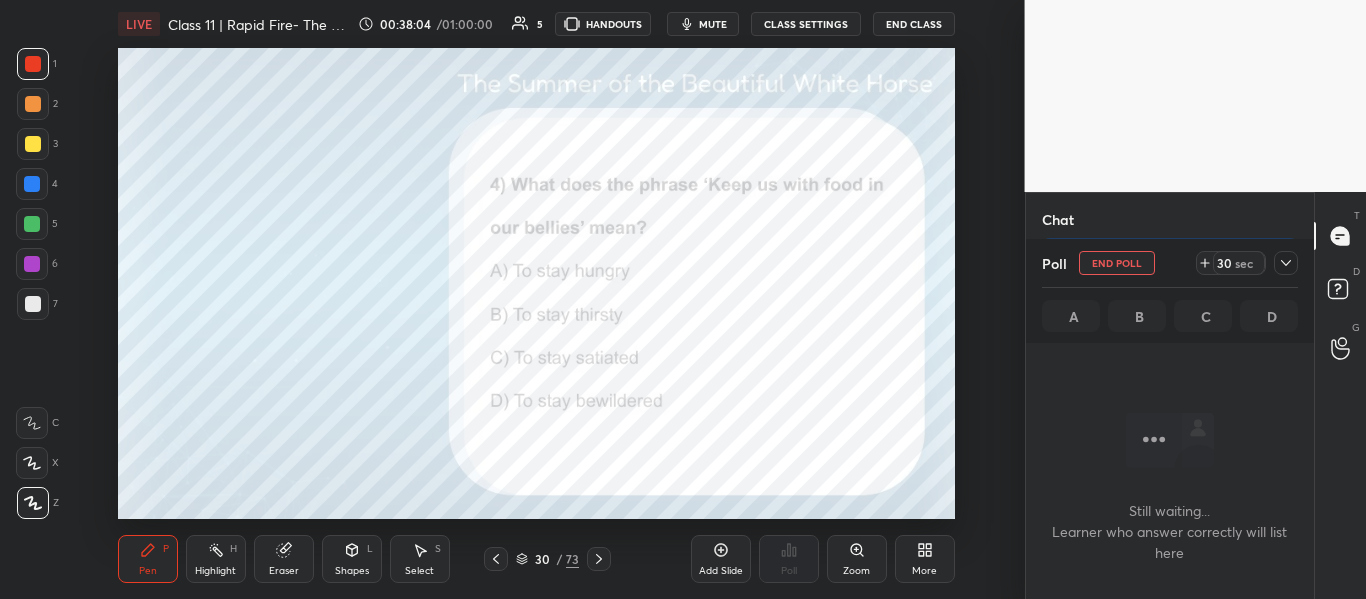 scroll, scrollTop: 157, scrollLeft: 282, axis: both 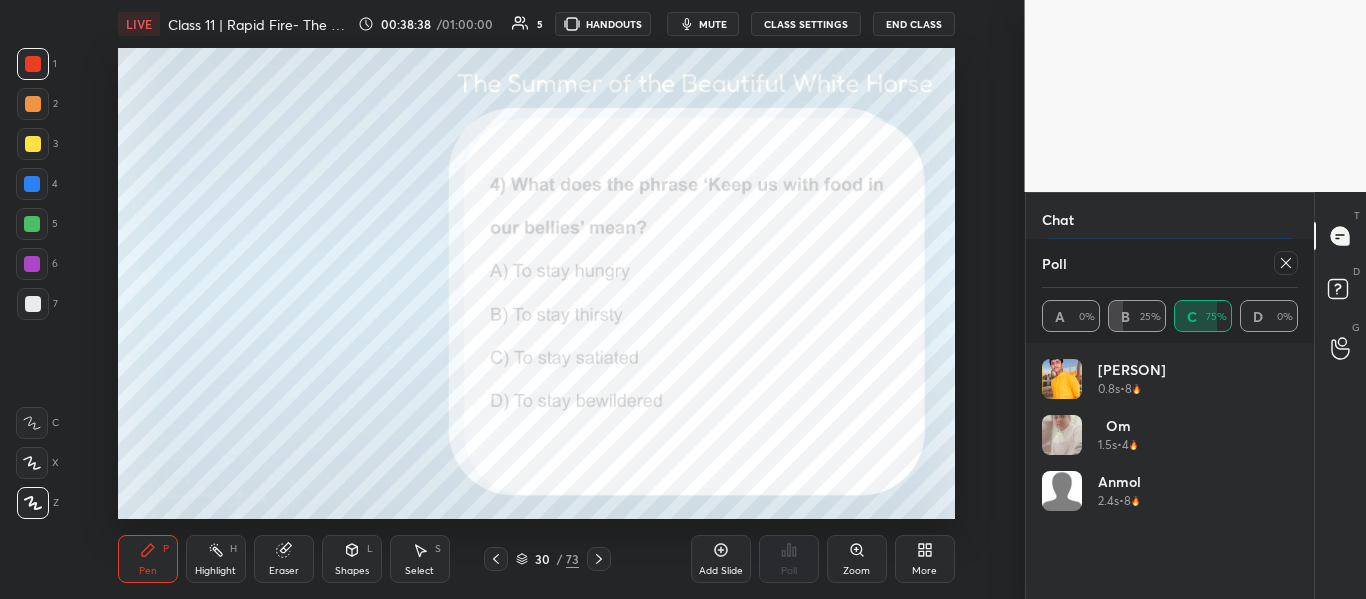 click at bounding box center [1286, 263] 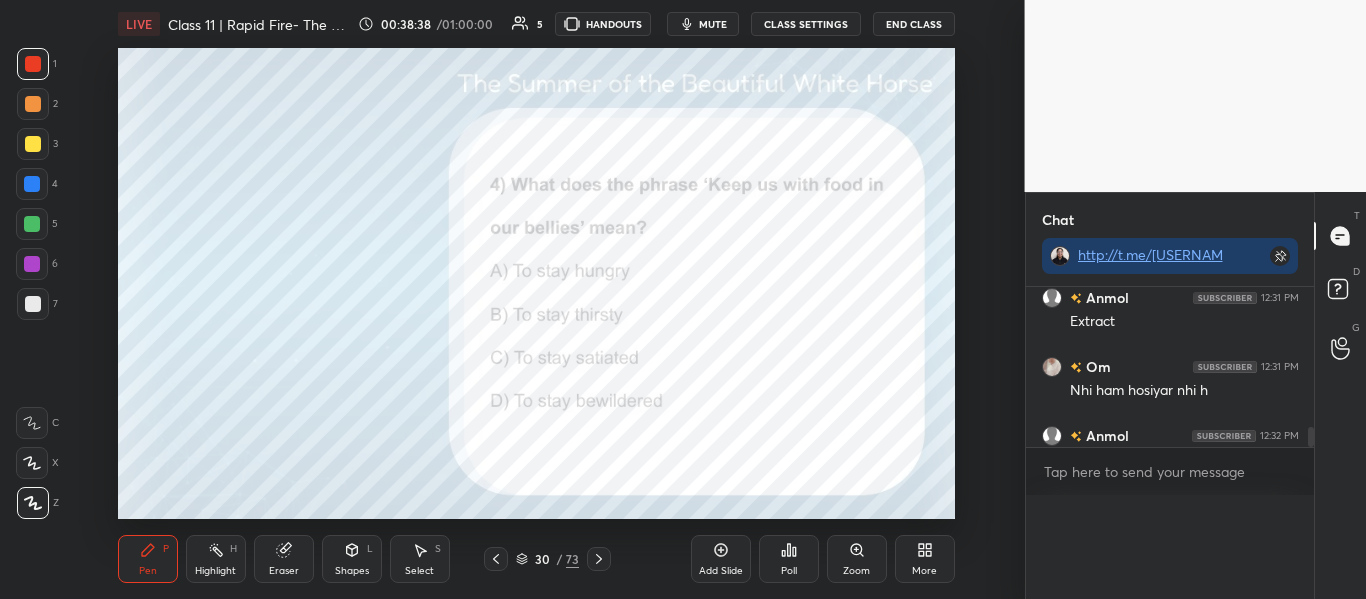 scroll, scrollTop: 0, scrollLeft: 0, axis: both 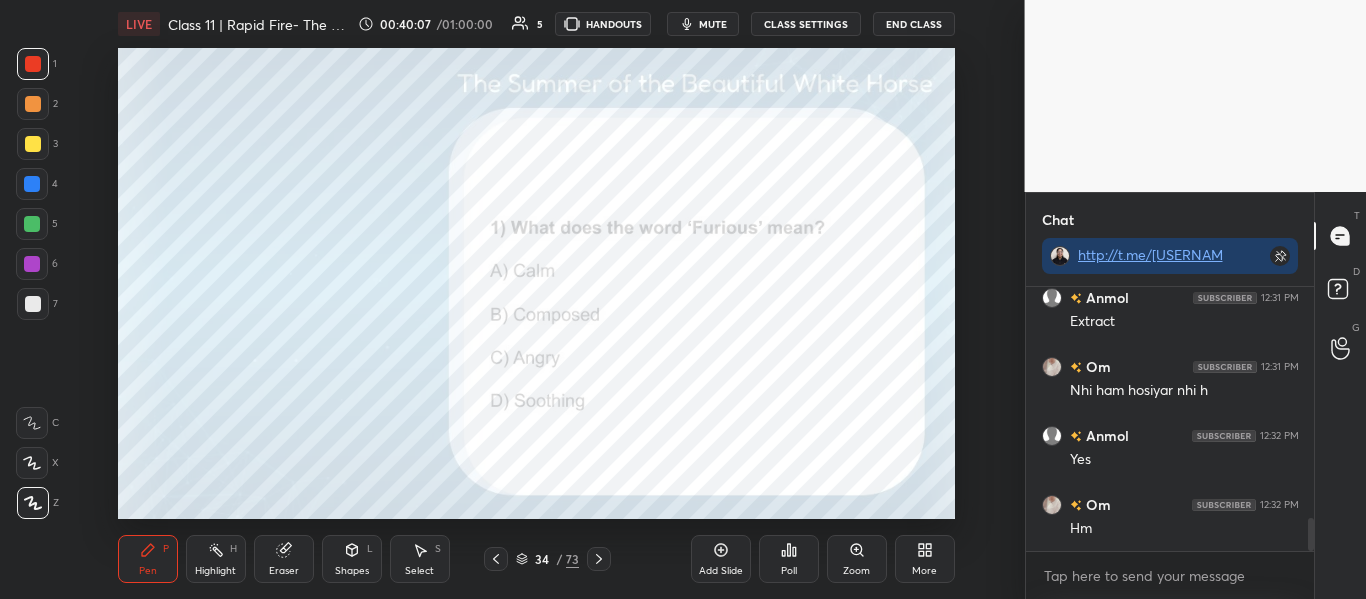 click on "Poll" at bounding box center (789, 559) 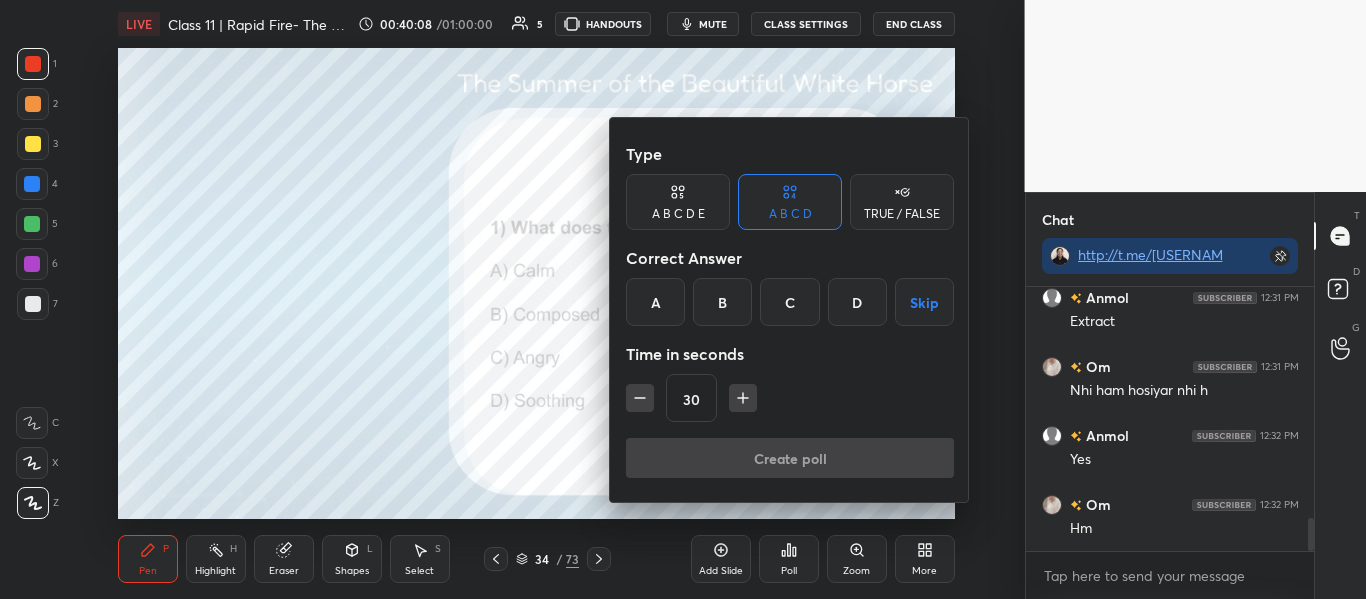 click on "C" at bounding box center [789, 302] 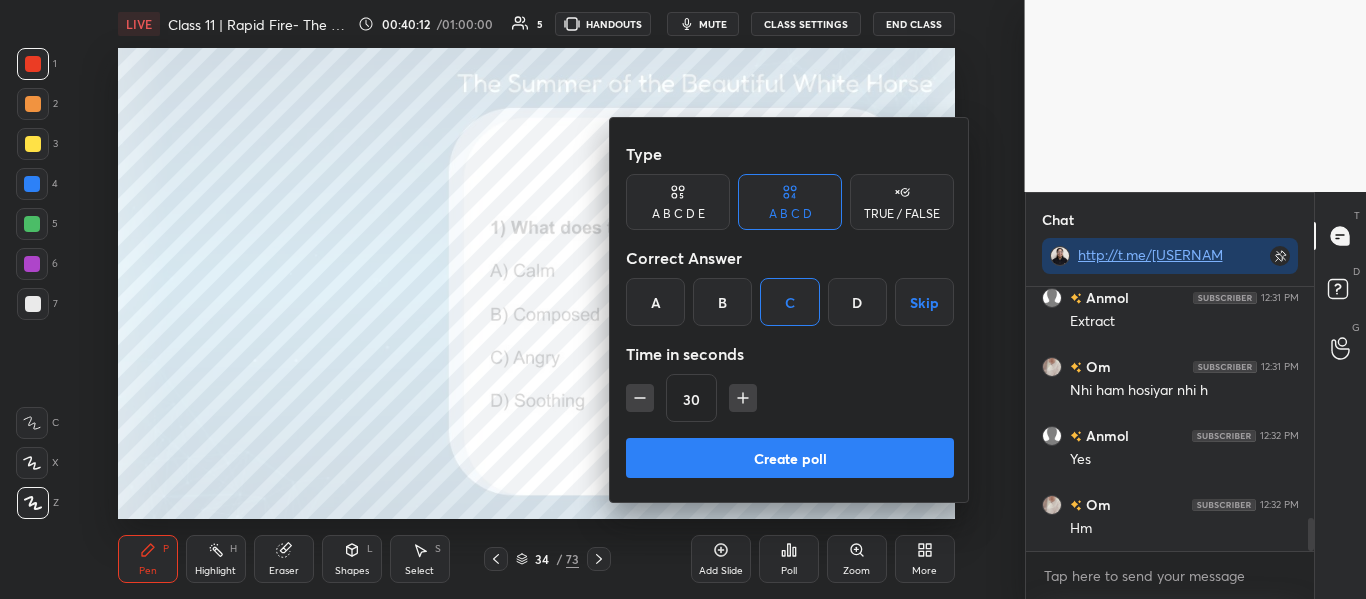 click on "Create poll" at bounding box center [790, 458] 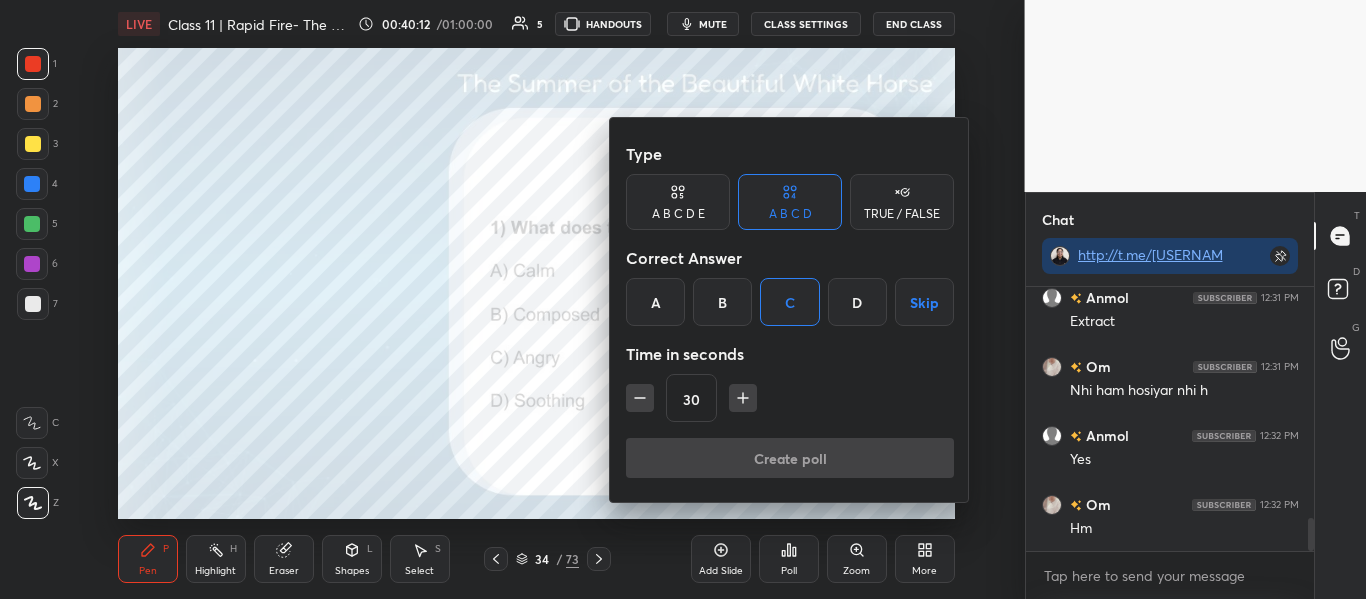 scroll, scrollTop: 216, scrollLeft: 282, axis: both 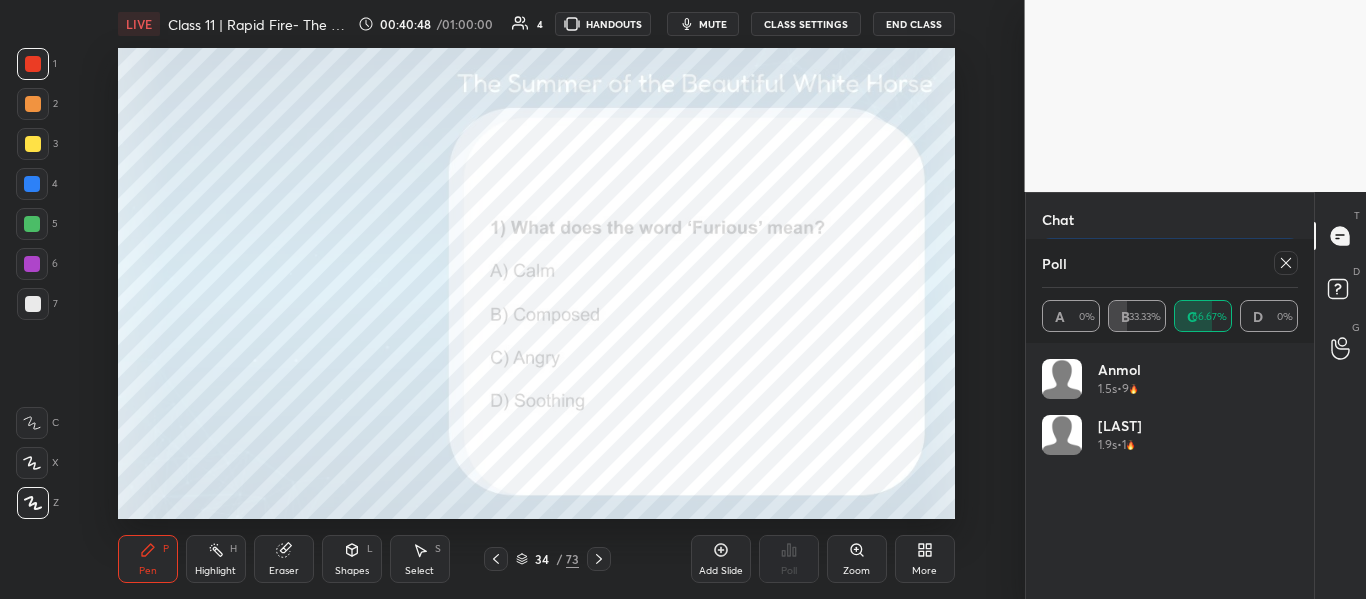 click at bounding box center [1286, 263] 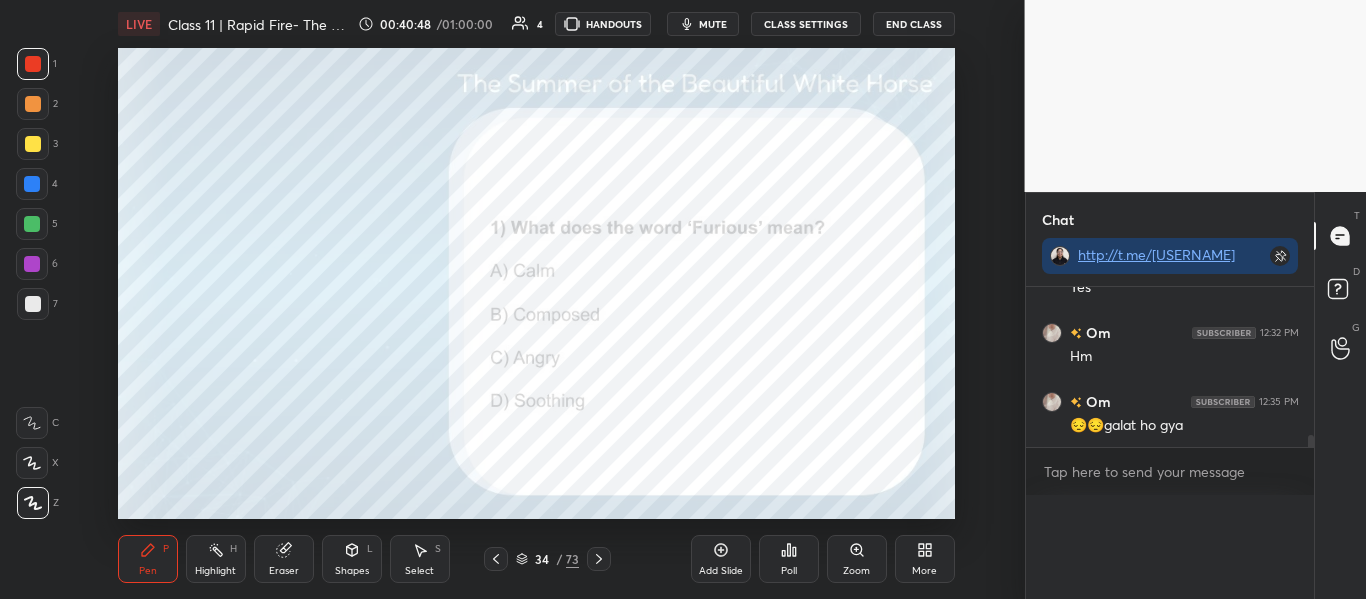 scroll, scrollTop: 0, scrollLeft: 0, axis: both 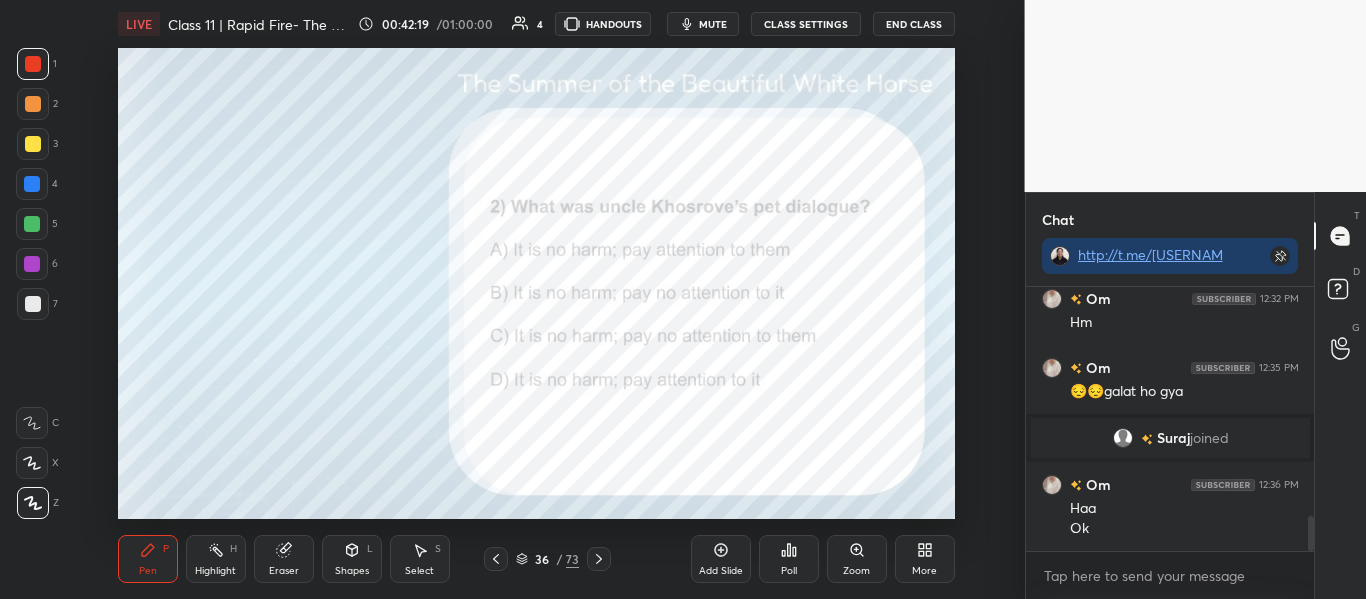 click 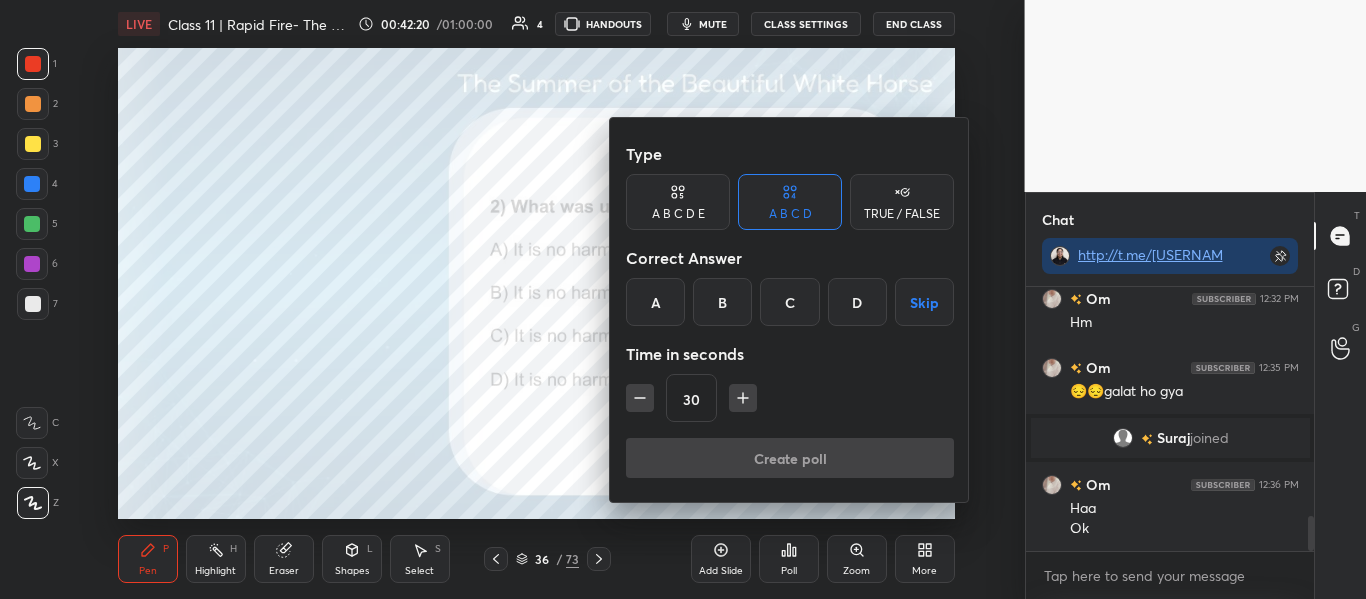 click on "B" at bounding box center (722, 302) 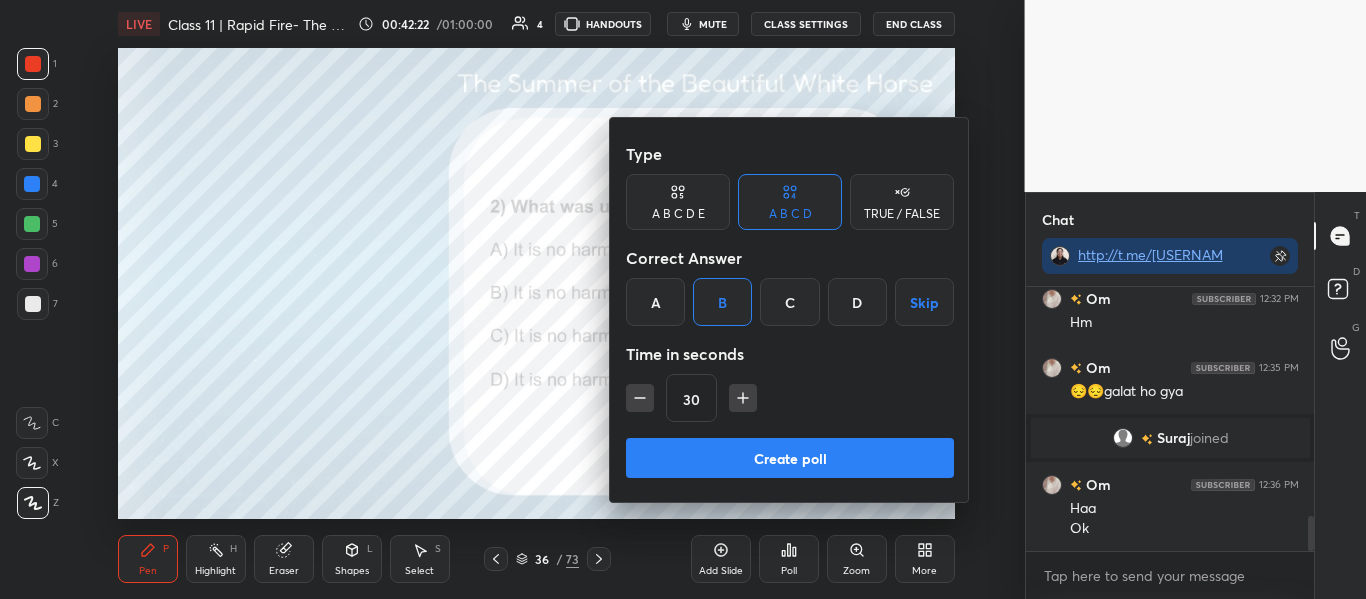 click on "Create poll" at bounding box center (790, 458) 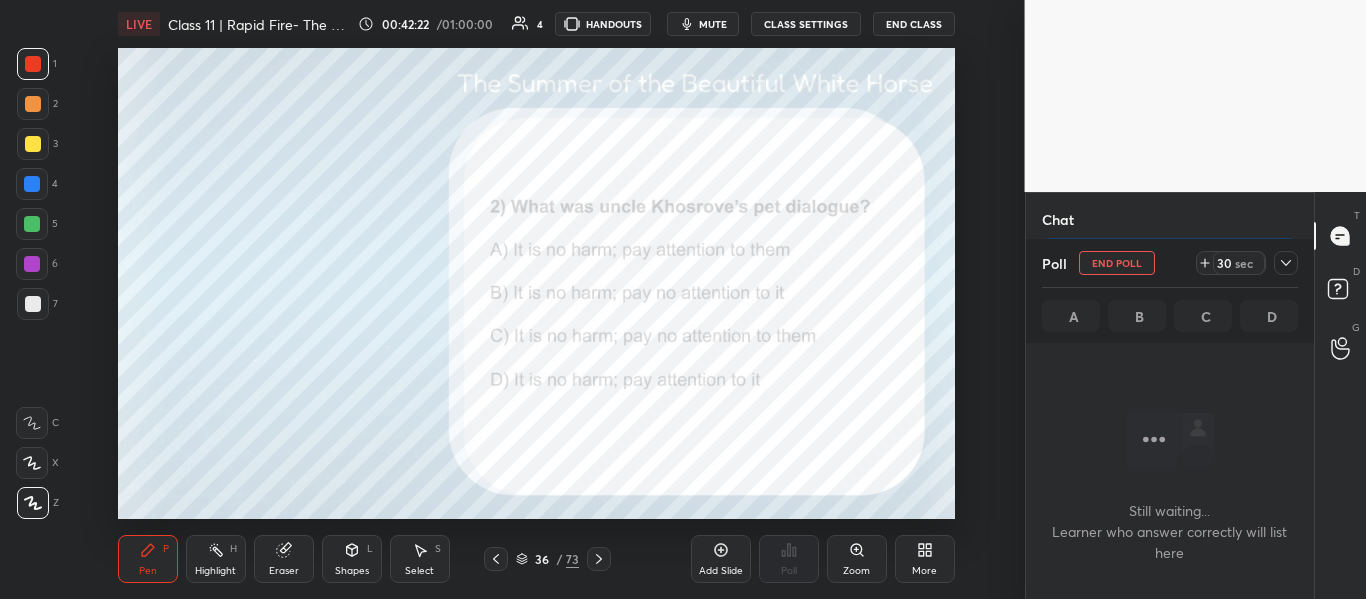 scroll, scrollTop: 160, scrollLeft: 282, axis: both 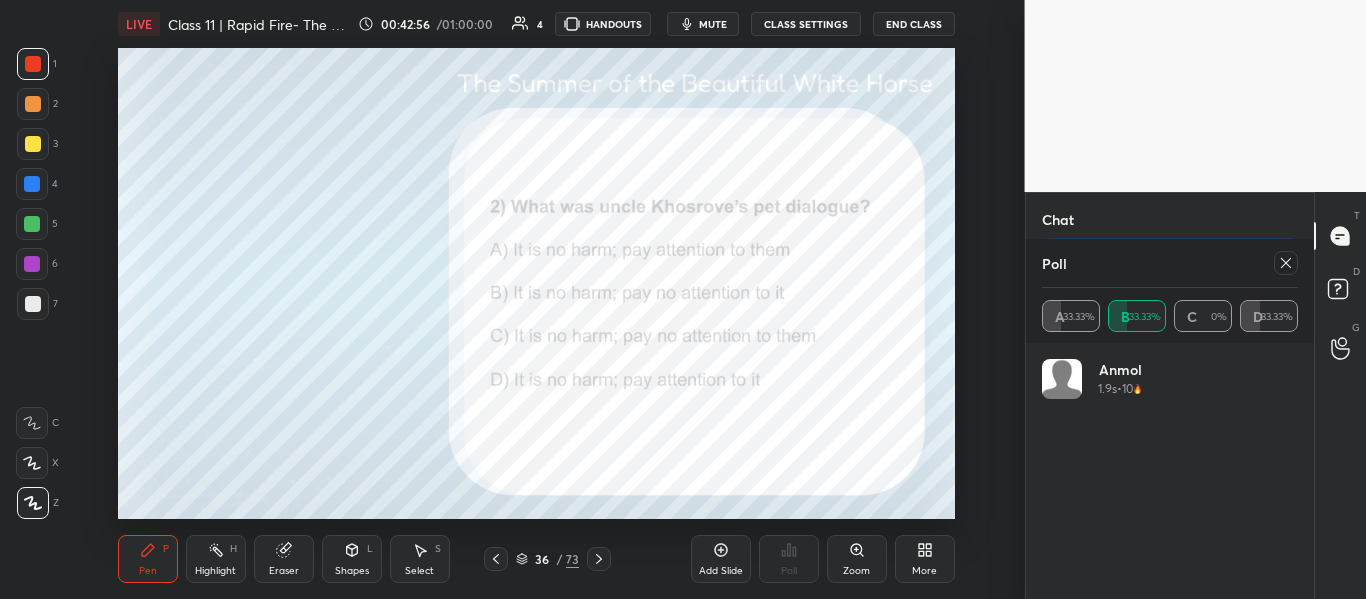 click 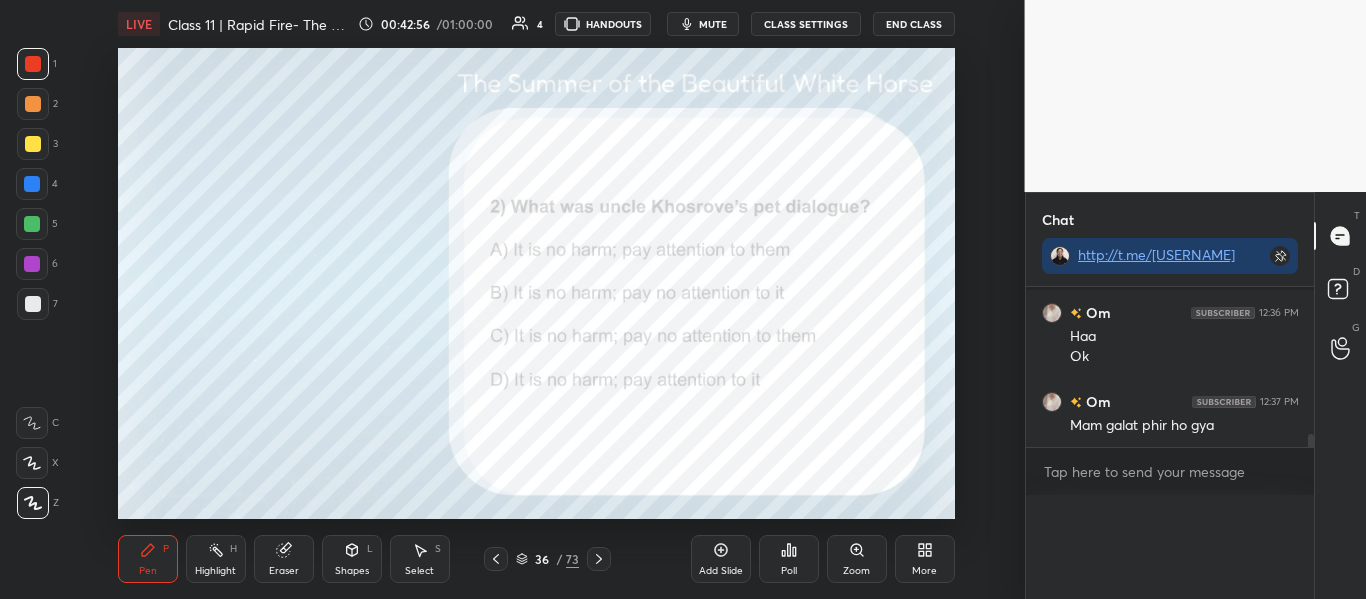scroll, scrollTop: 0, scrollLeft: 0, axis: both 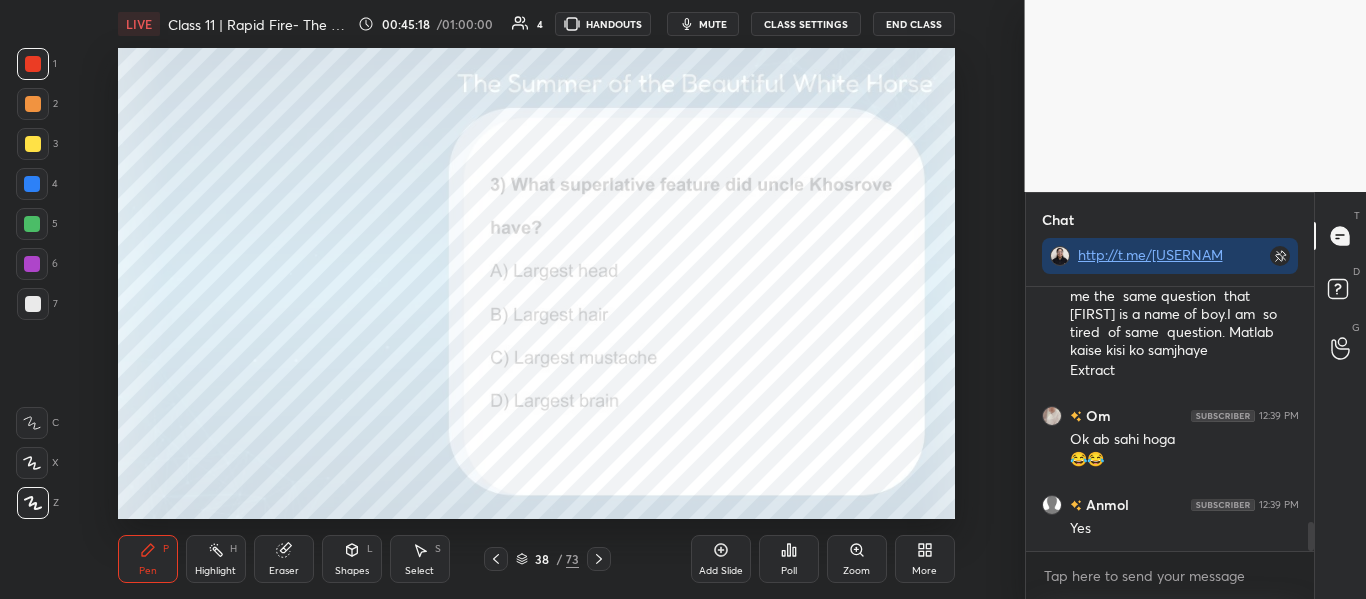 click on "Poll" at bounding box center [789, 571] 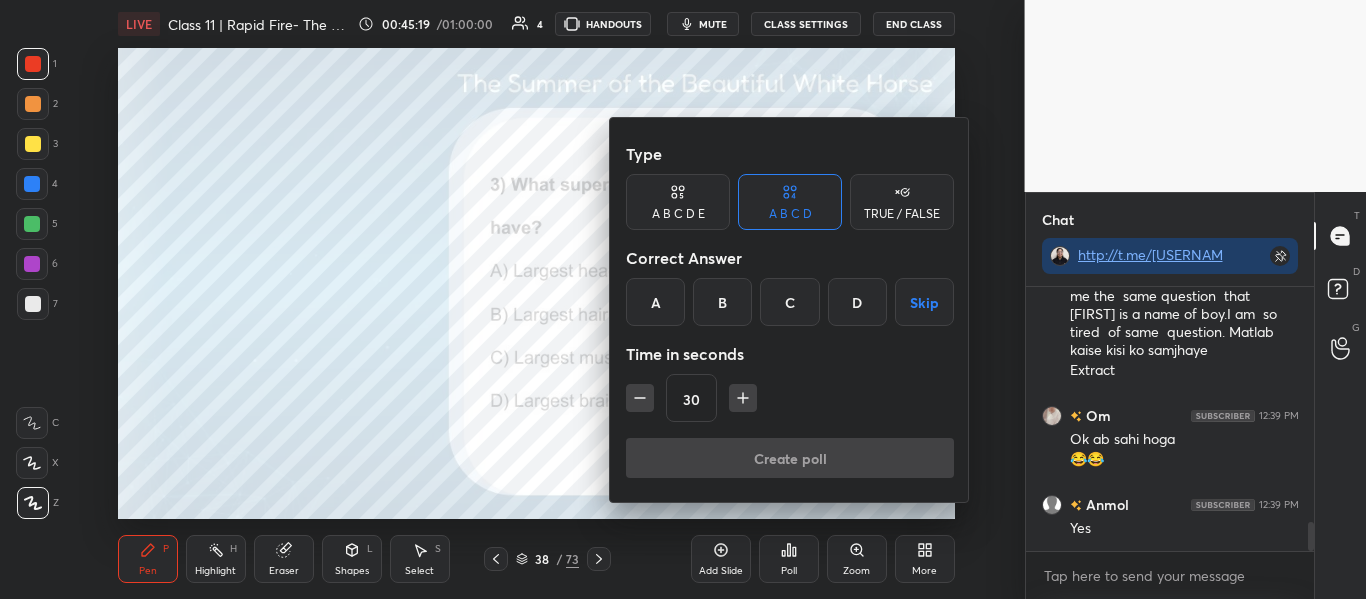 click on "C" at bounding box center [789, 302] 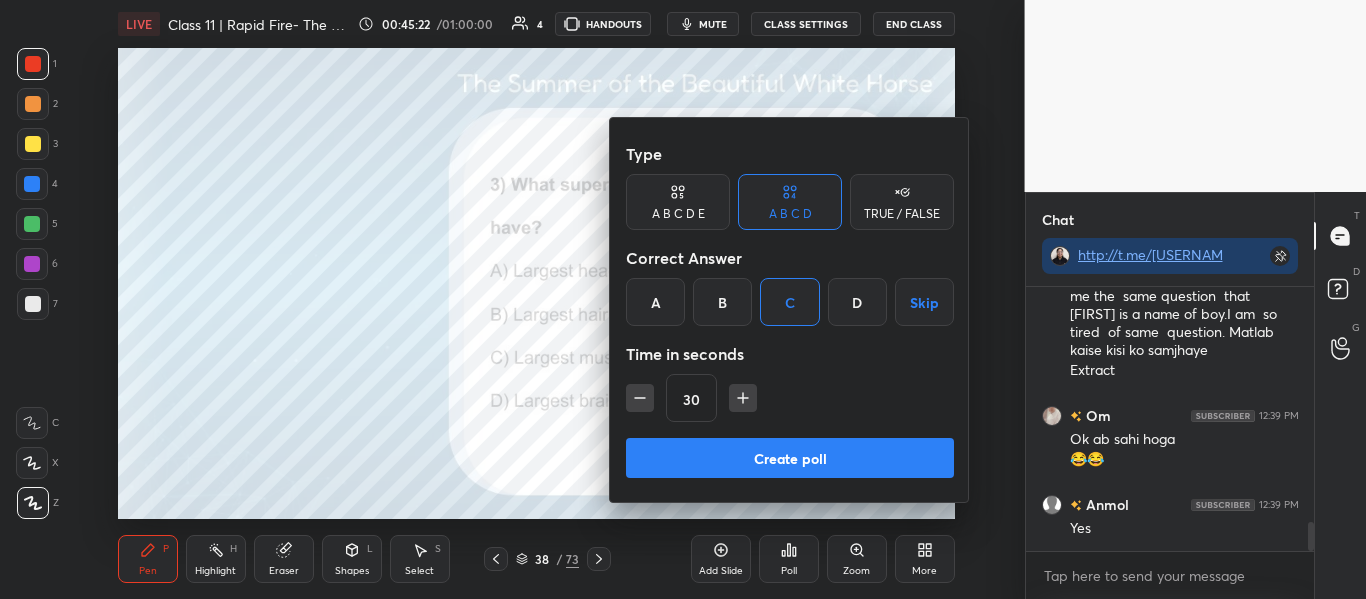 click on "Create poll" at bounding box center (790, 458) 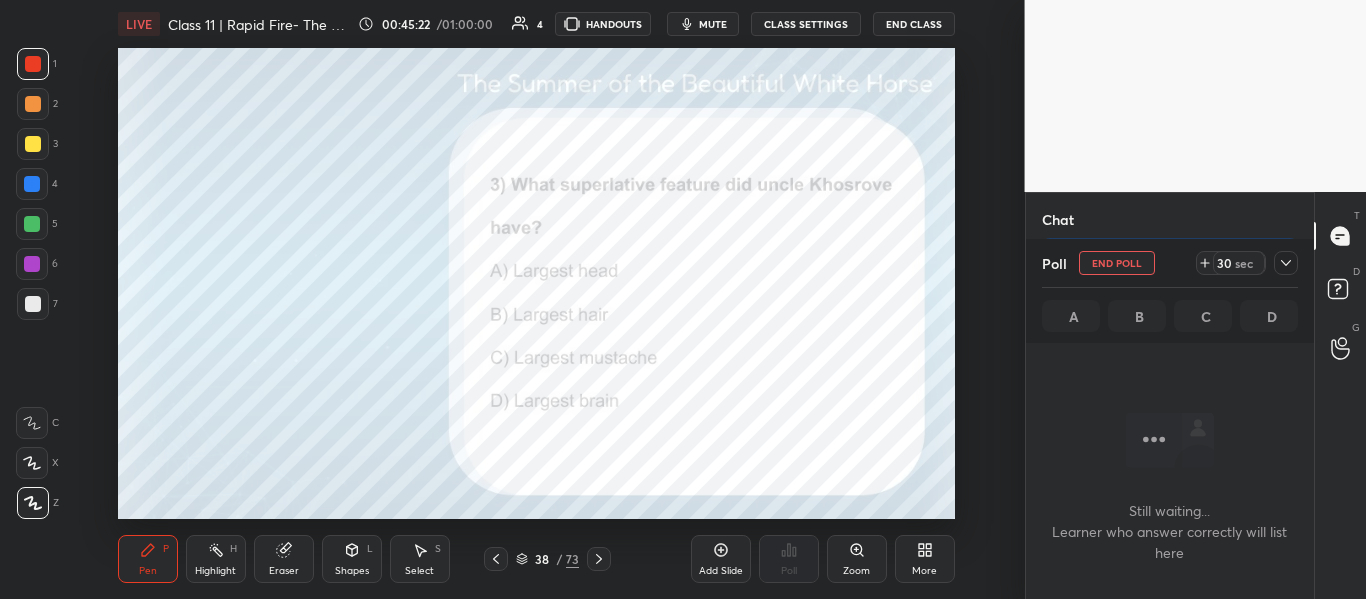 scroll, scrollTop: 157, scrollLeft: 282, axis: both 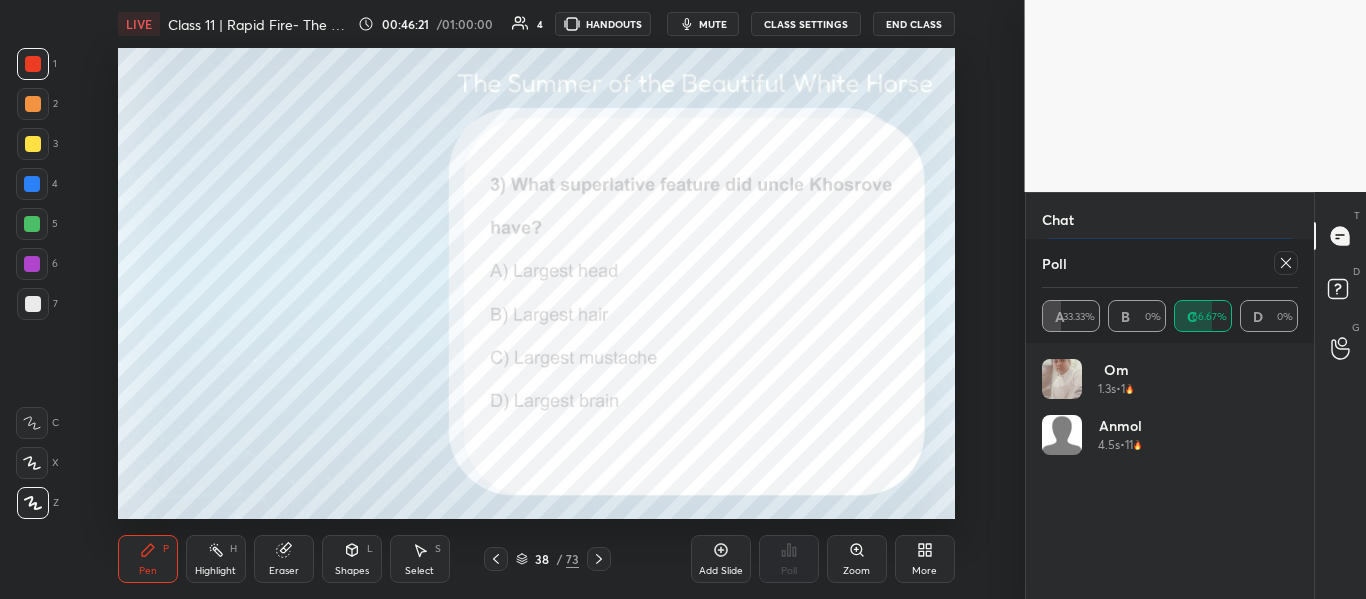 click at bounding box center [1286, 263] 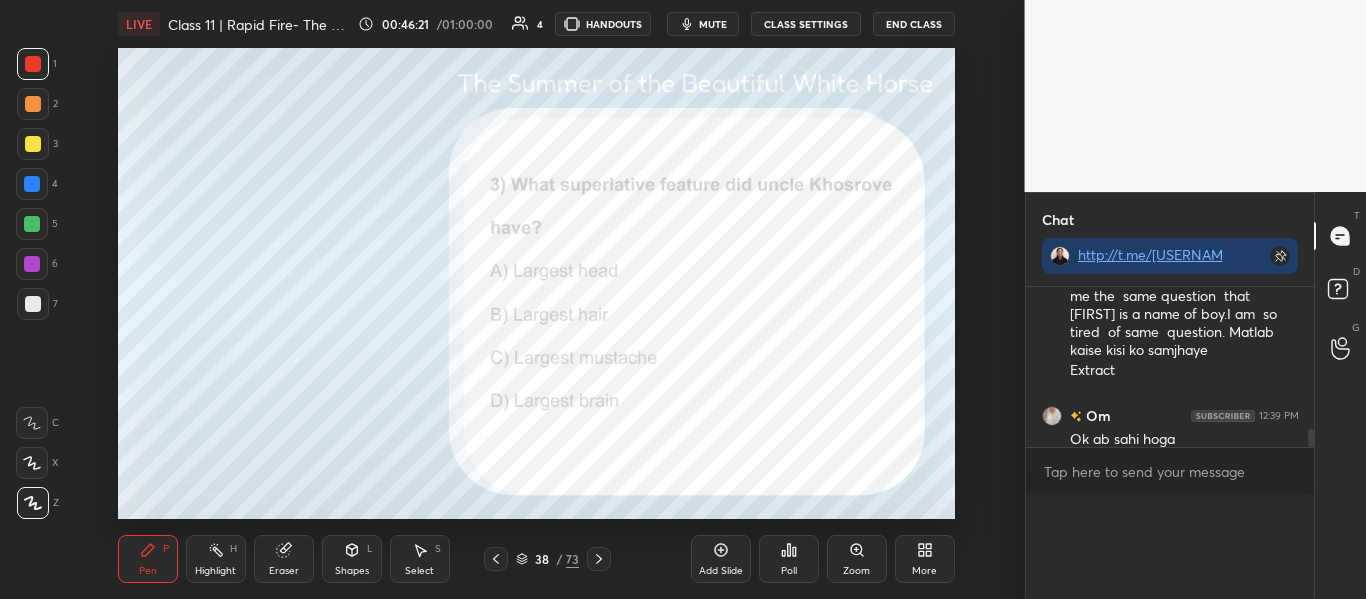 scroll, scrollTop: 0, scrollLeft: 0, axis: both 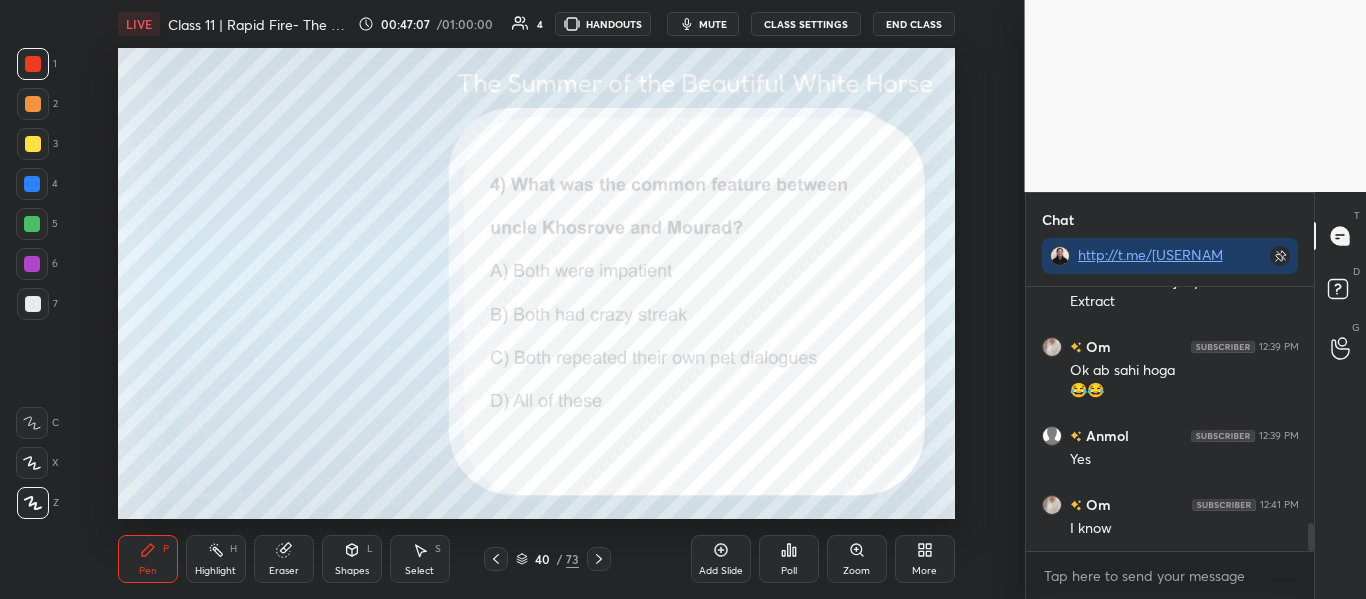click 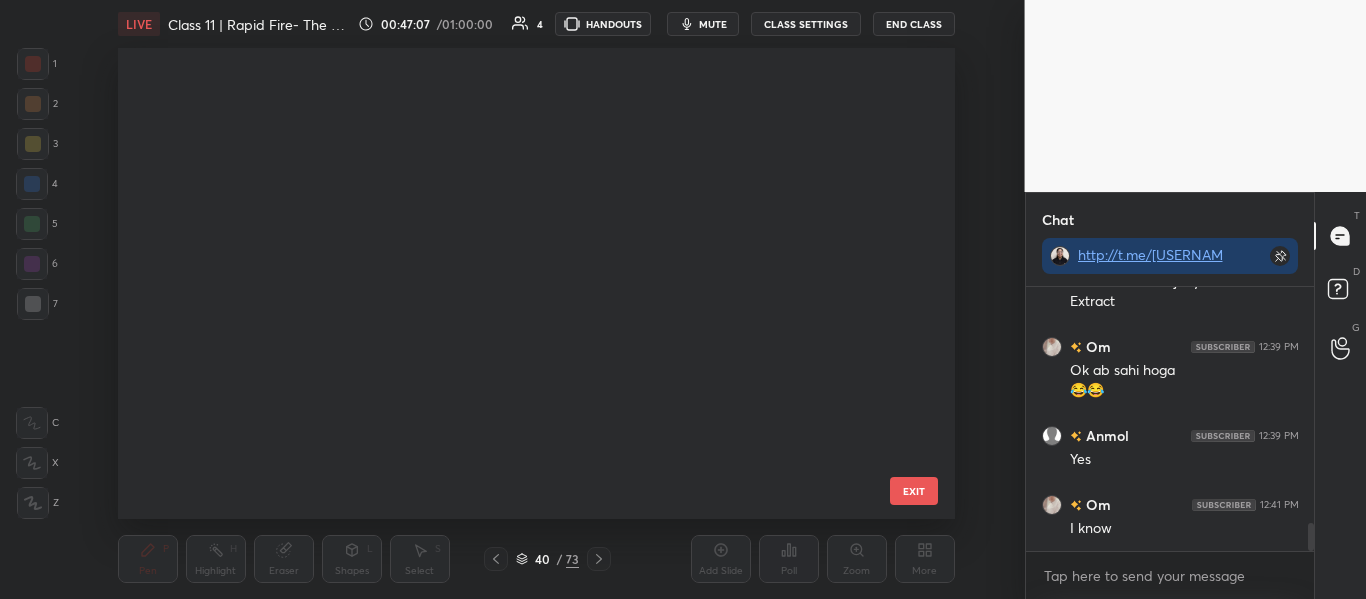 scroll, scrollTop: 1516, scrollLeft: 0, axis: vertical 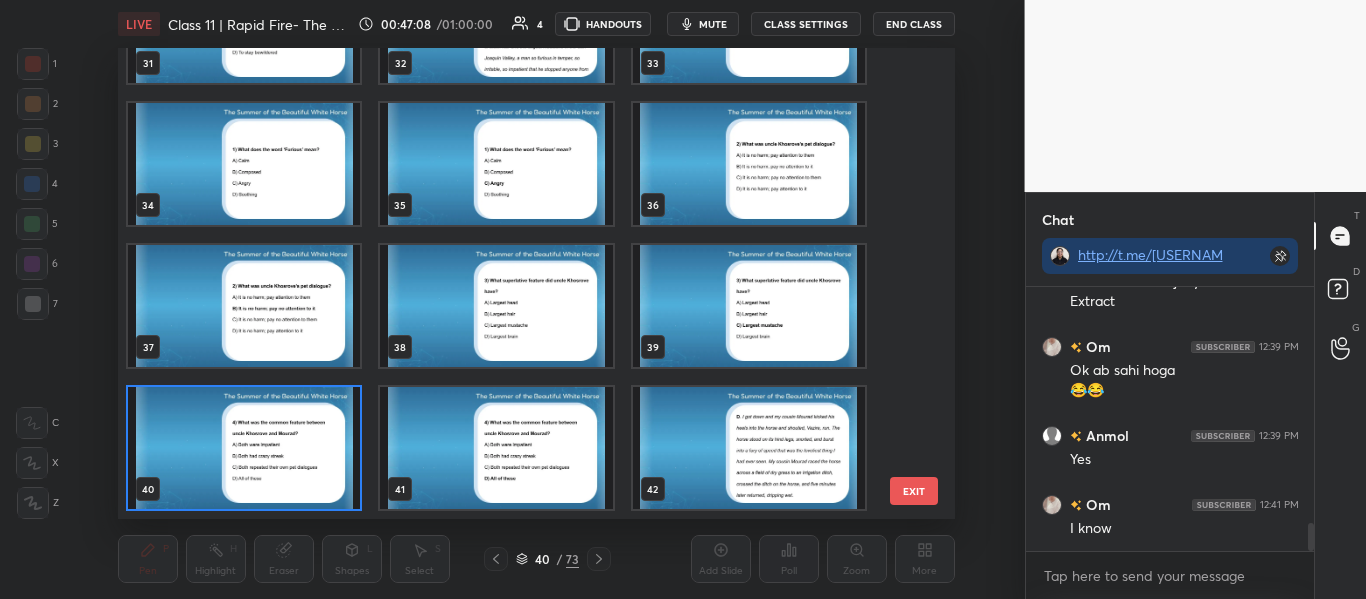 click at bounding box center (244, 448) 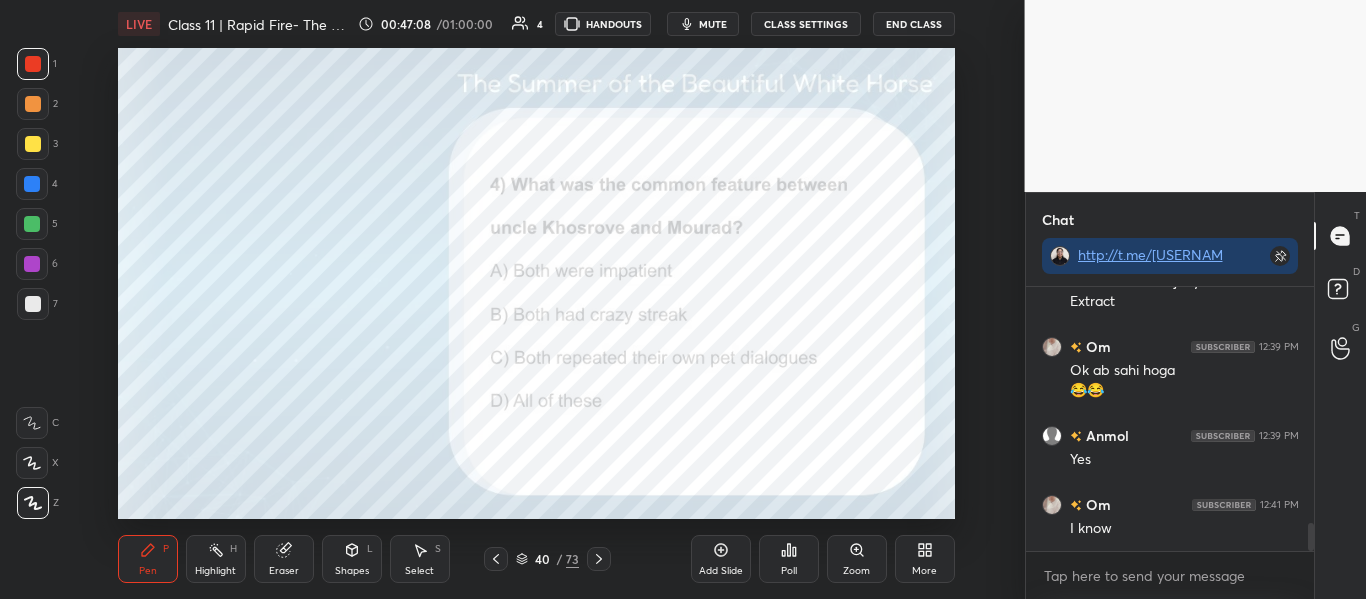 click at bounding box center [244, 448] 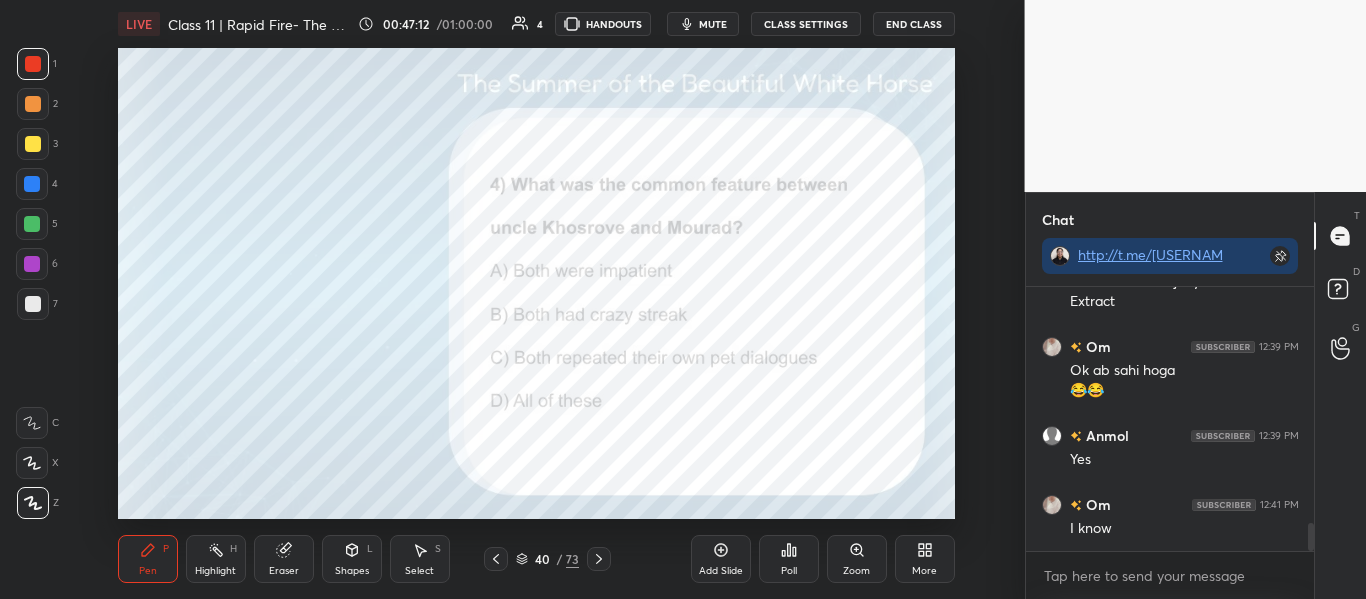 click 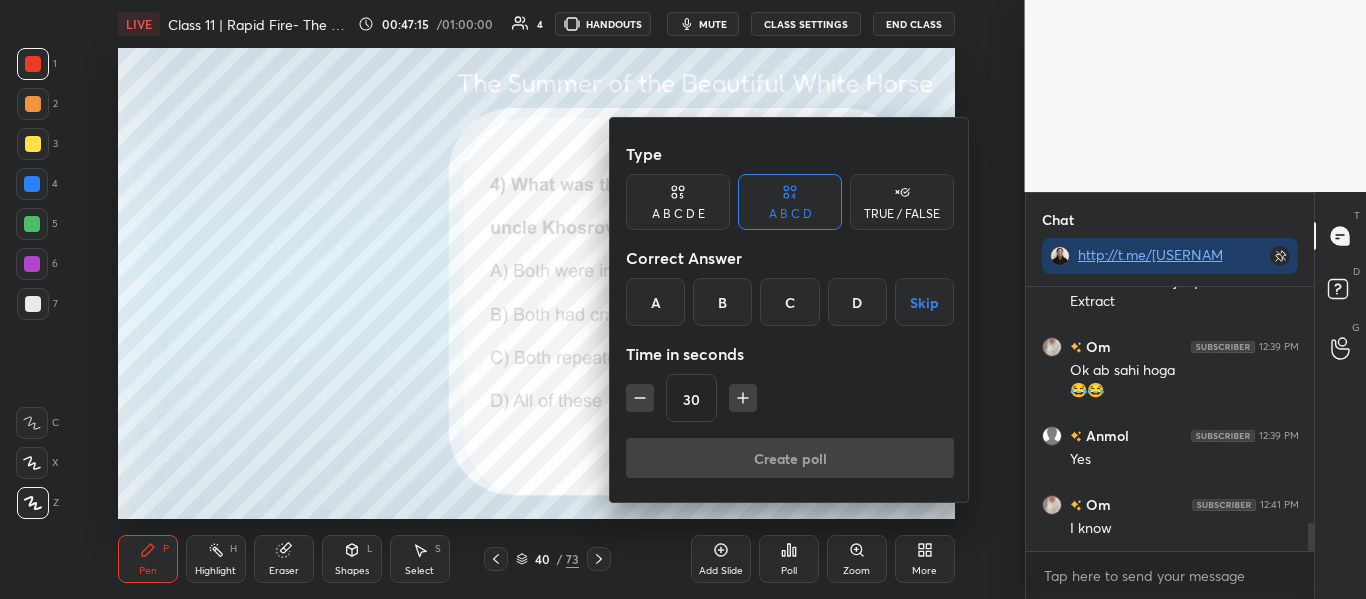 click at bounding box center (683, 299) 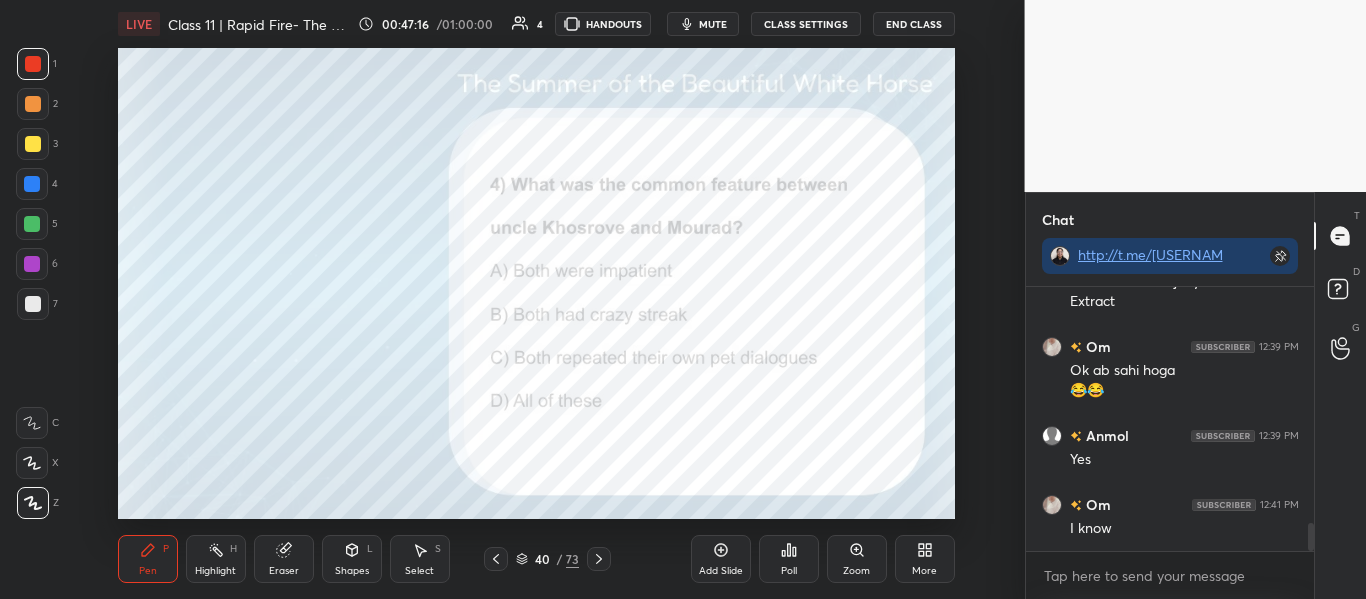click on "40 / 73" at bounding box center (547, 559) 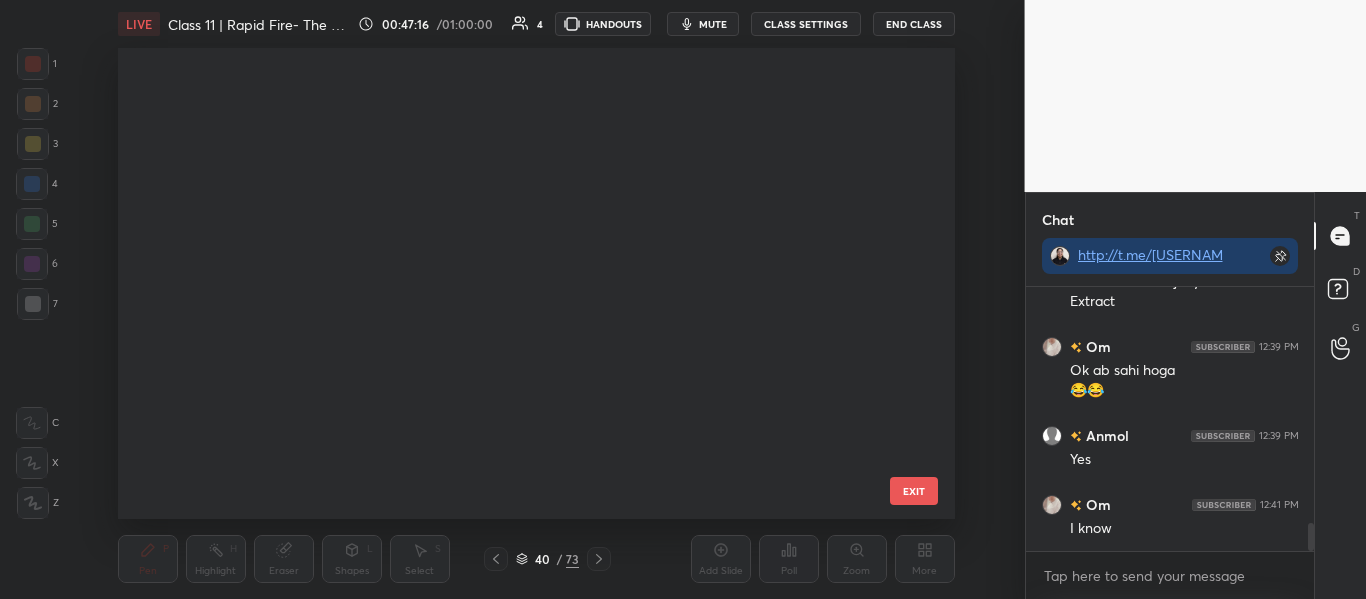 scroll, scrollTop: 465, scrollLeft: 828, axis: both 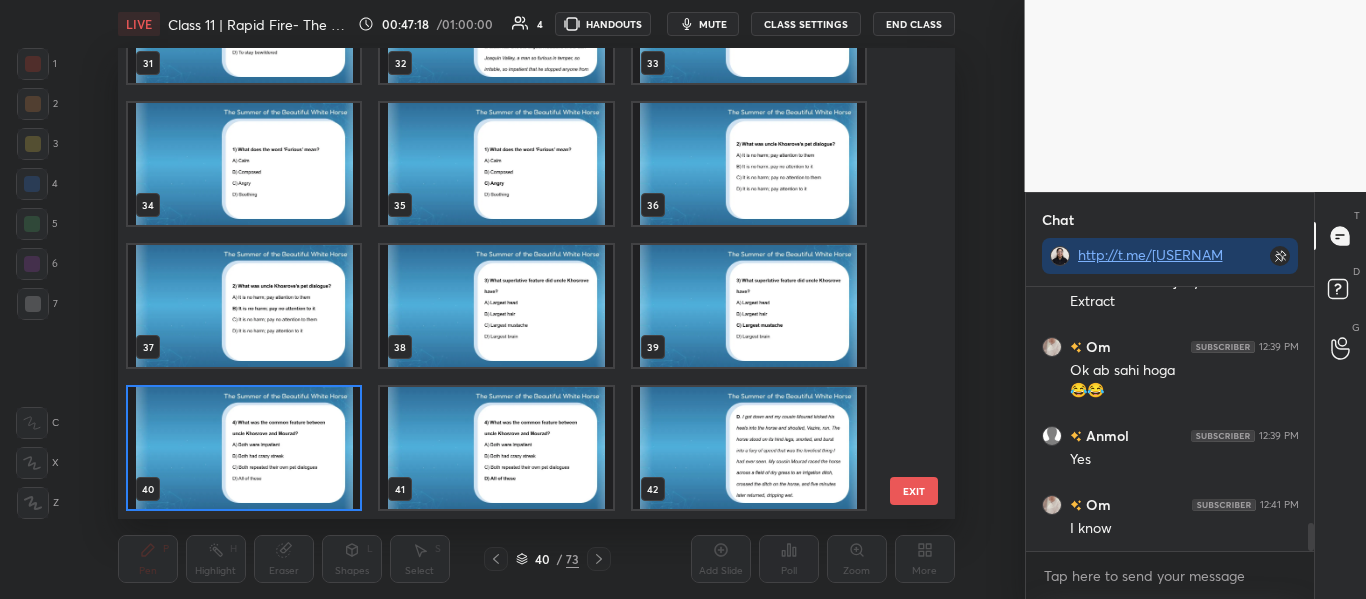 click at bounding box center [244, 448] 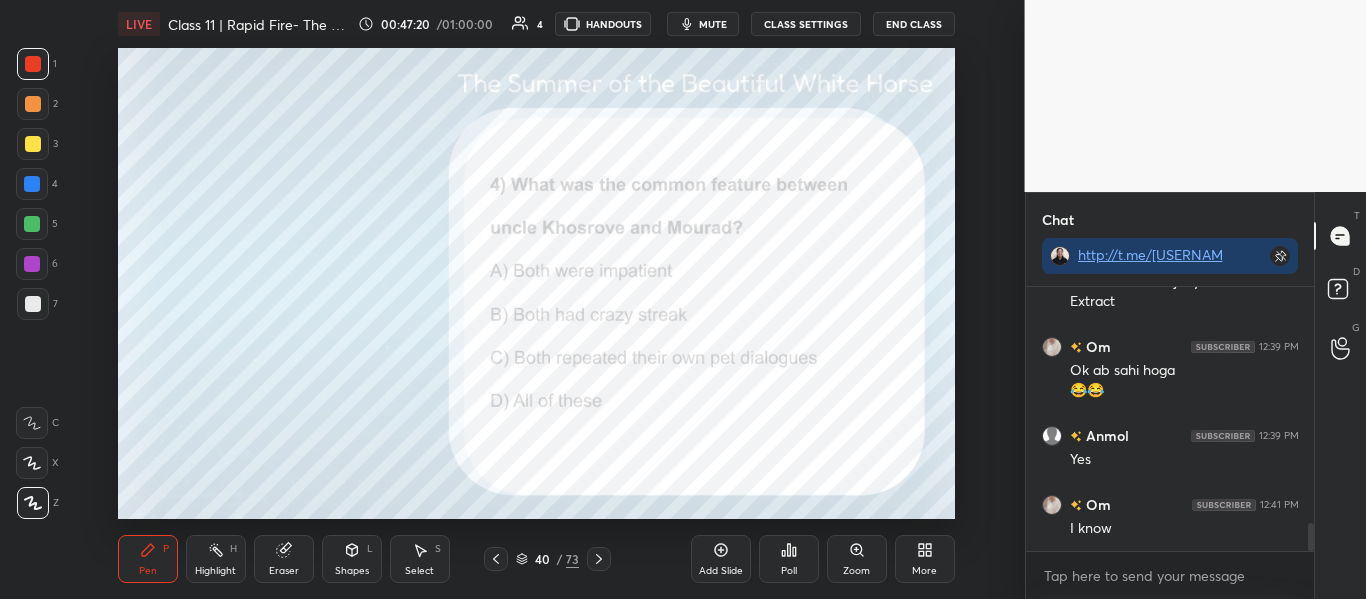 click 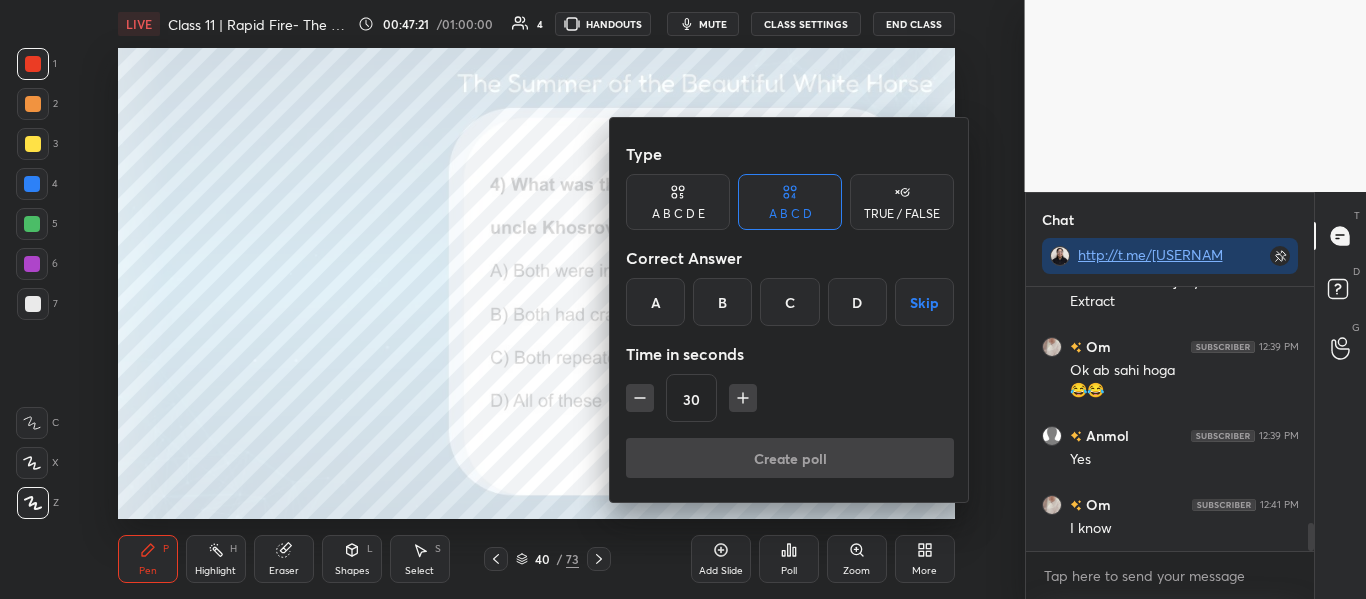 click on "D" at bounding box center [857, 302] 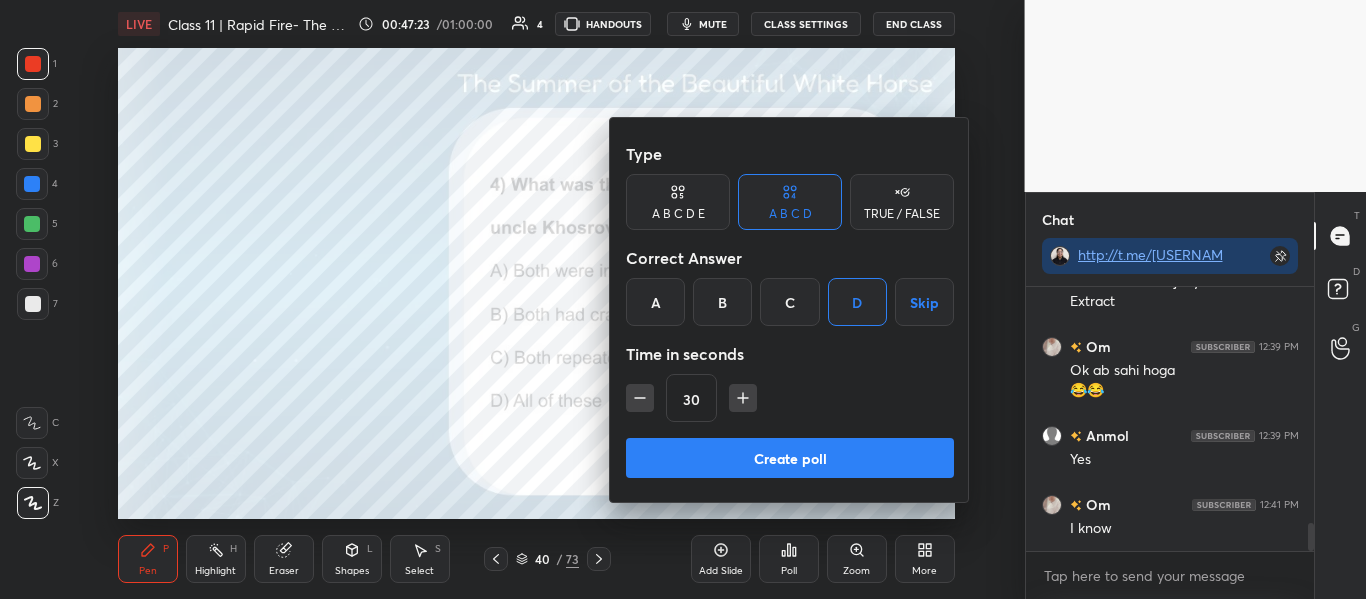 click on "Create poll" at bounding box center [790, 458] 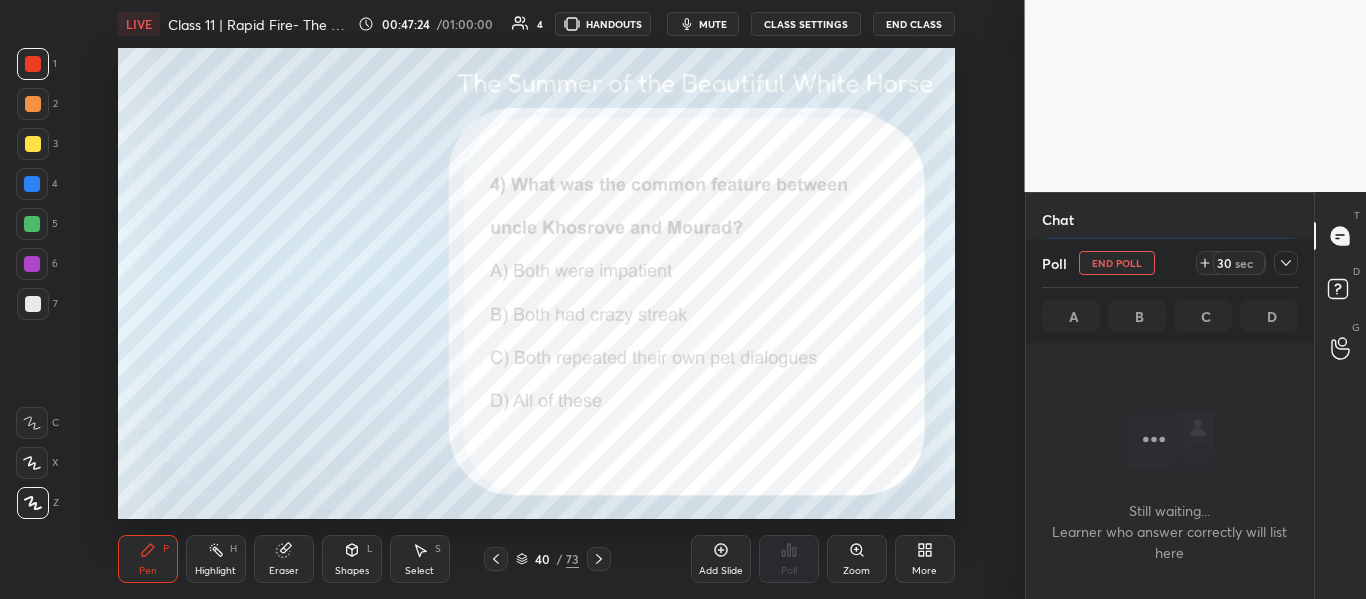scroll, scrollTop: 160, scrollLeft: 282, axis: both 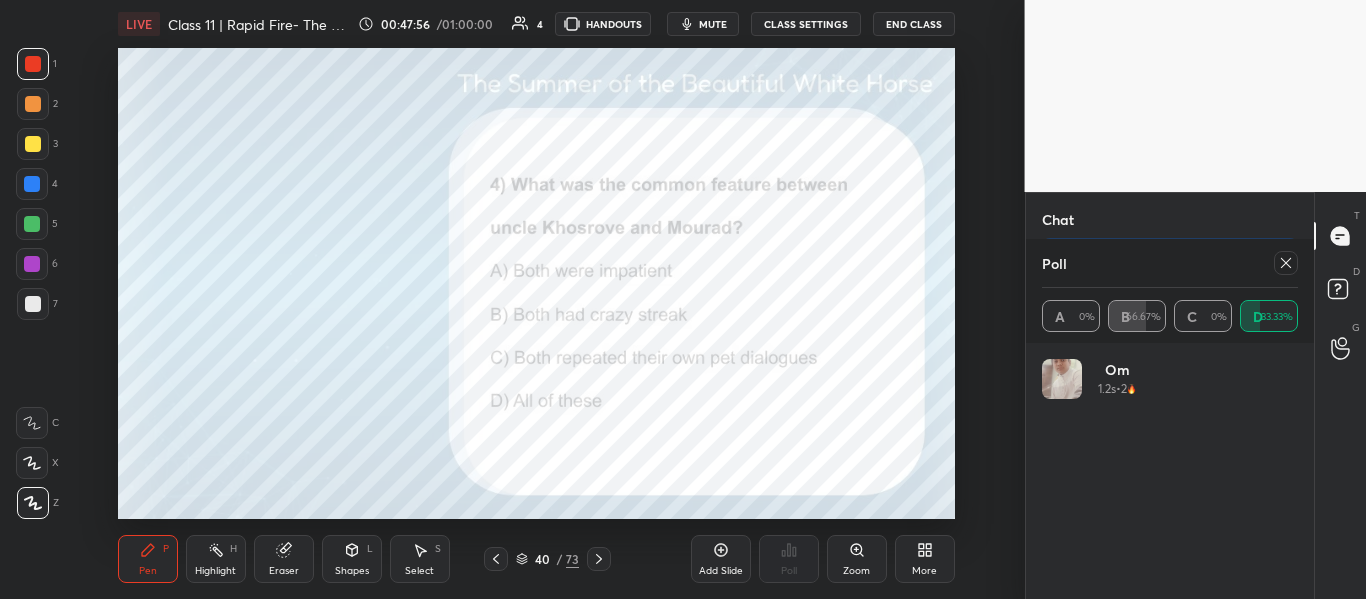 click 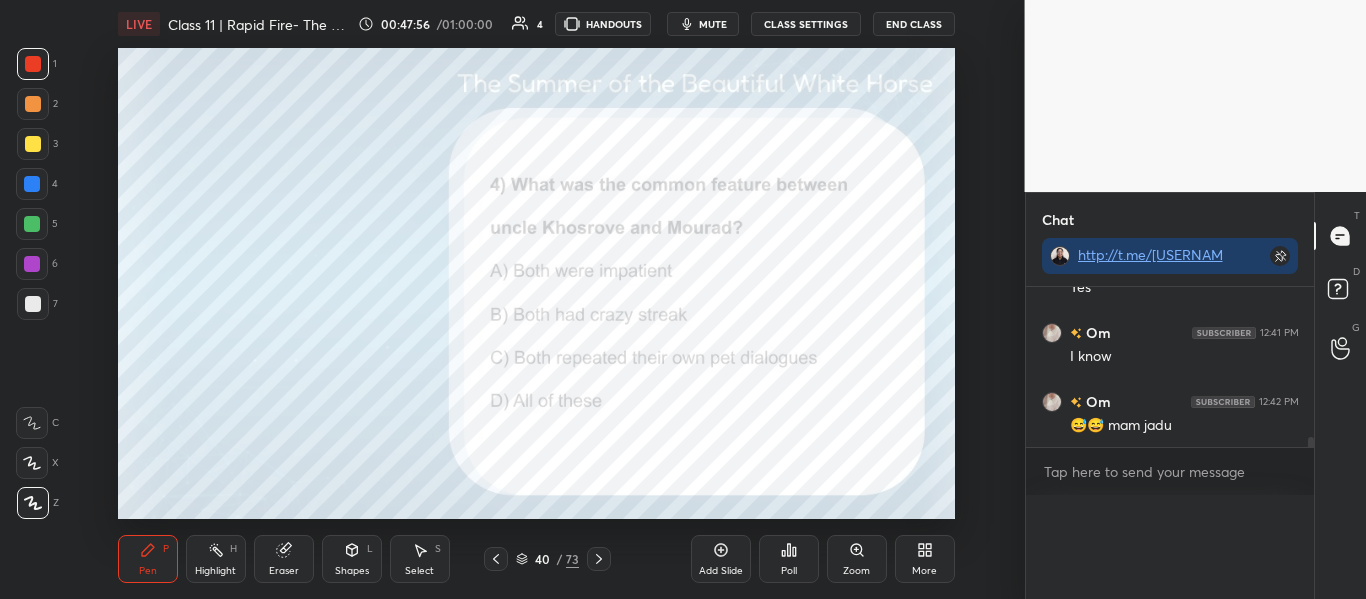 scroll, scrollTop: 0, scrollLeft: 0, axis: both 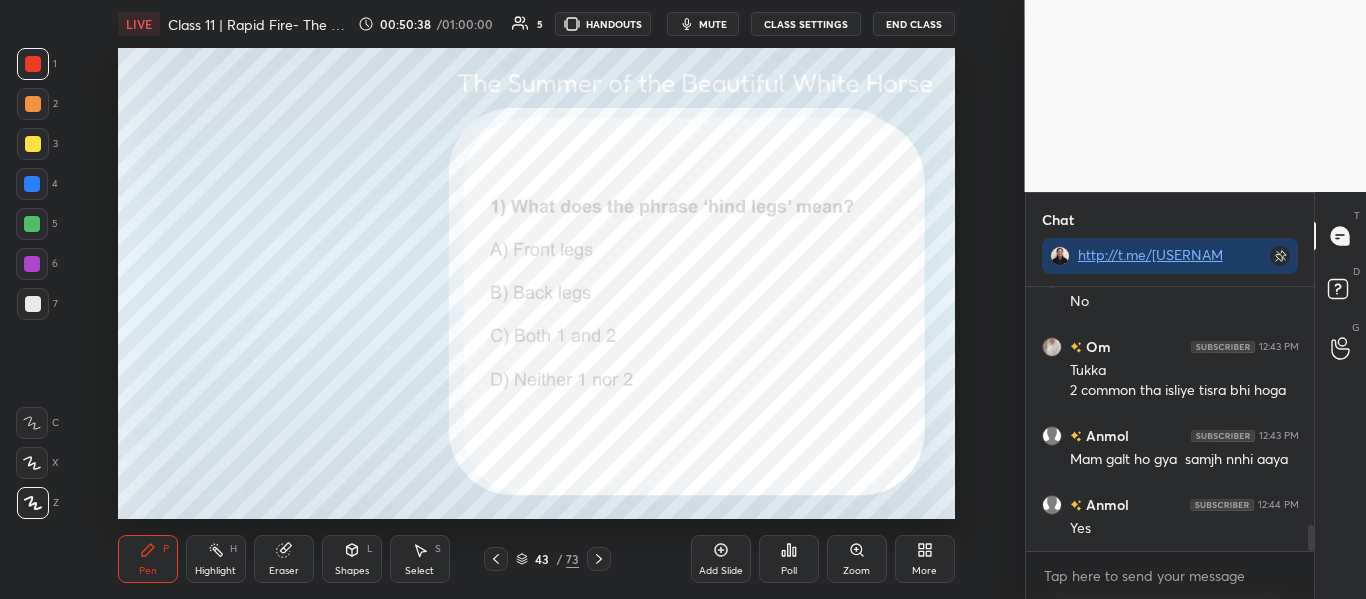 click on "Poll" at bounding box center [789, 559] 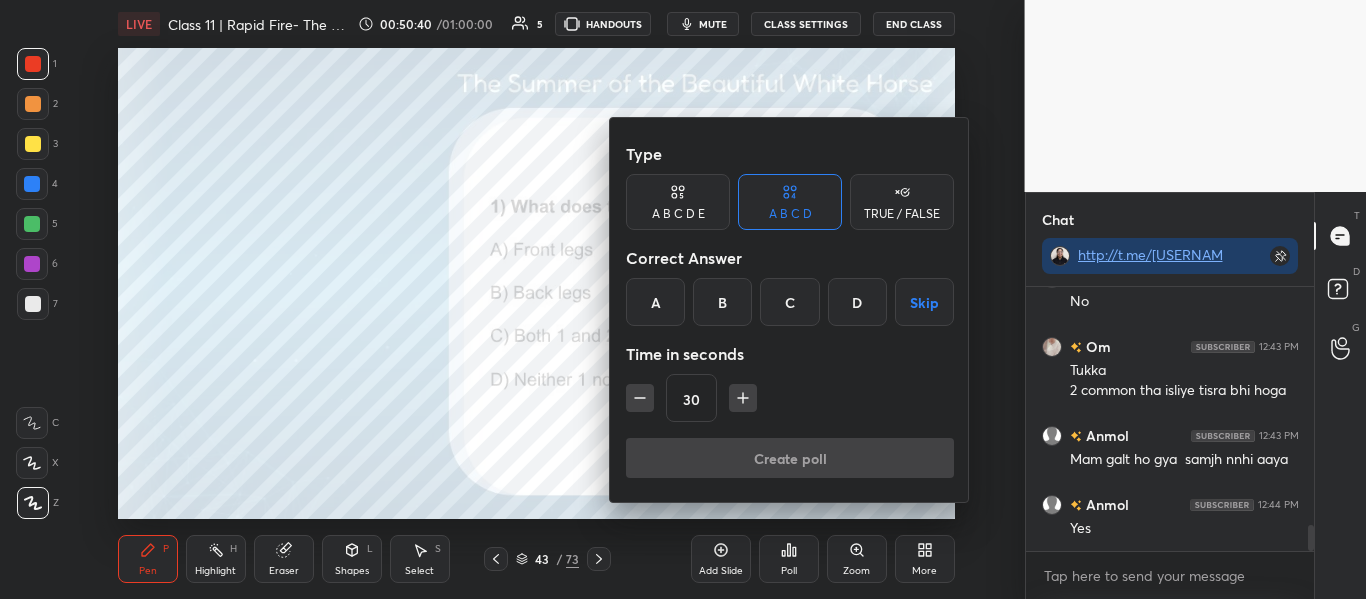 click on "B" at bounding box center [722, 302] 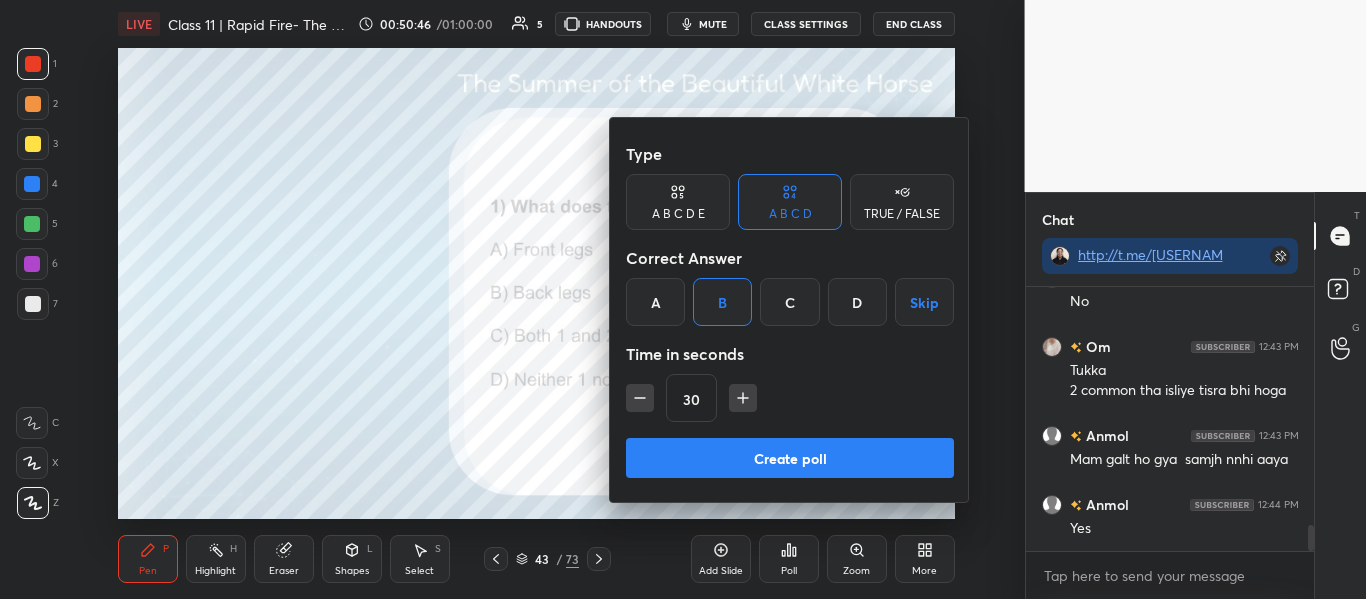 click on "Create poll" at bounding box center [790, 458] 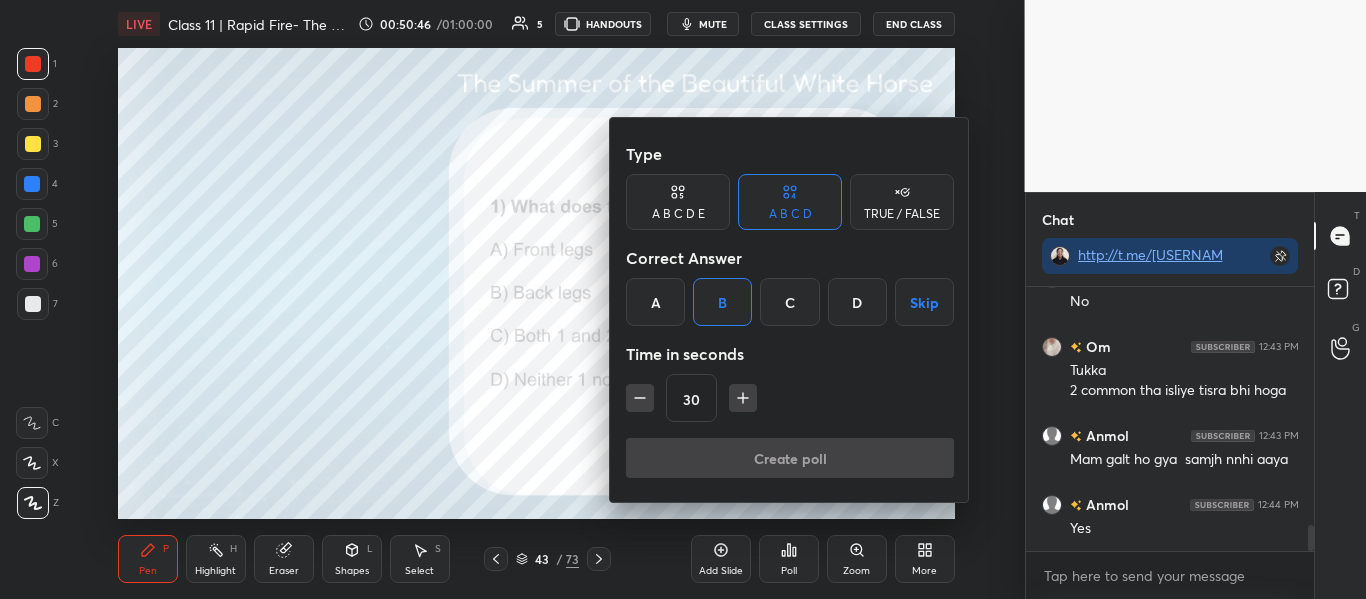 scroll, scrollTop: 216, scrollLeft: 282, axis: both 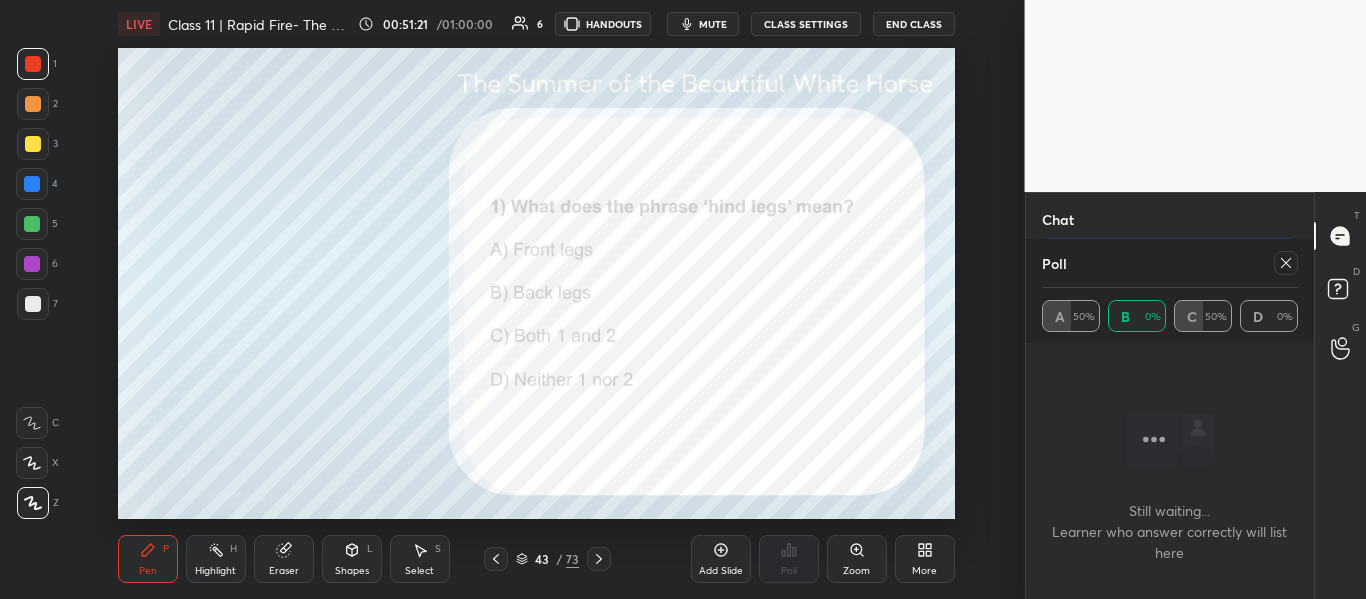 click at bounding box center (1286, 263) 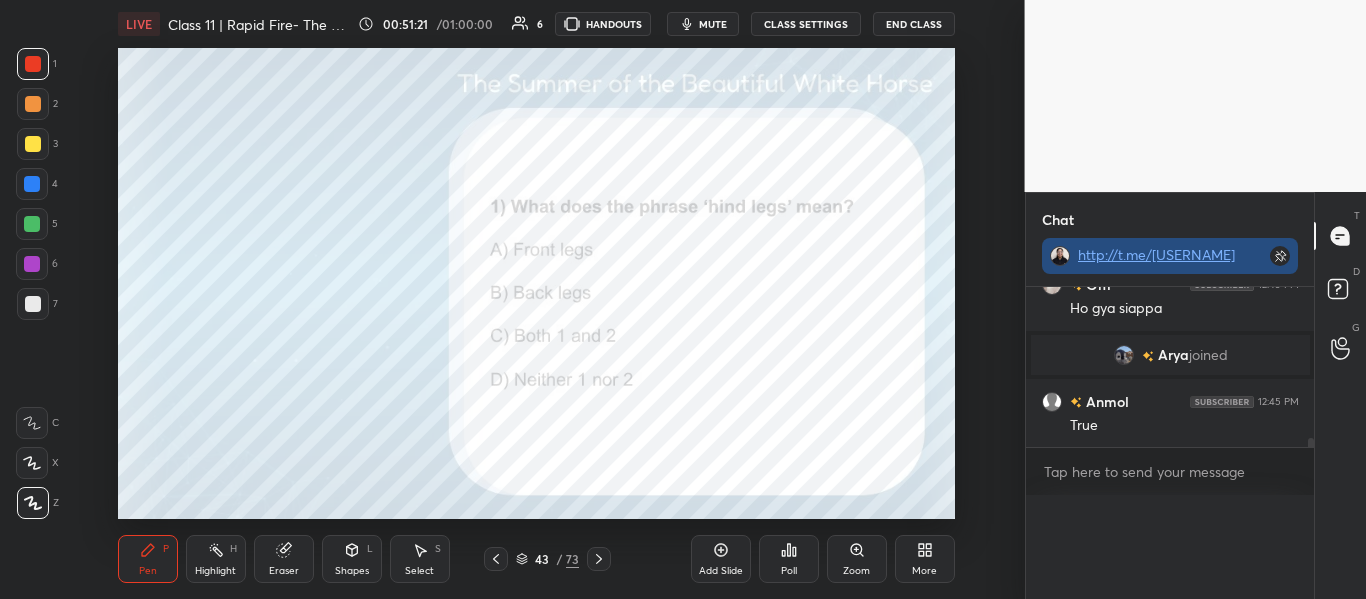 scroll, scrollTop: 7, scrollLeft: 7, axis: both 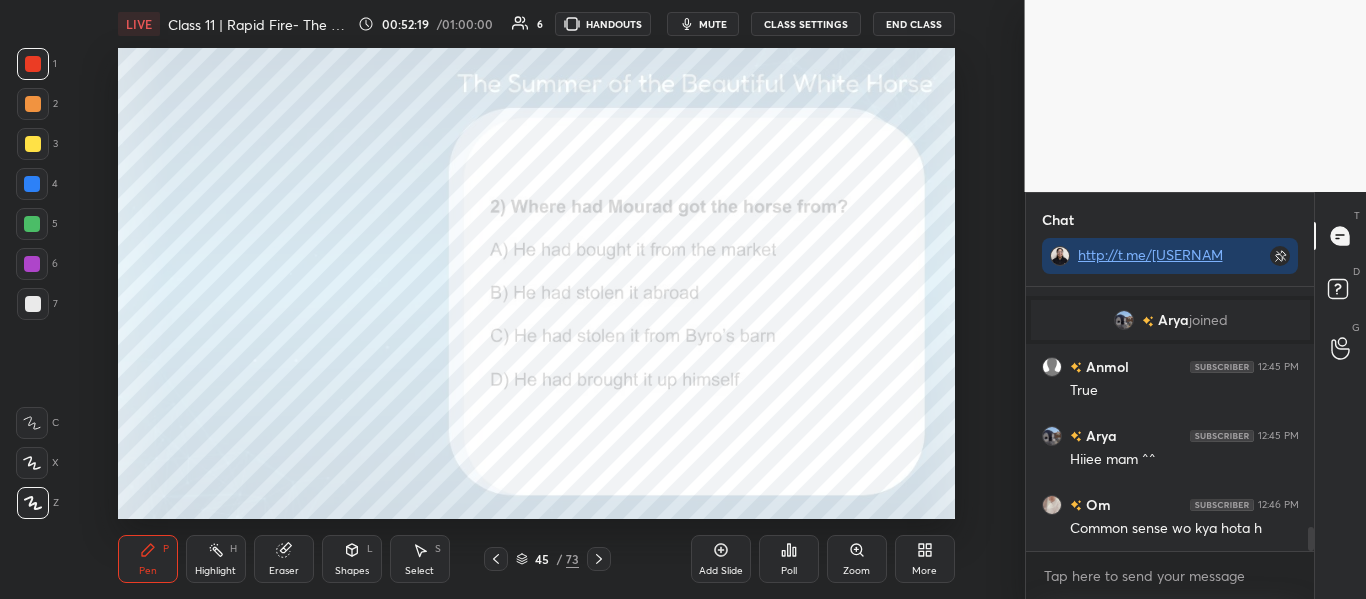 click on "Poll" at bounding box center [789, 559] 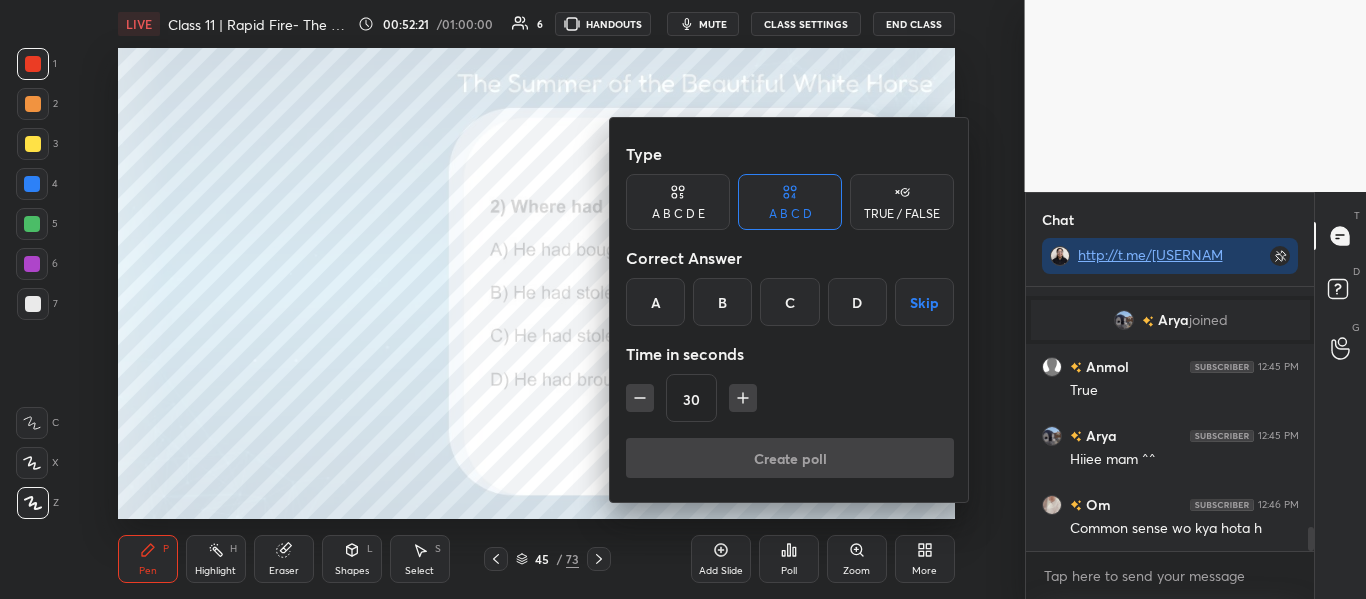 click at bounding box center (683, 299) 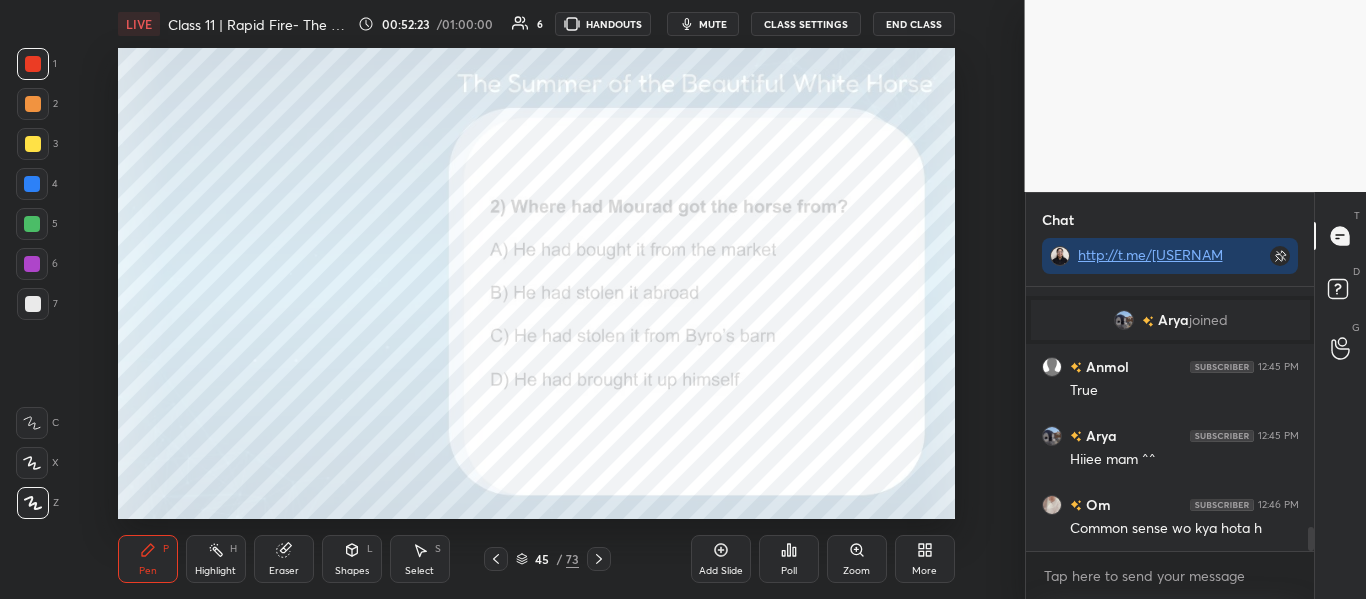 click 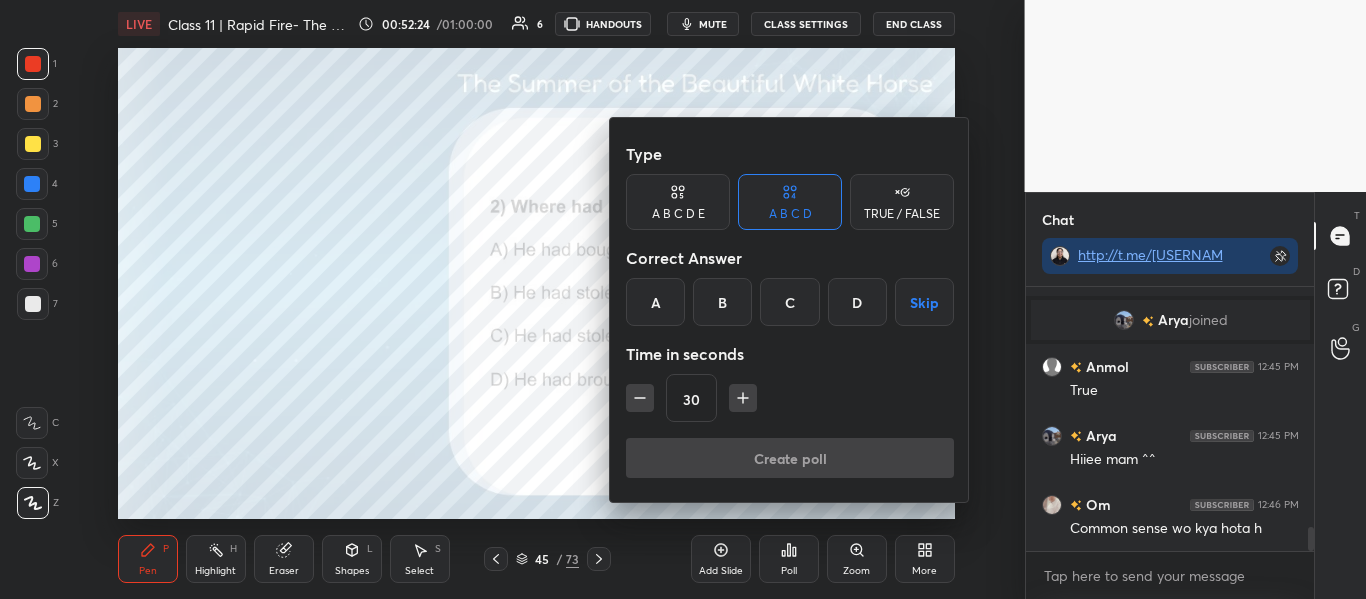 click on "C" at bounding box center [789, 302] 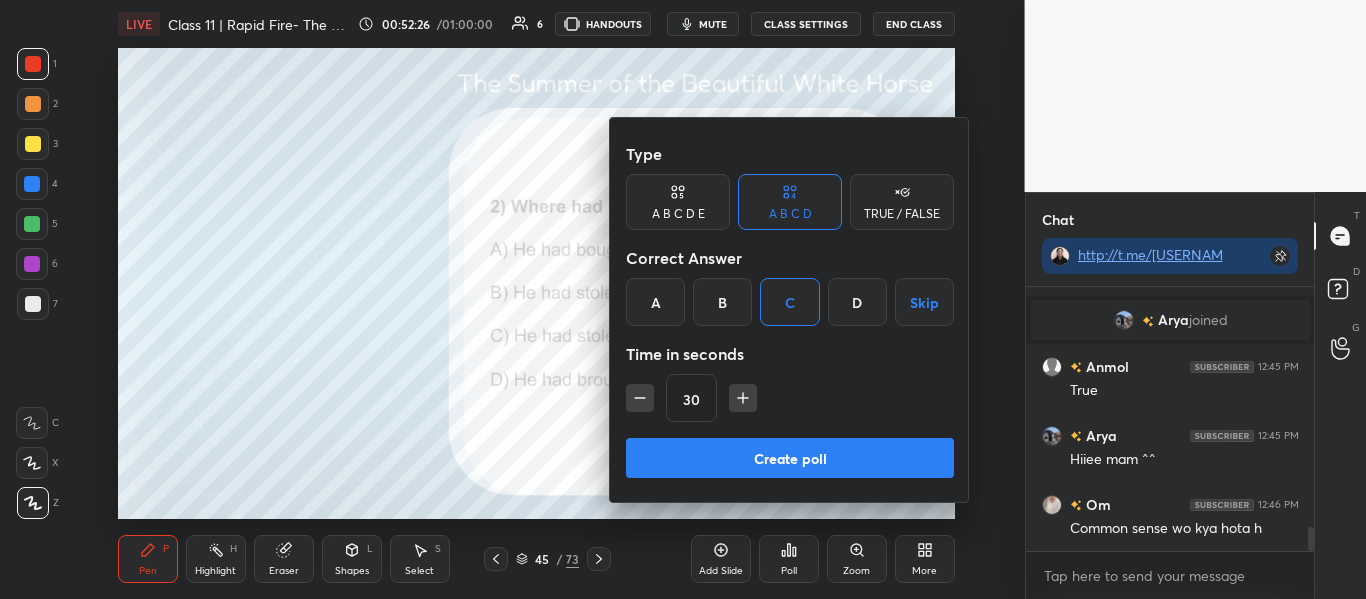 click on "Create poll" at bounding box center (790, 458) 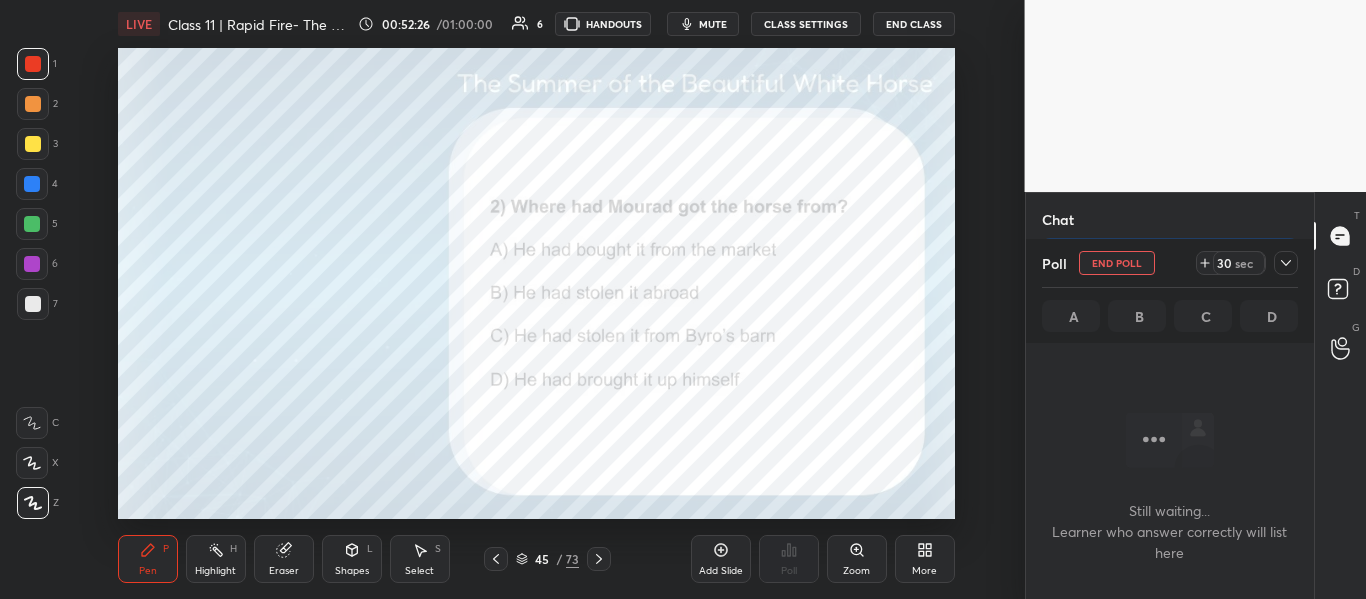 scroll, scrollTop: 160, scrollLeft: 282, axis: both 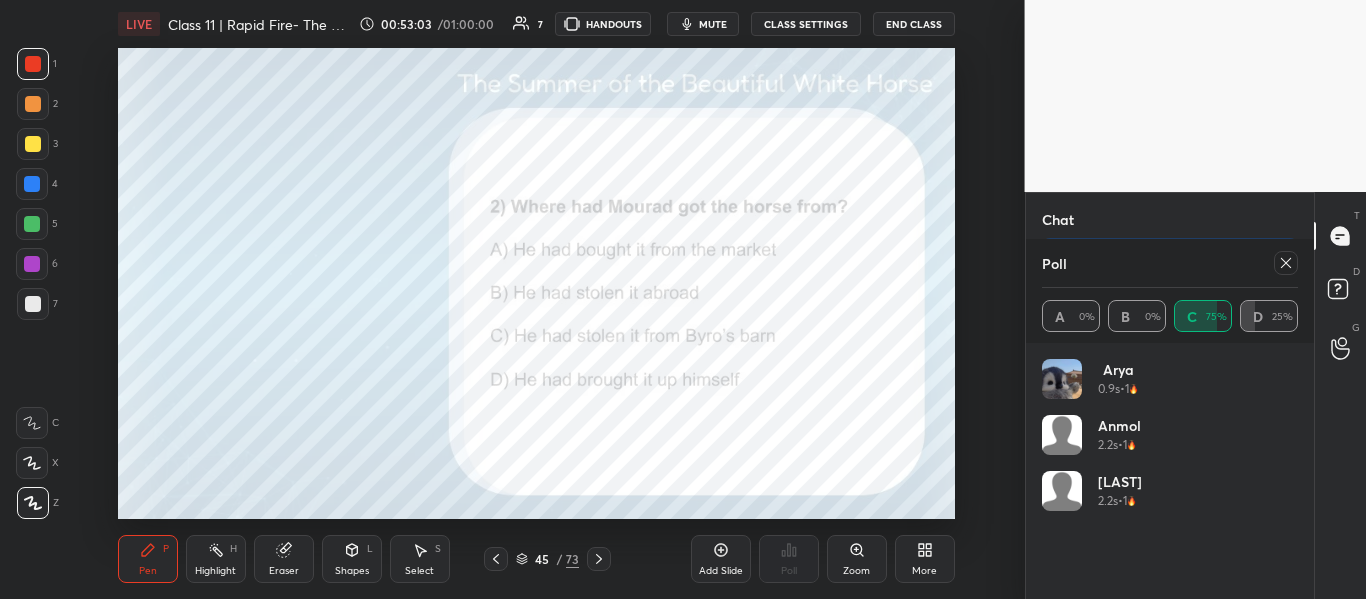 click 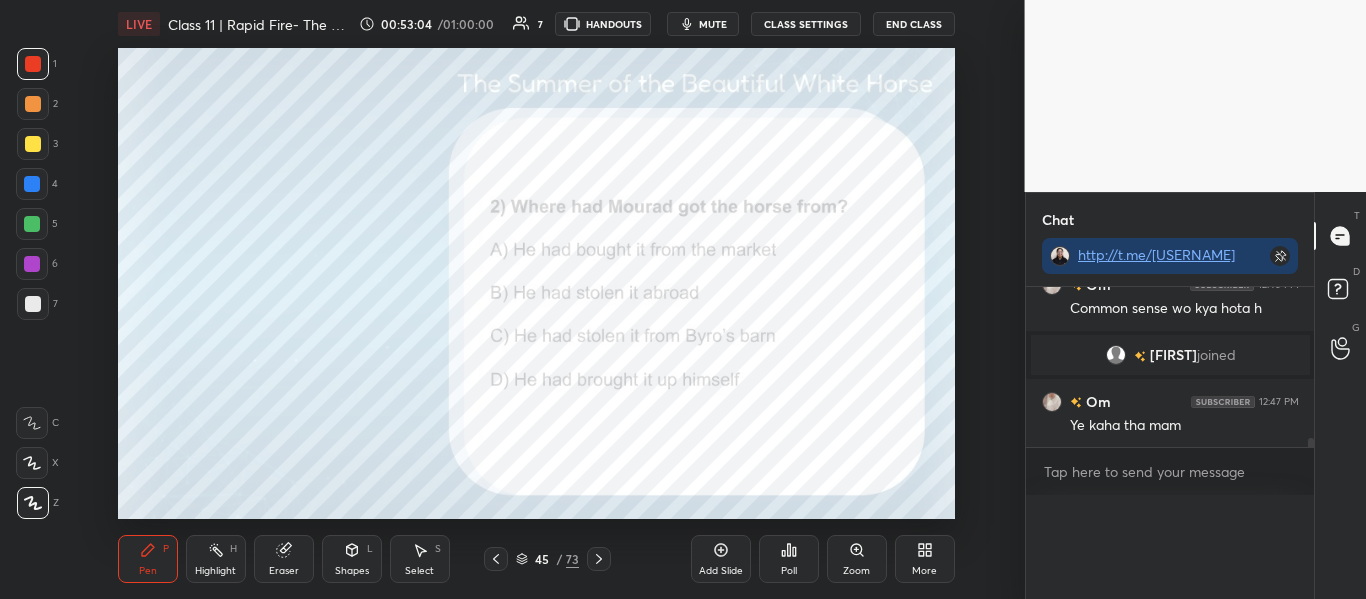 scroll, scrollTop: 0, scrollLeft: 0, axis: both 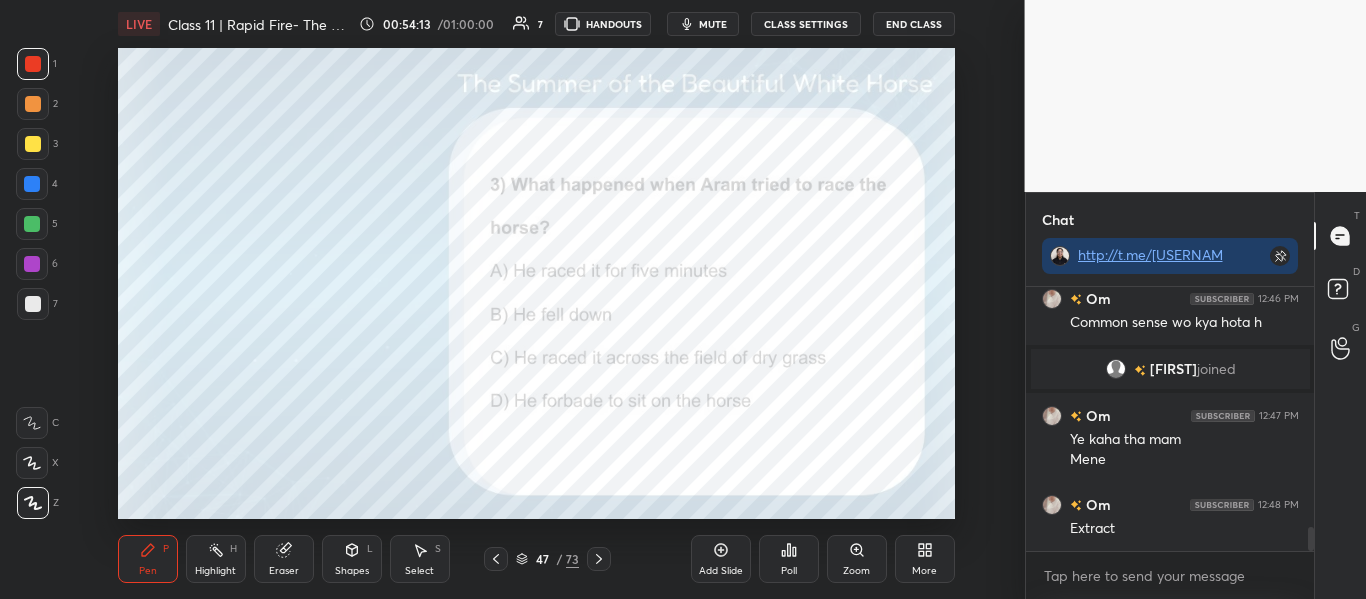 click on "Poll" at bounding box center (789, 559) 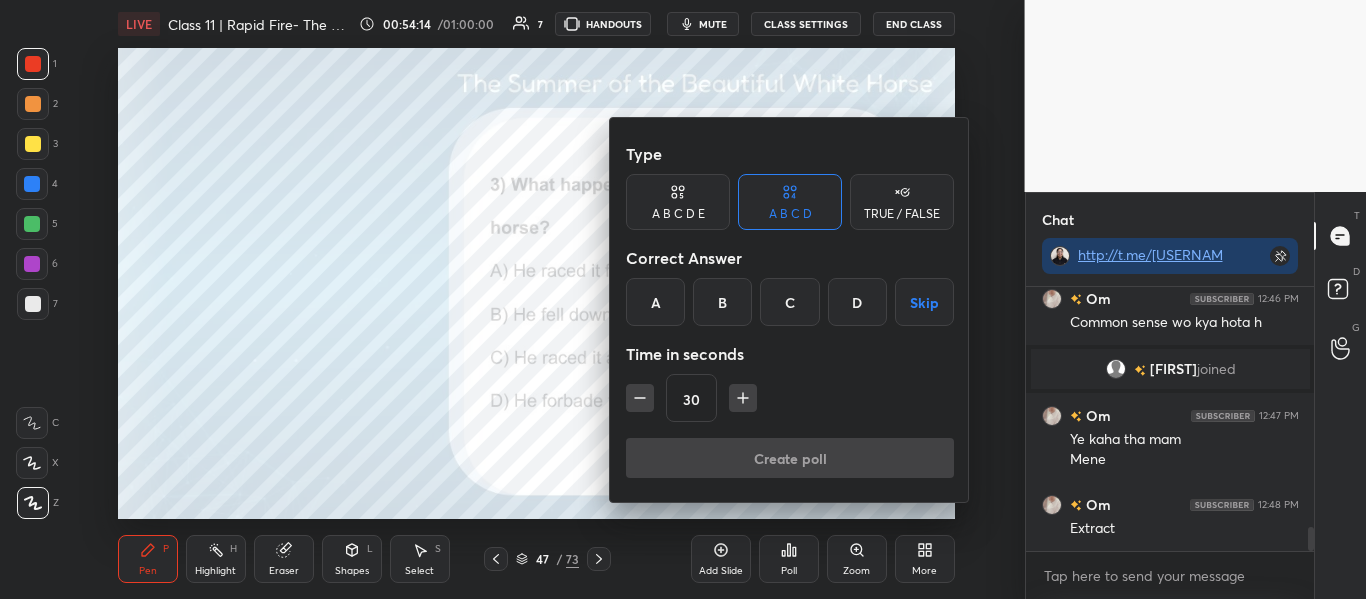 click on "B" at bounding box center (722, 302) 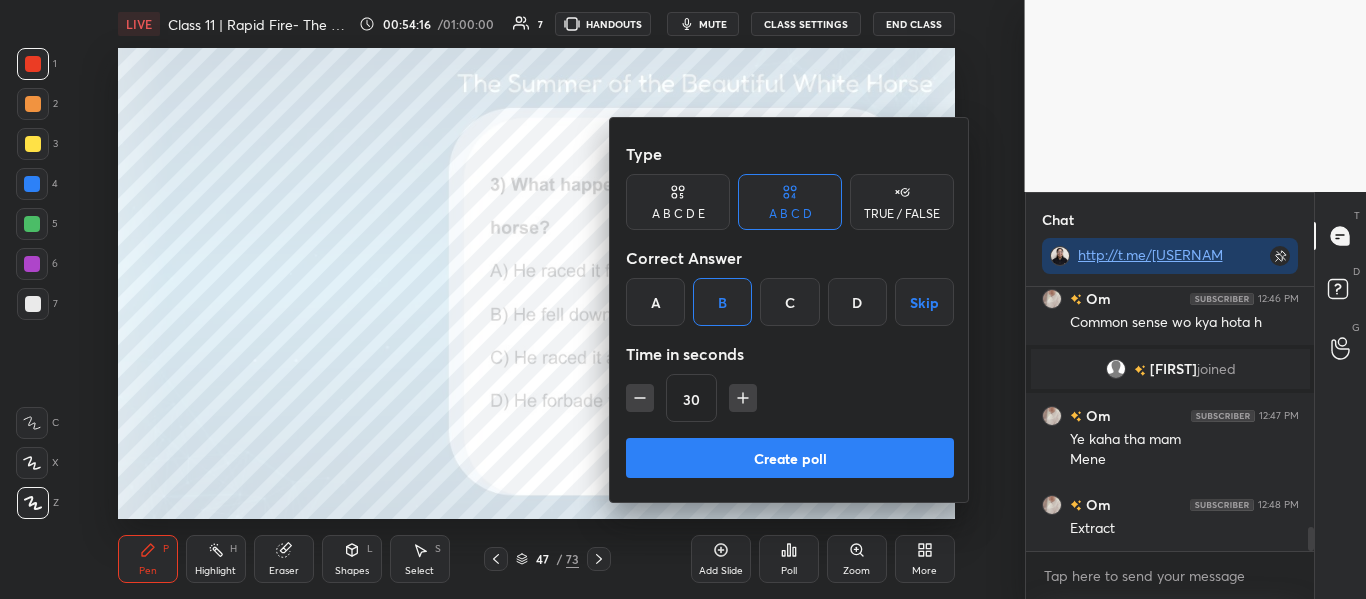 click on "Create poll" at bounding box center (790, 458) 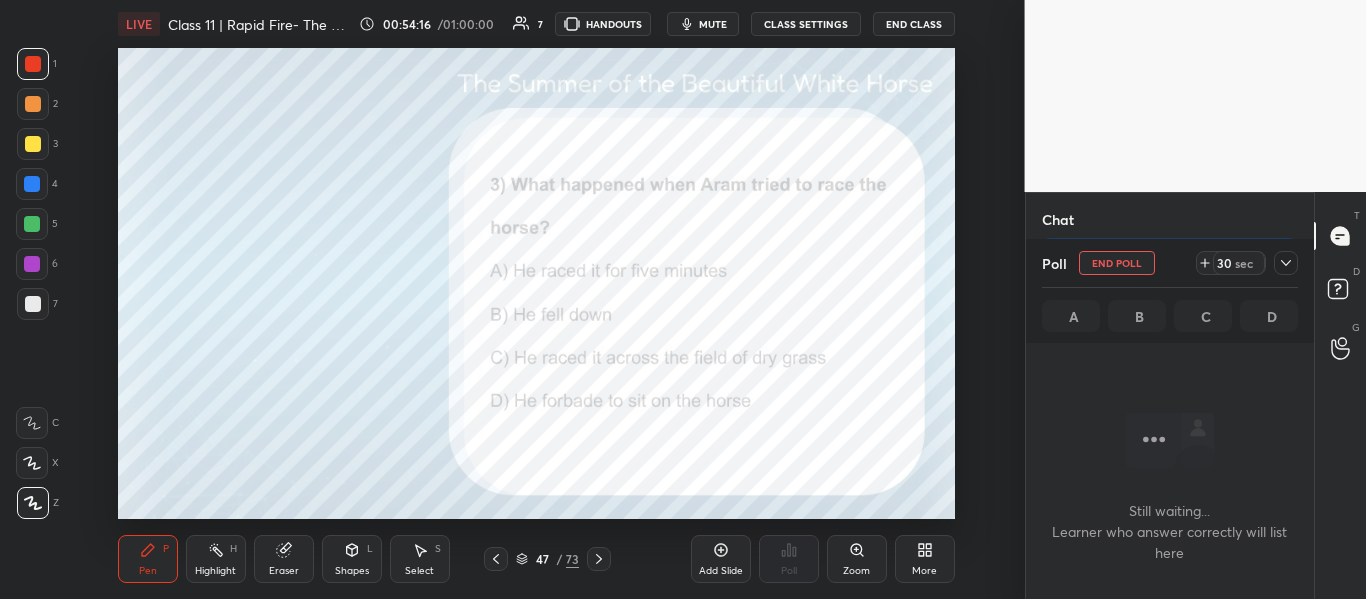 scroll, scrollTop: 170, scrollLeft: 282, axis: both 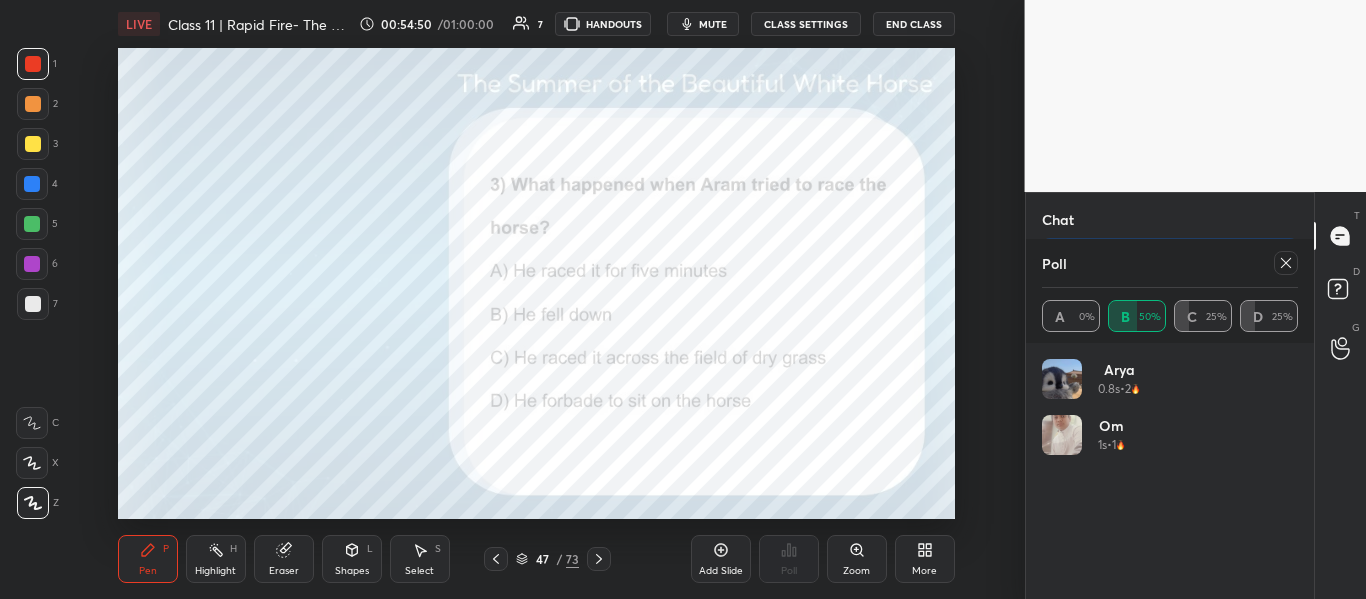 click 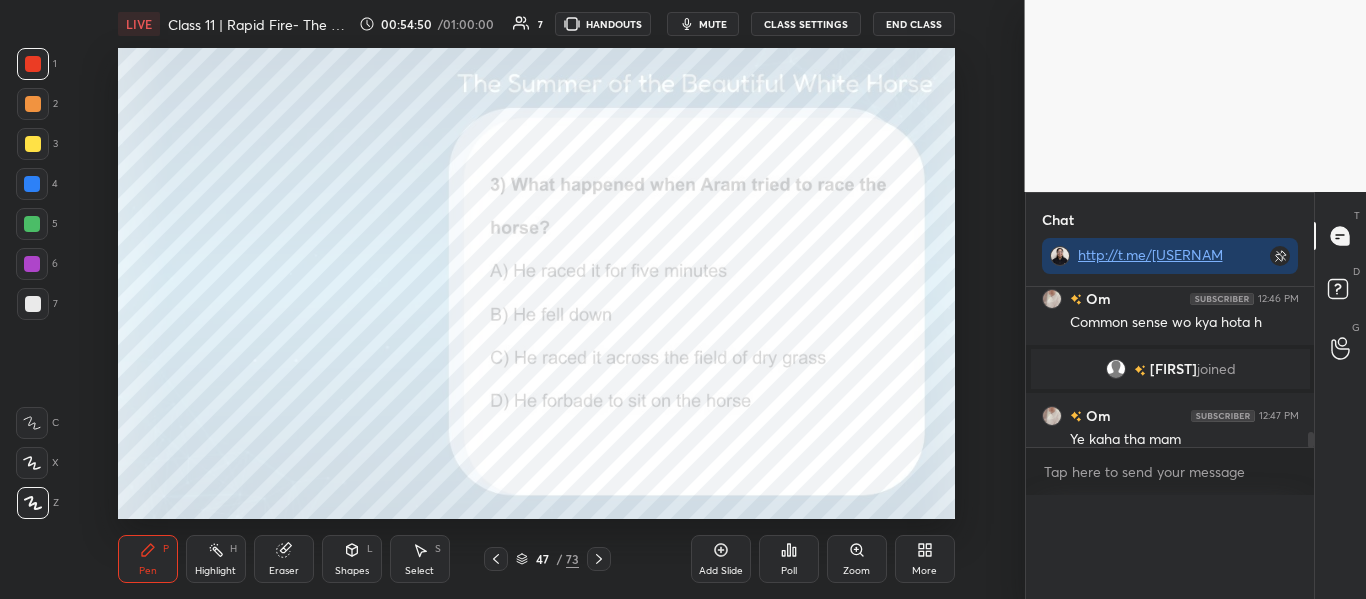 scroll, scrollTop: 0, scrollLeft: 0, axis: both 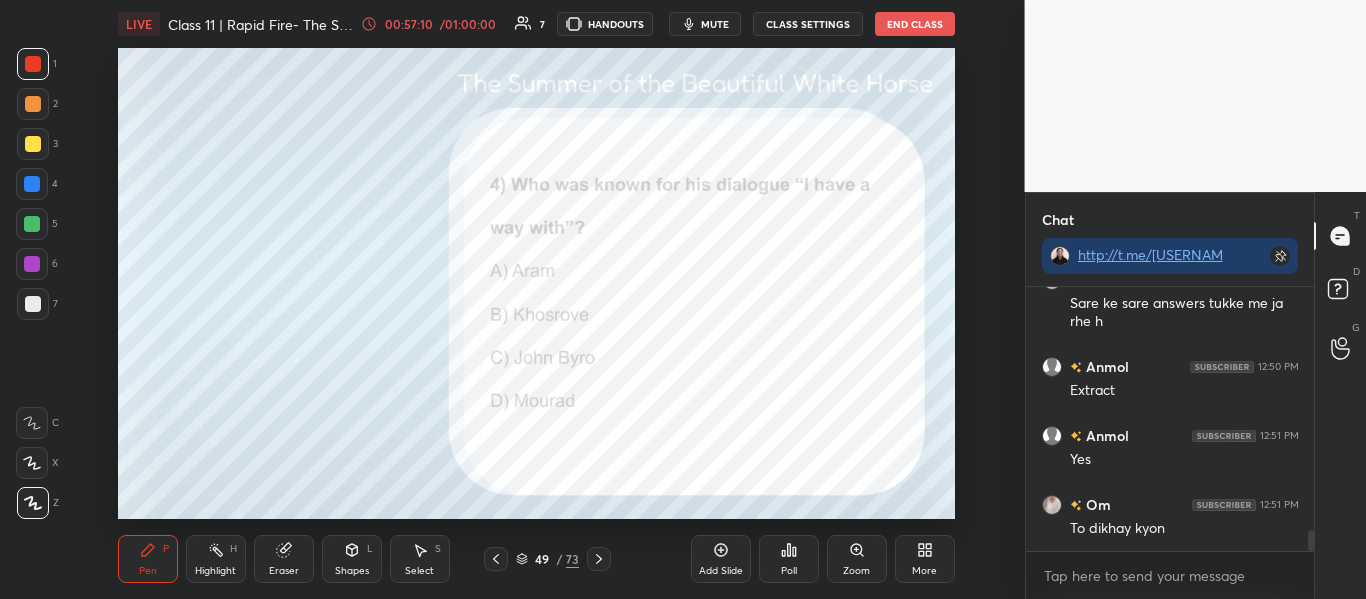 click on "Poll" at bounding box center [789, 571] 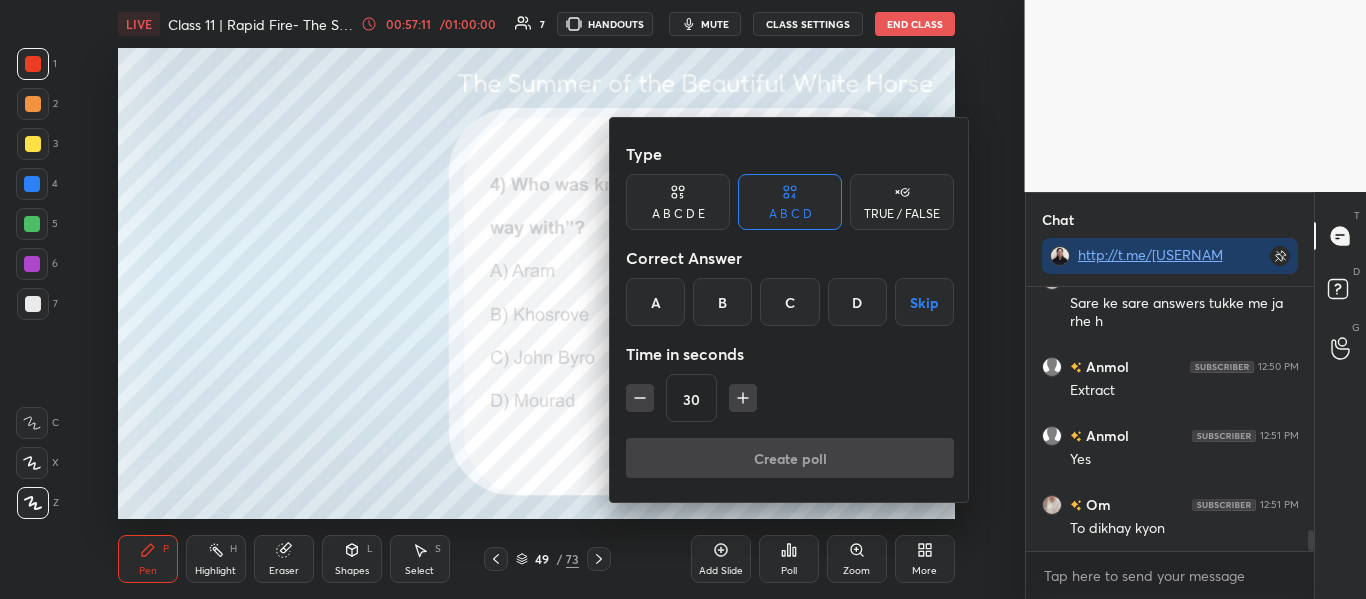 click on "D" at bounding box center [857, 302] 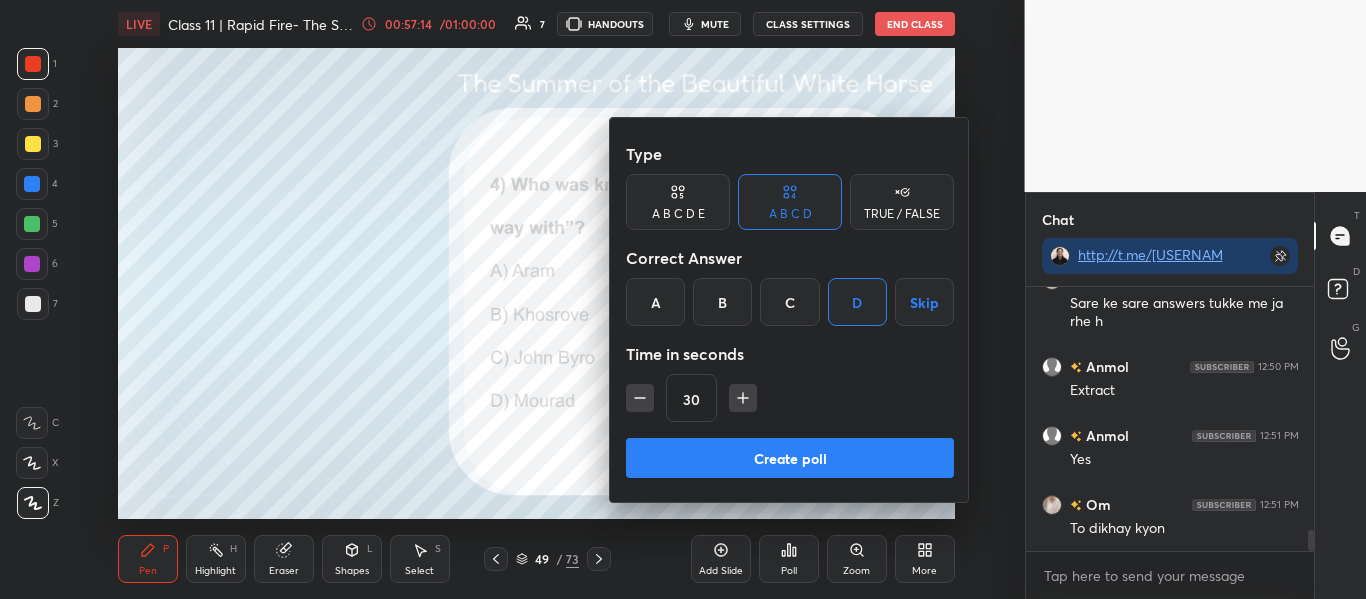 click on "Create poll" at bounding box center [790, 458] 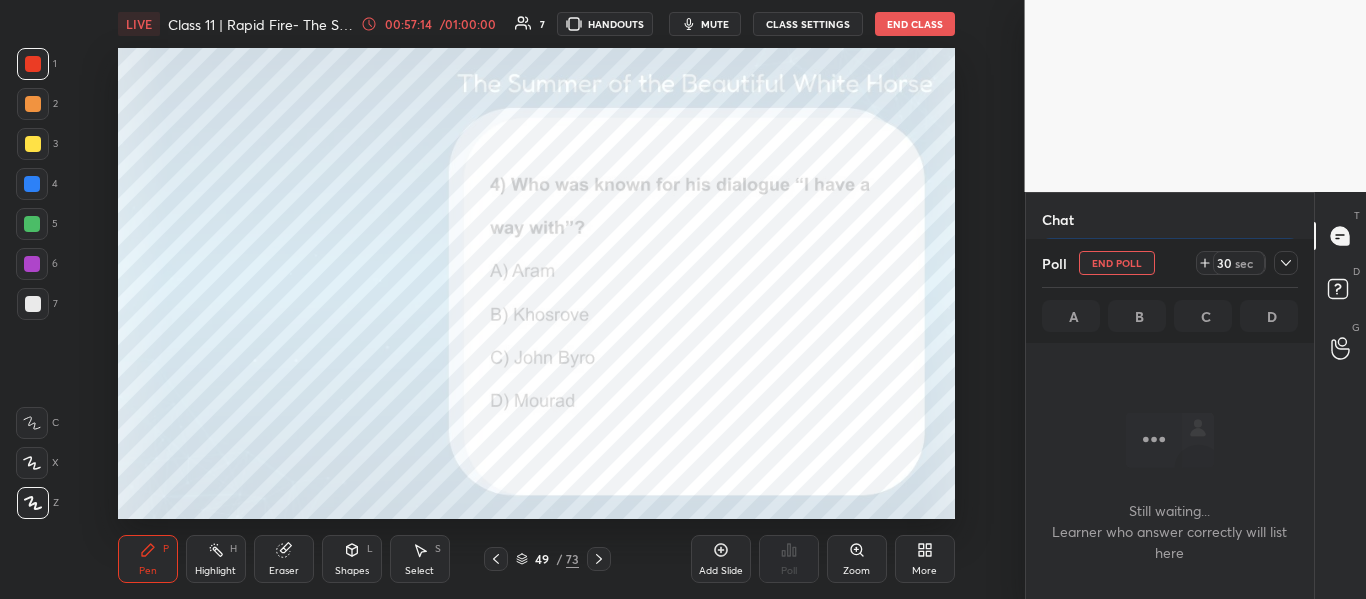 scroll, scrollTop: 160, scrollLeft: 282, axis: both 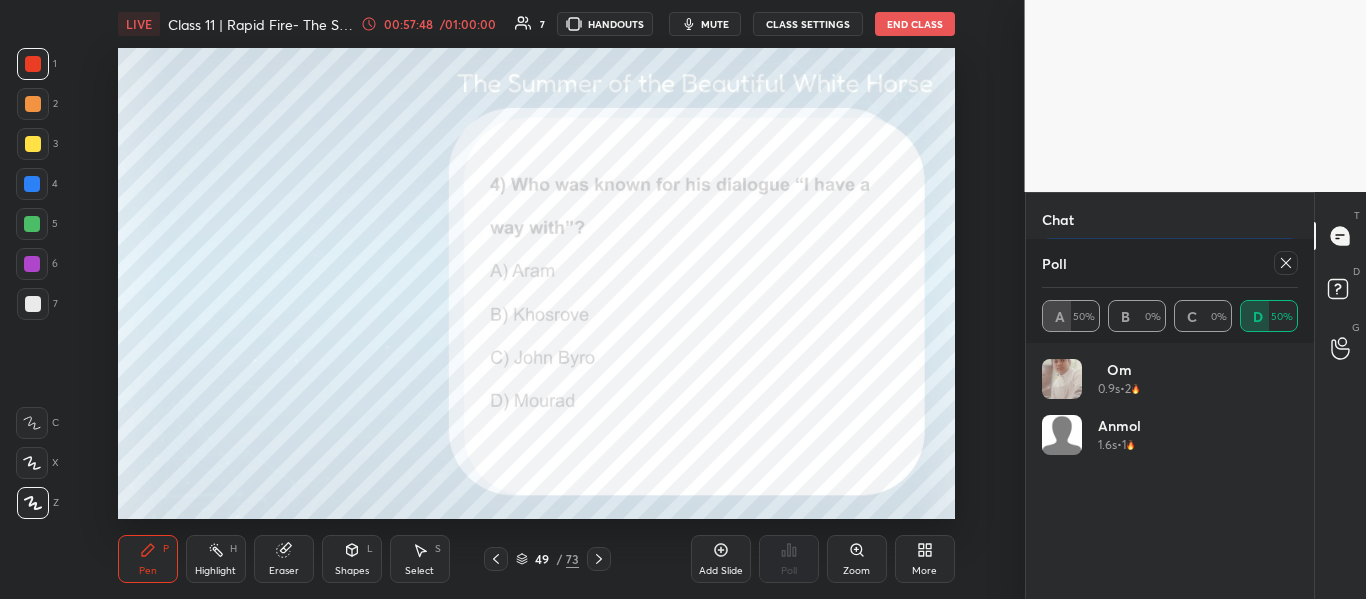 click 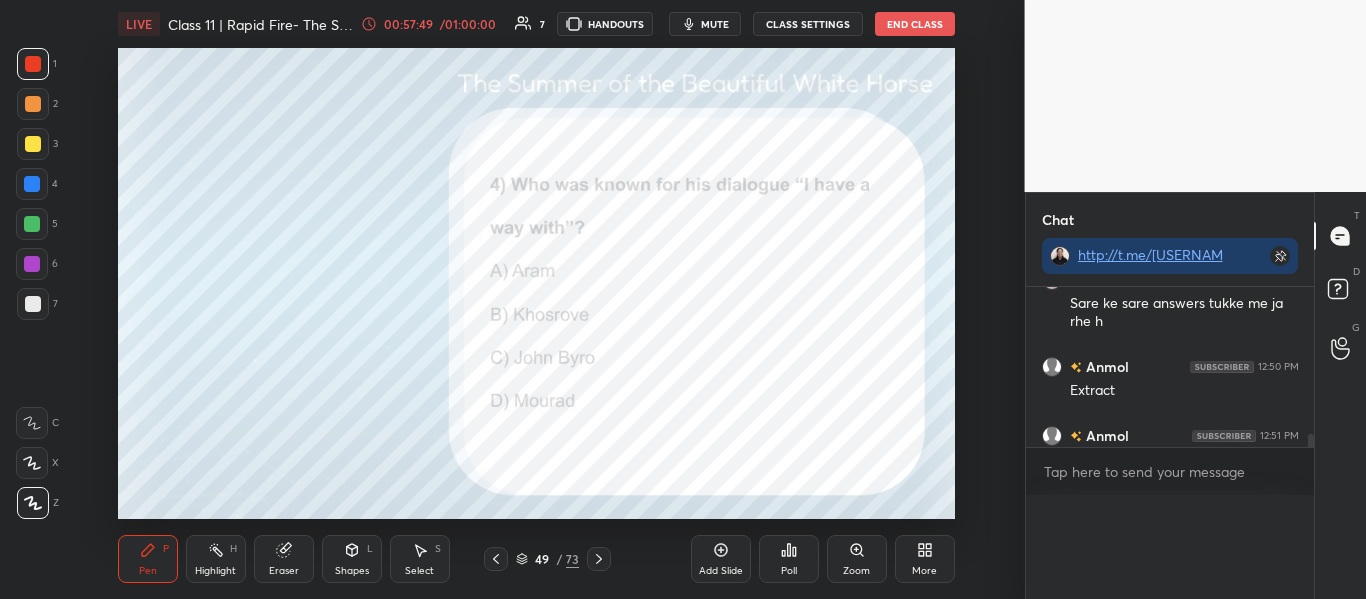 scroll, scrollTop: 0, scrollLeft: 0, axis: both 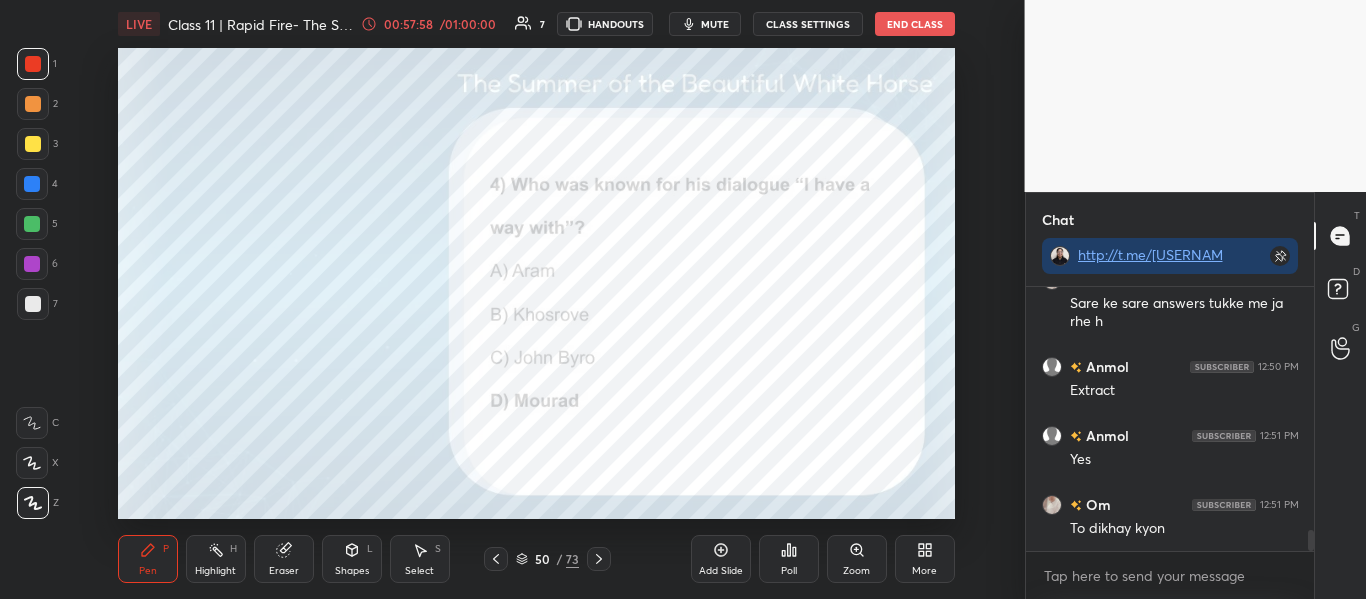 click 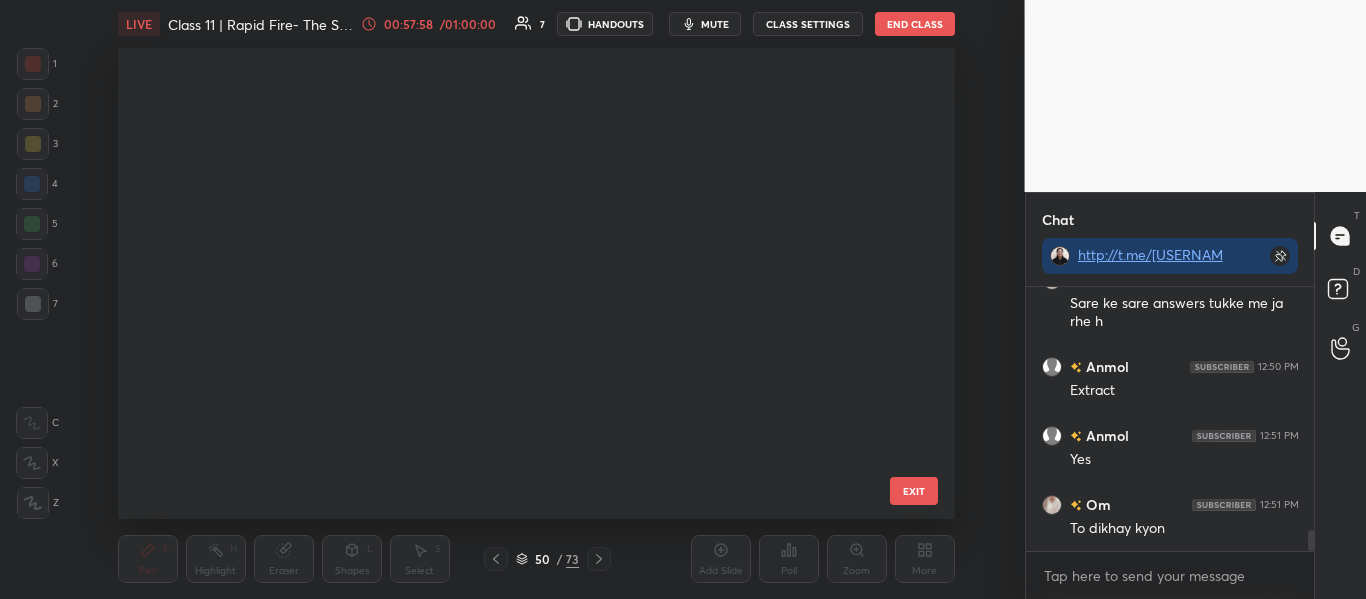 scroll, scrollTop: 1942, scrollLeft: 0, axis: vertical 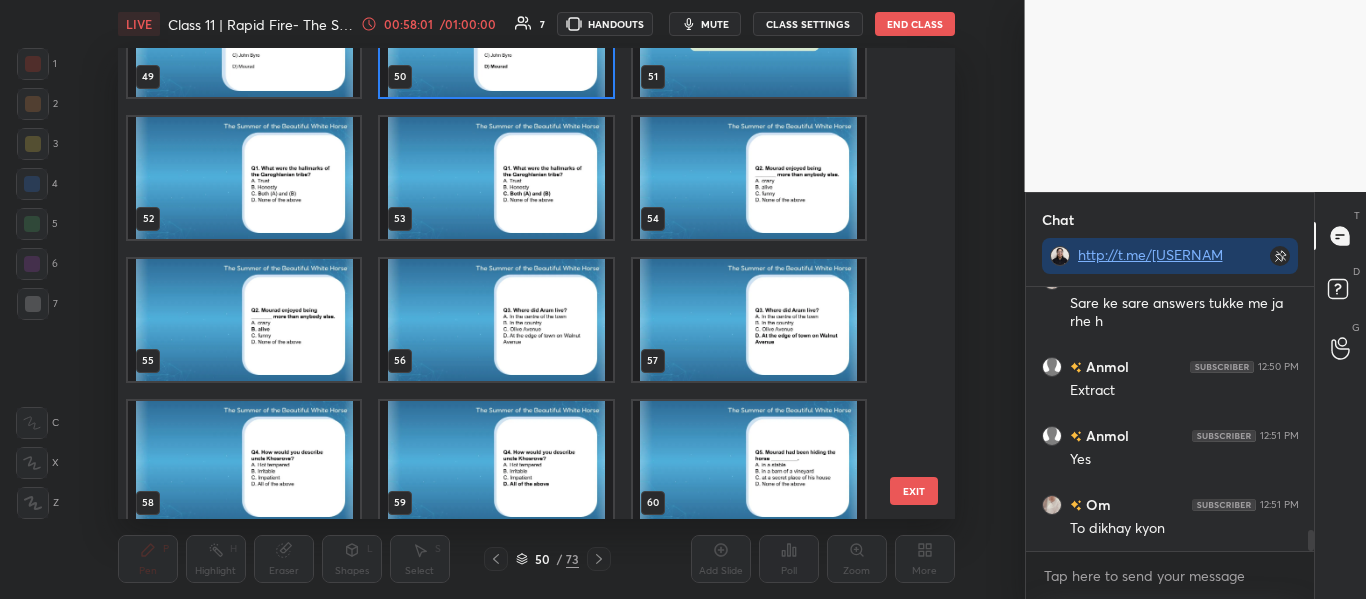click at bounding box center (244, 178) 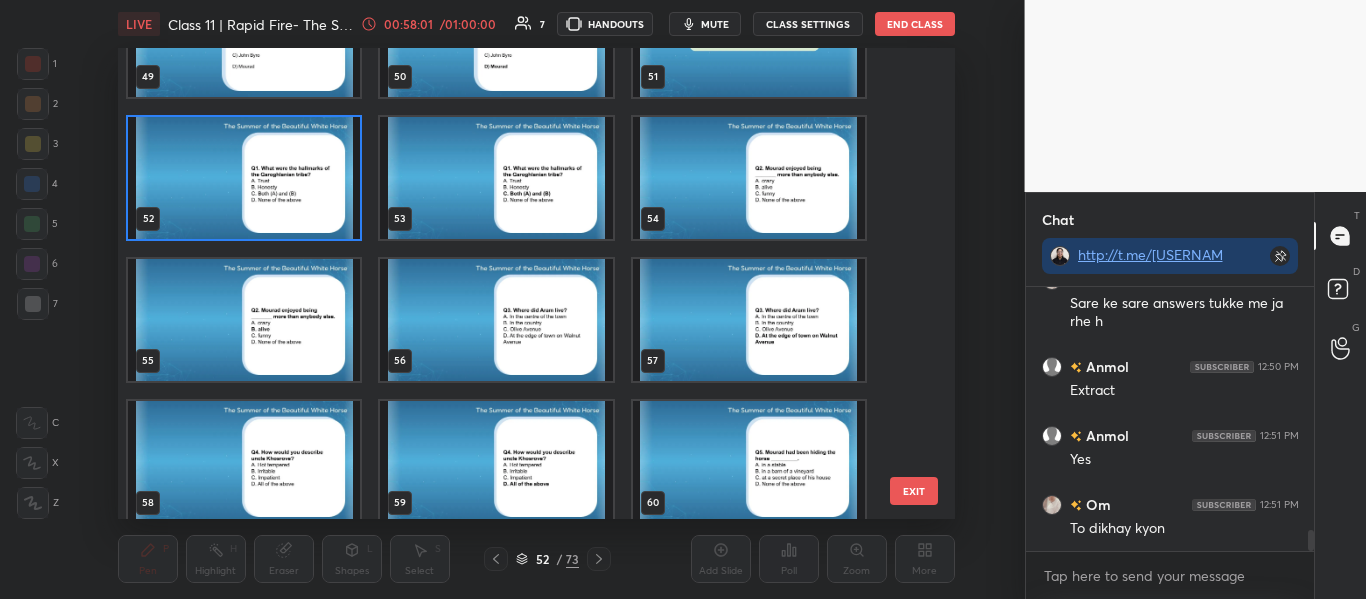 click at bounding box center [244, 178] 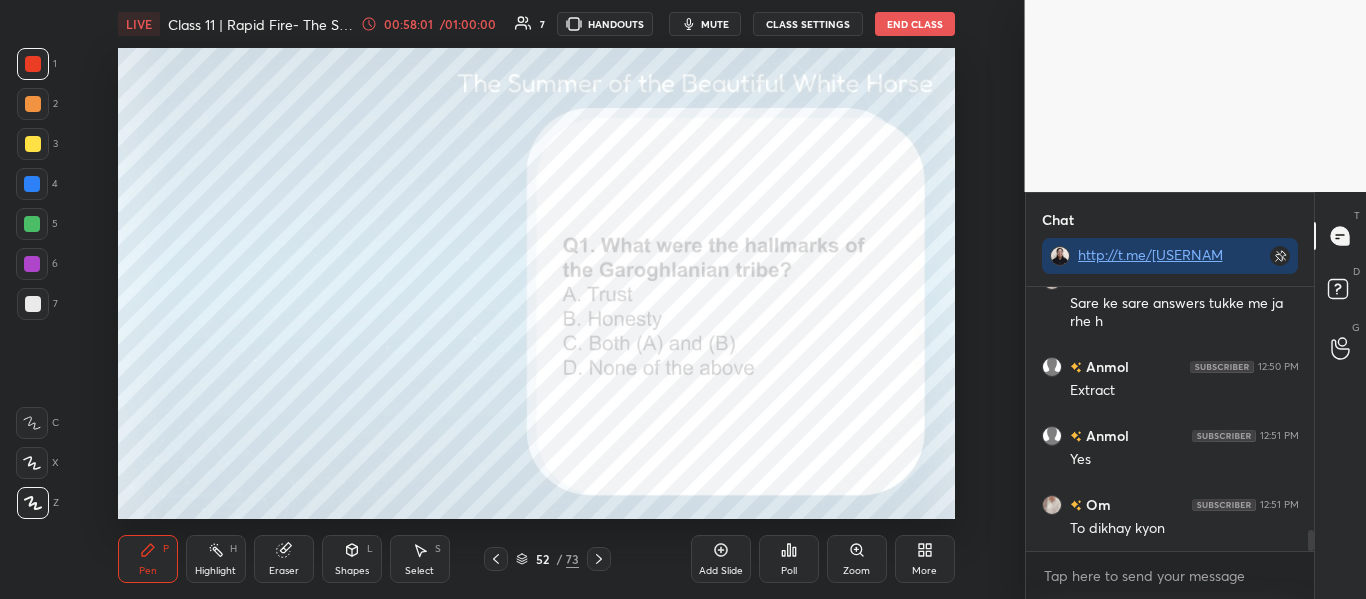 click at bounding box center [244, 178] 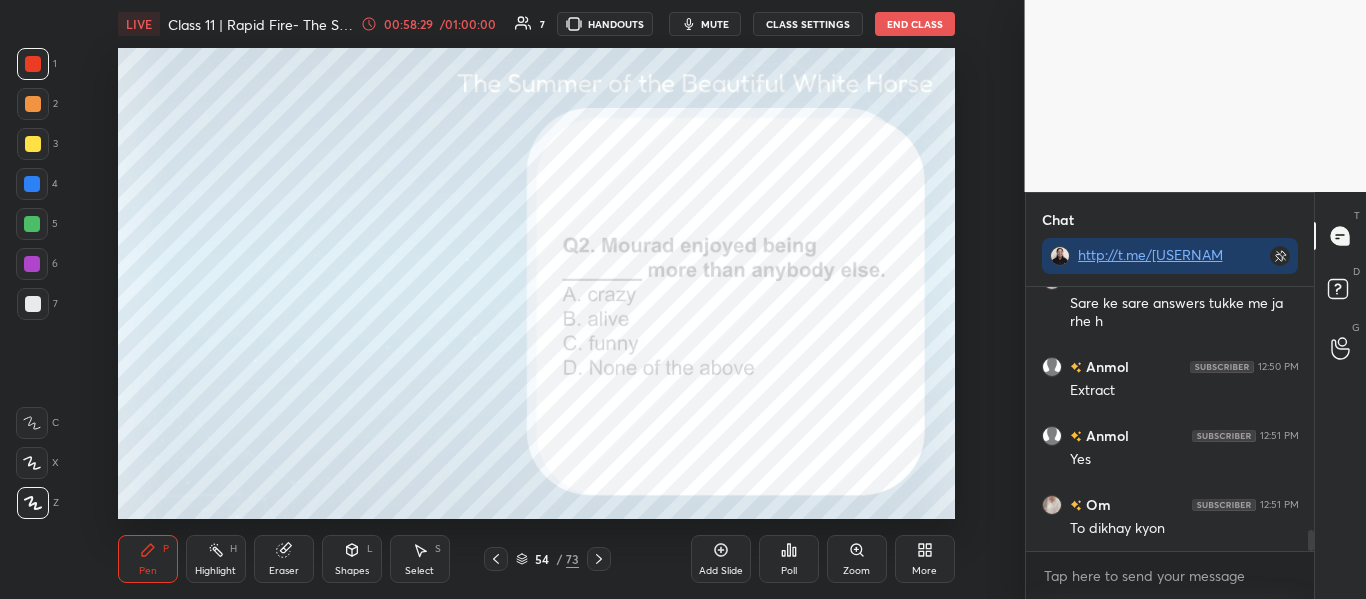 click on "Poll" at bounding box center (789, 559) 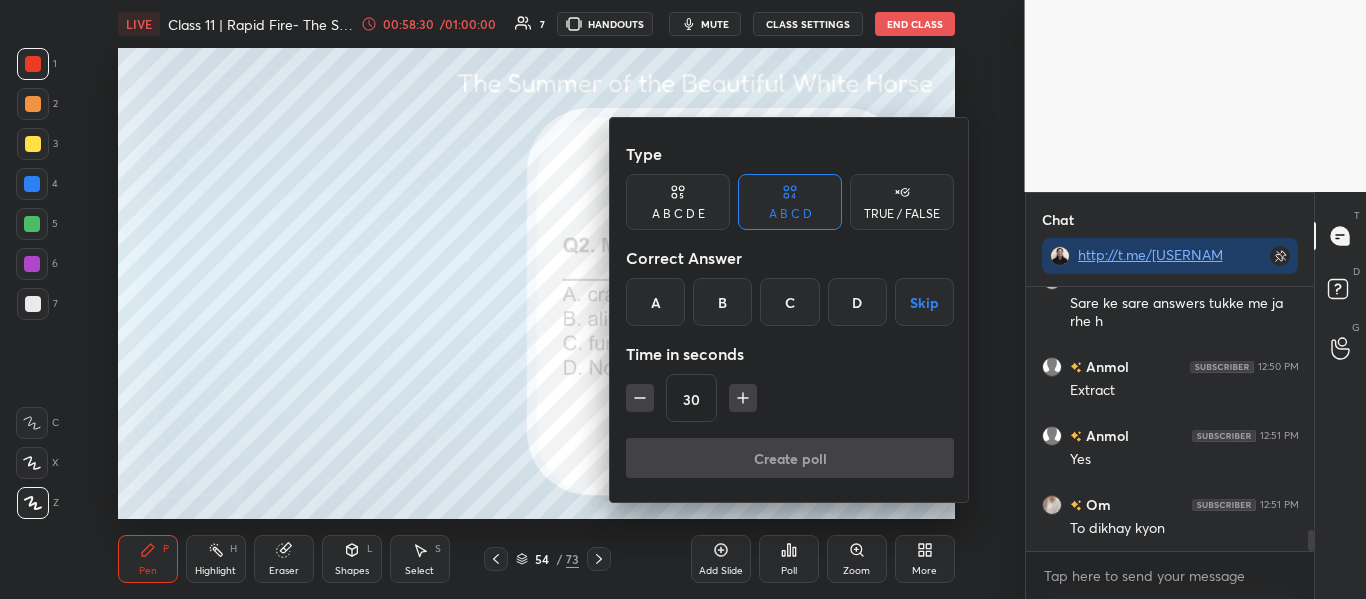 click on "B" at bounding box center [722, 302] 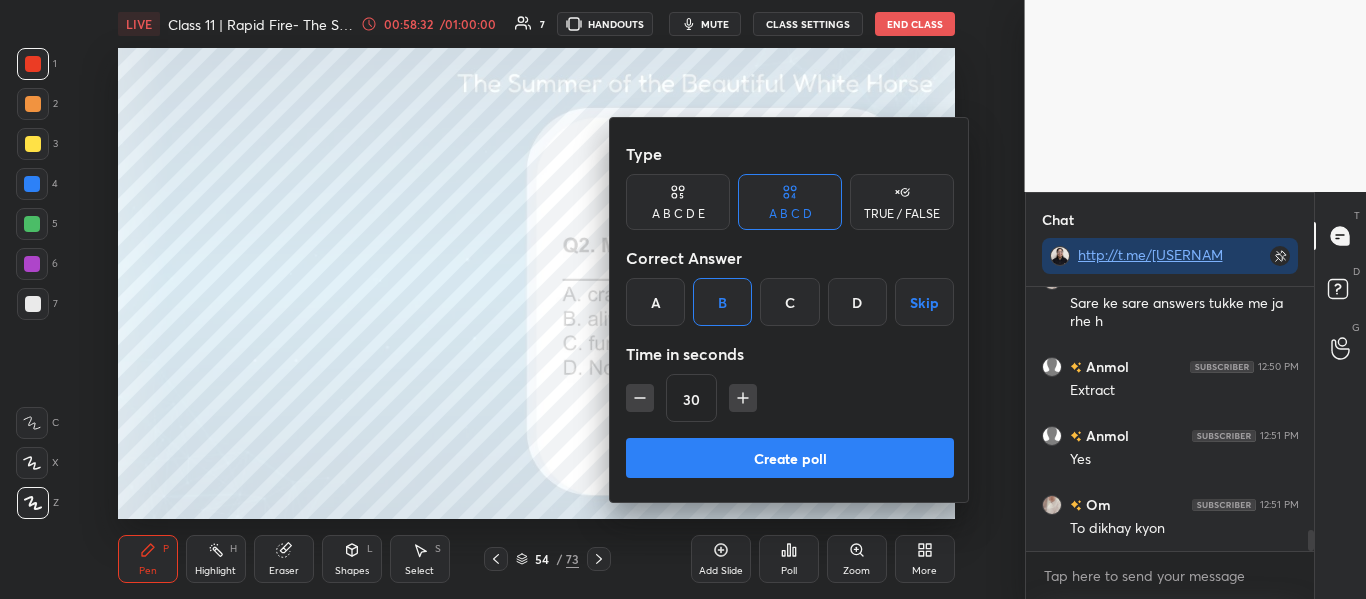 click on "Create poll" at bounding box center (790, 458) 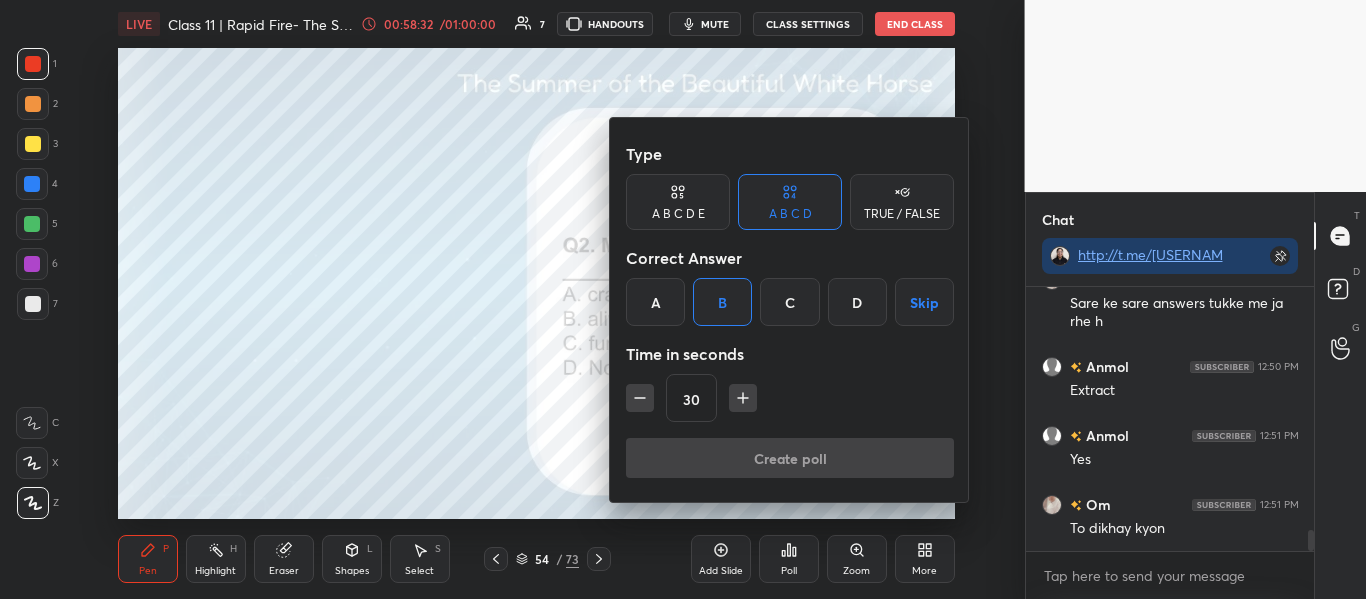 scroll, scrollTop: 216, scrollLeft: 282, axis: both 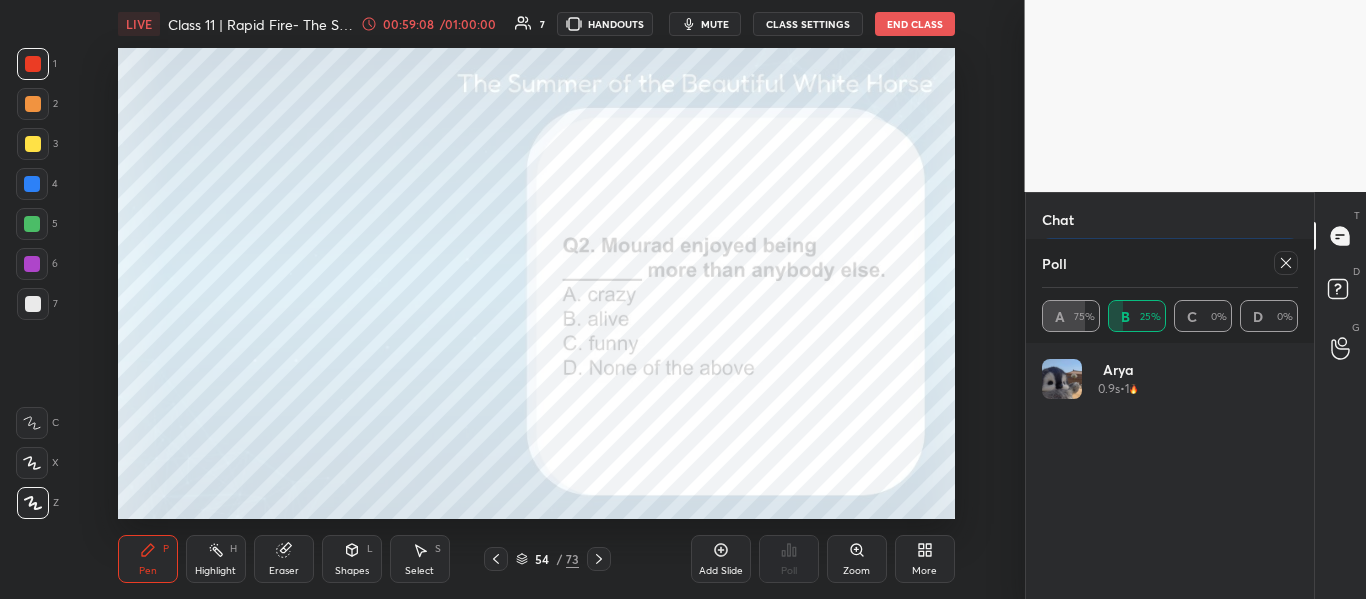 click 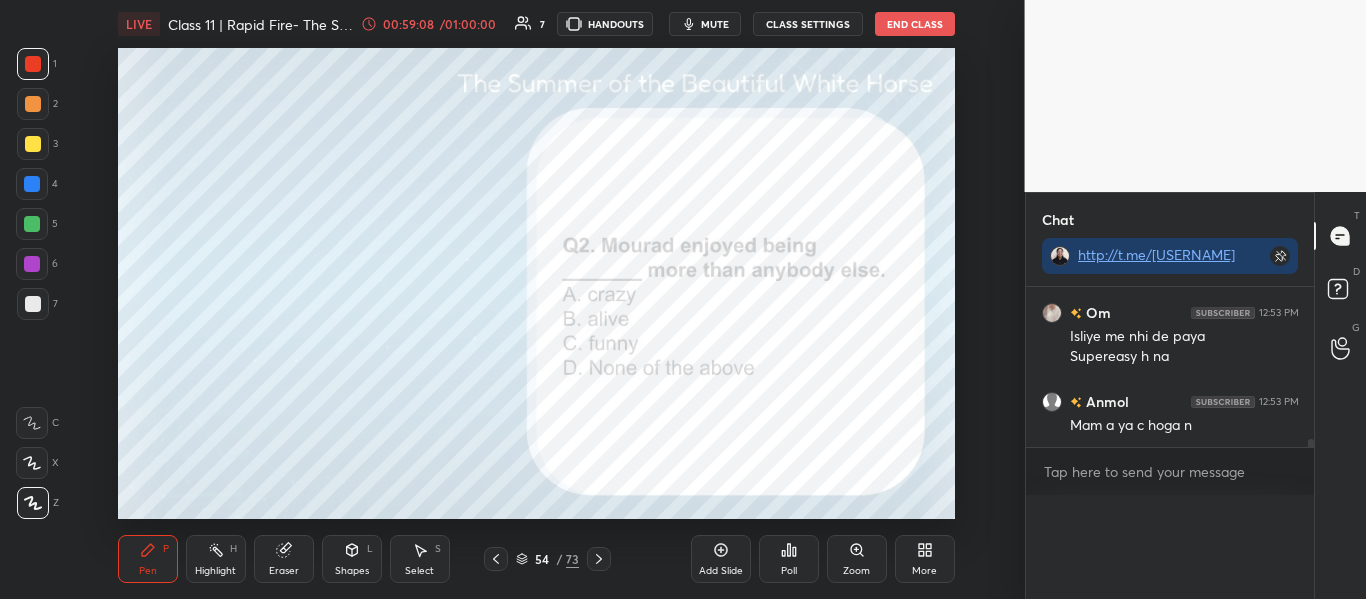scroll, scrollTop: 0, scrollLeft: 0, axis: both 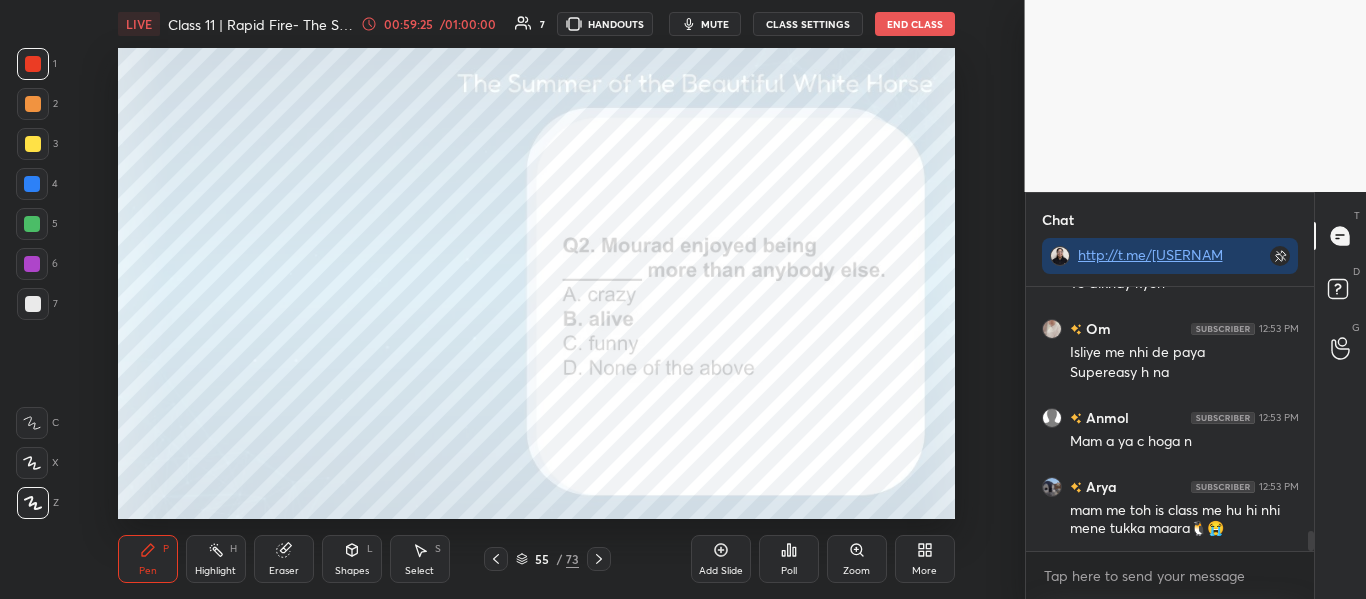 click 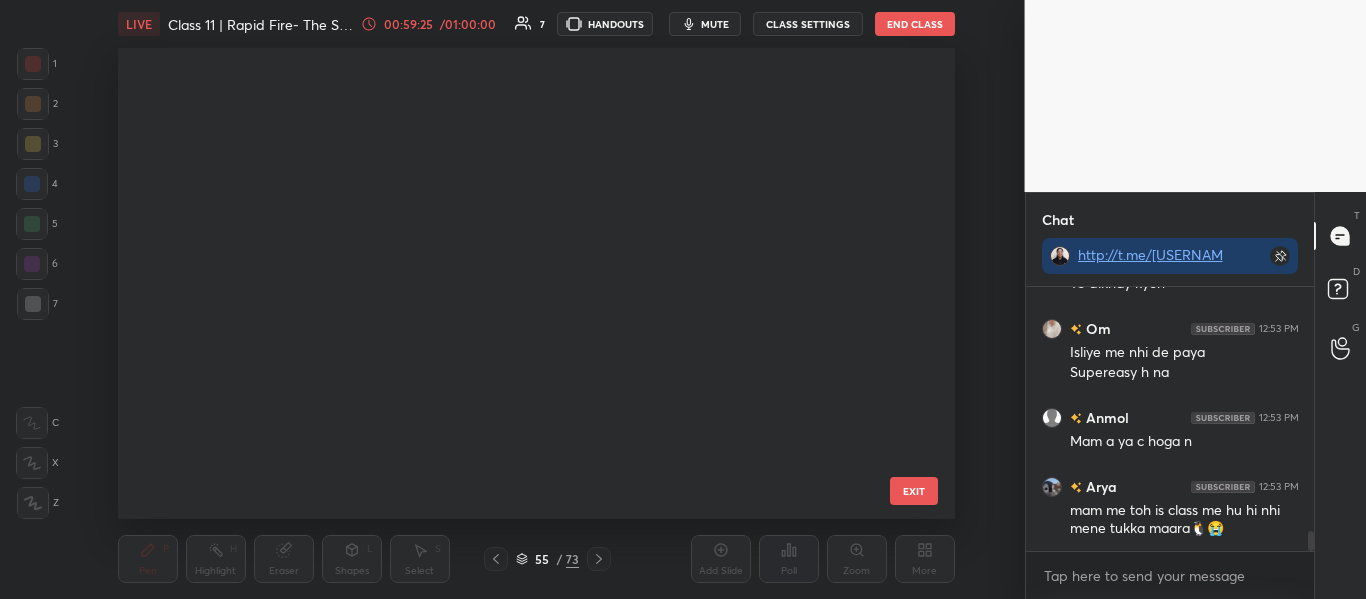 scroll, scrollTop: 2226, scrollLeft: 0, axis: vertical 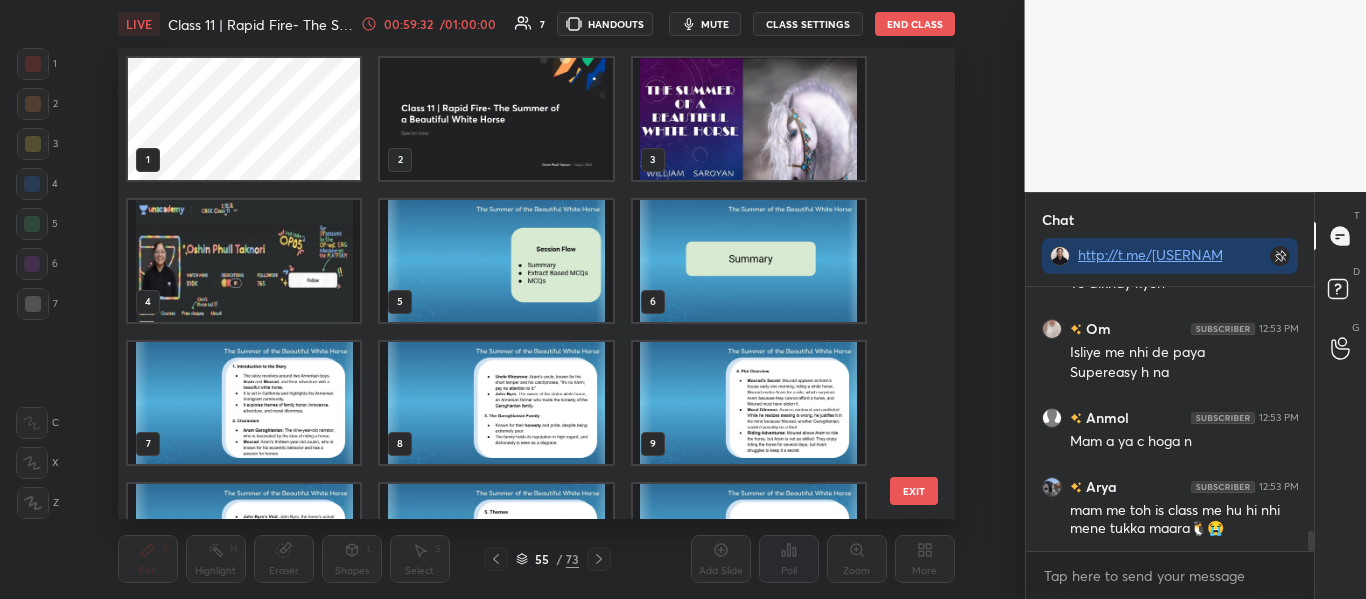 click at bounding box center (244, 261) 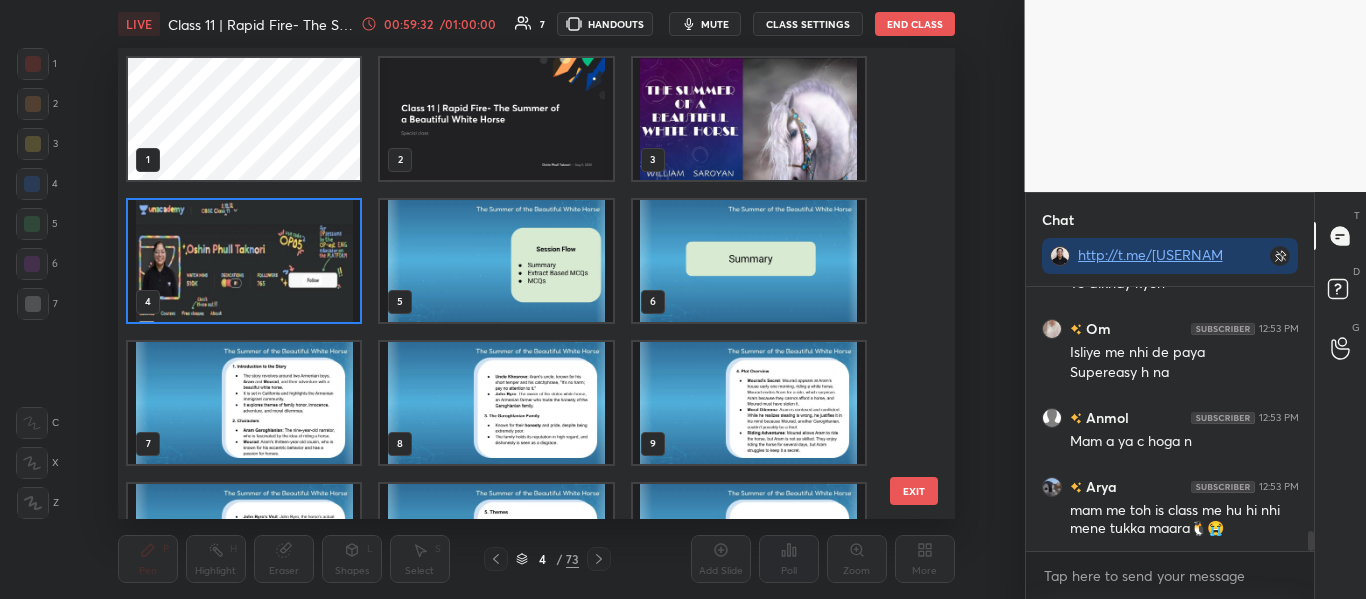 click at bounding box center (244, 261) 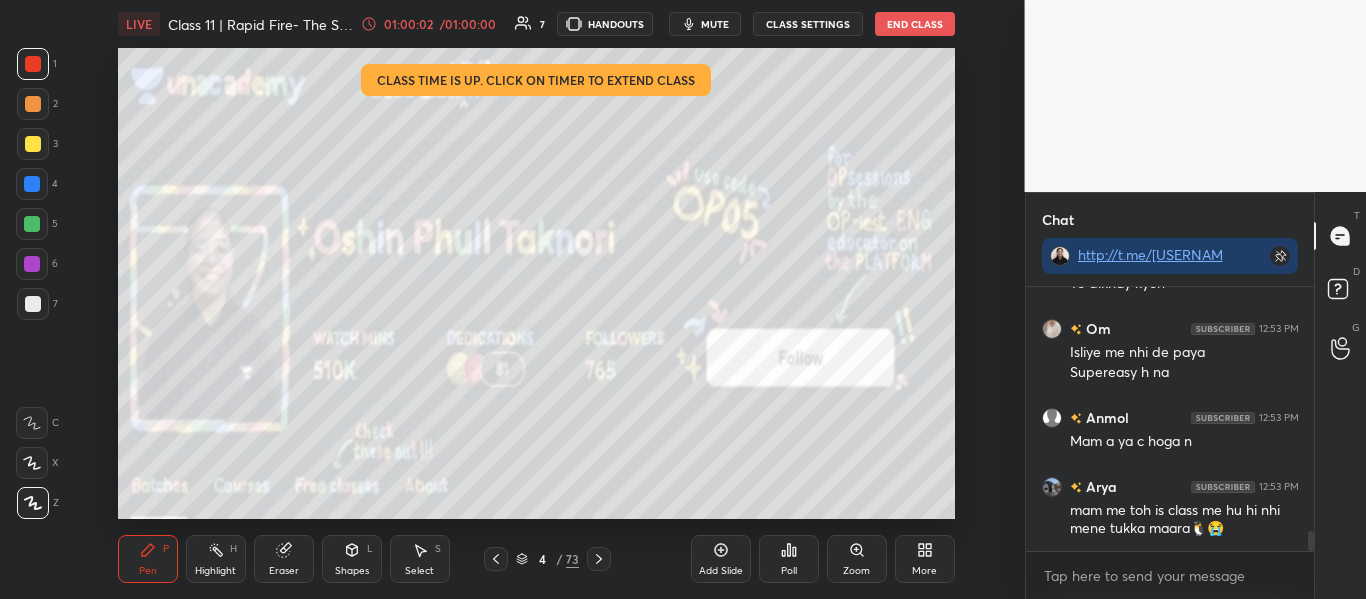 scroll, scrollTop: 3294, scrollLeft: 0, axis: vertical 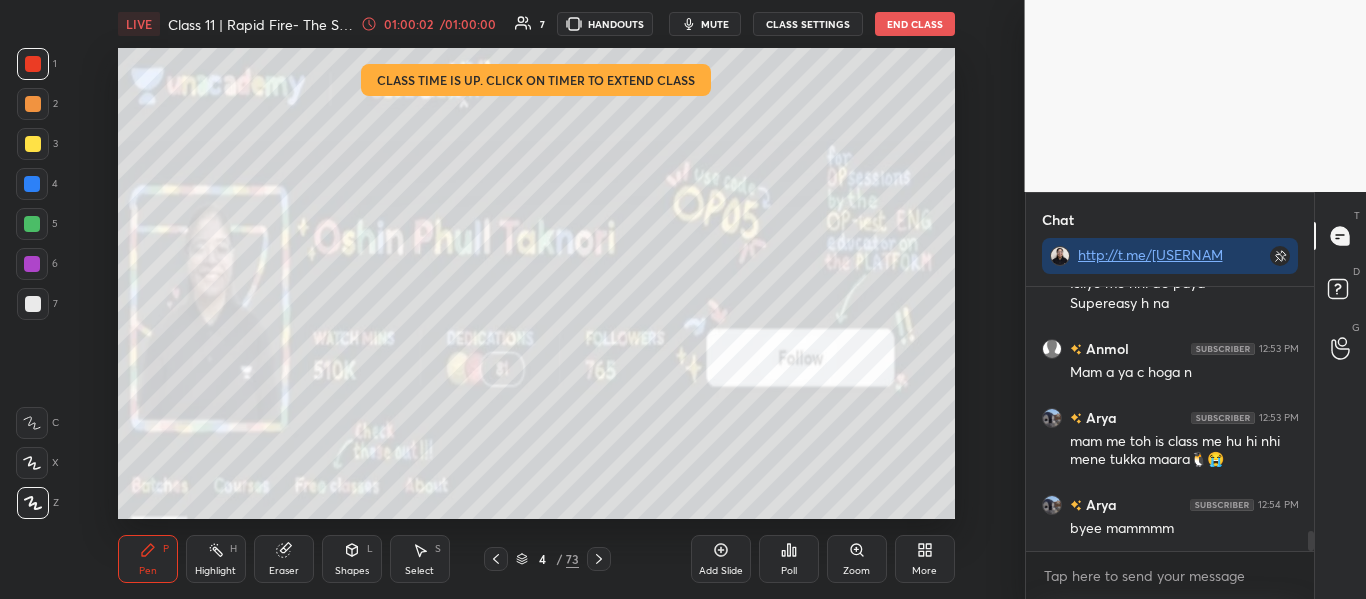click on "End Class" at bounding box center [915, 24] 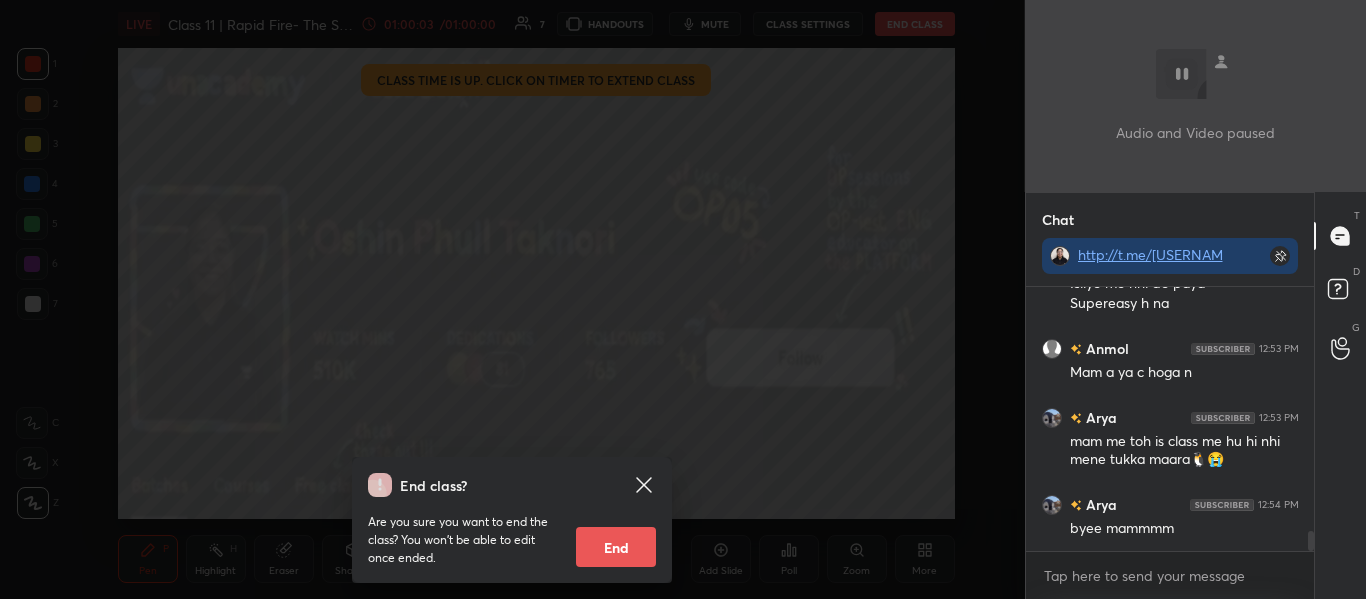 scroll, scrollTop: 3363, scrollLeft: 0, axis: vertical 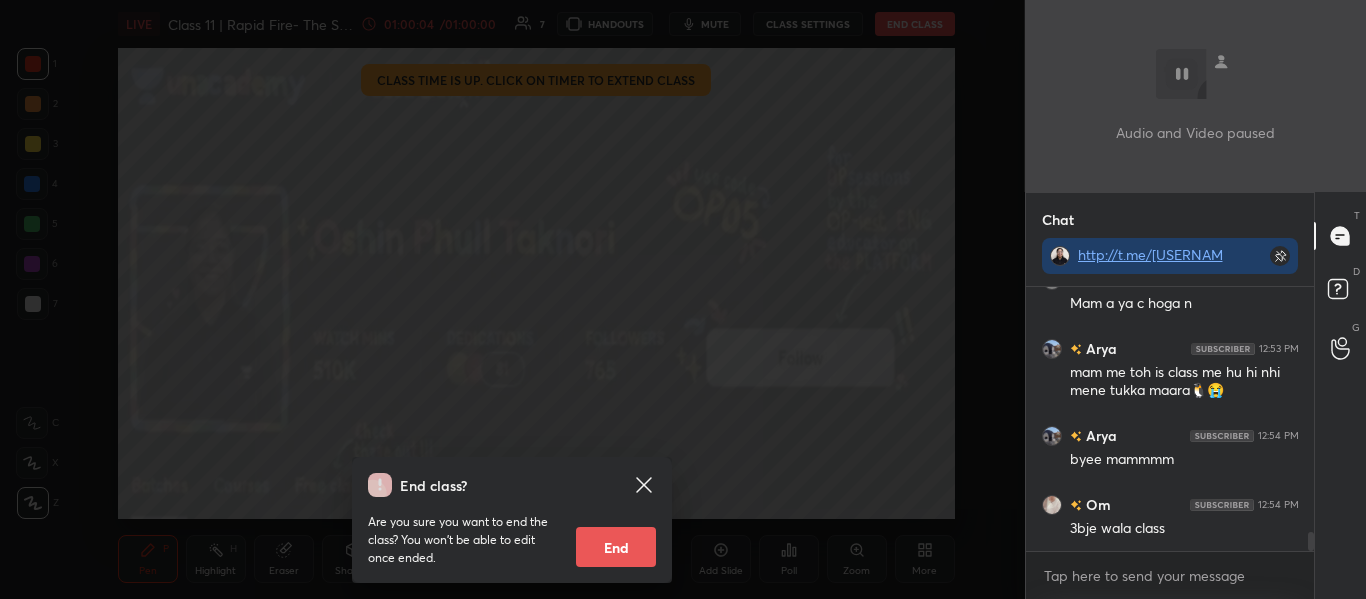 click on "End" at bounding box center [616, 547] 